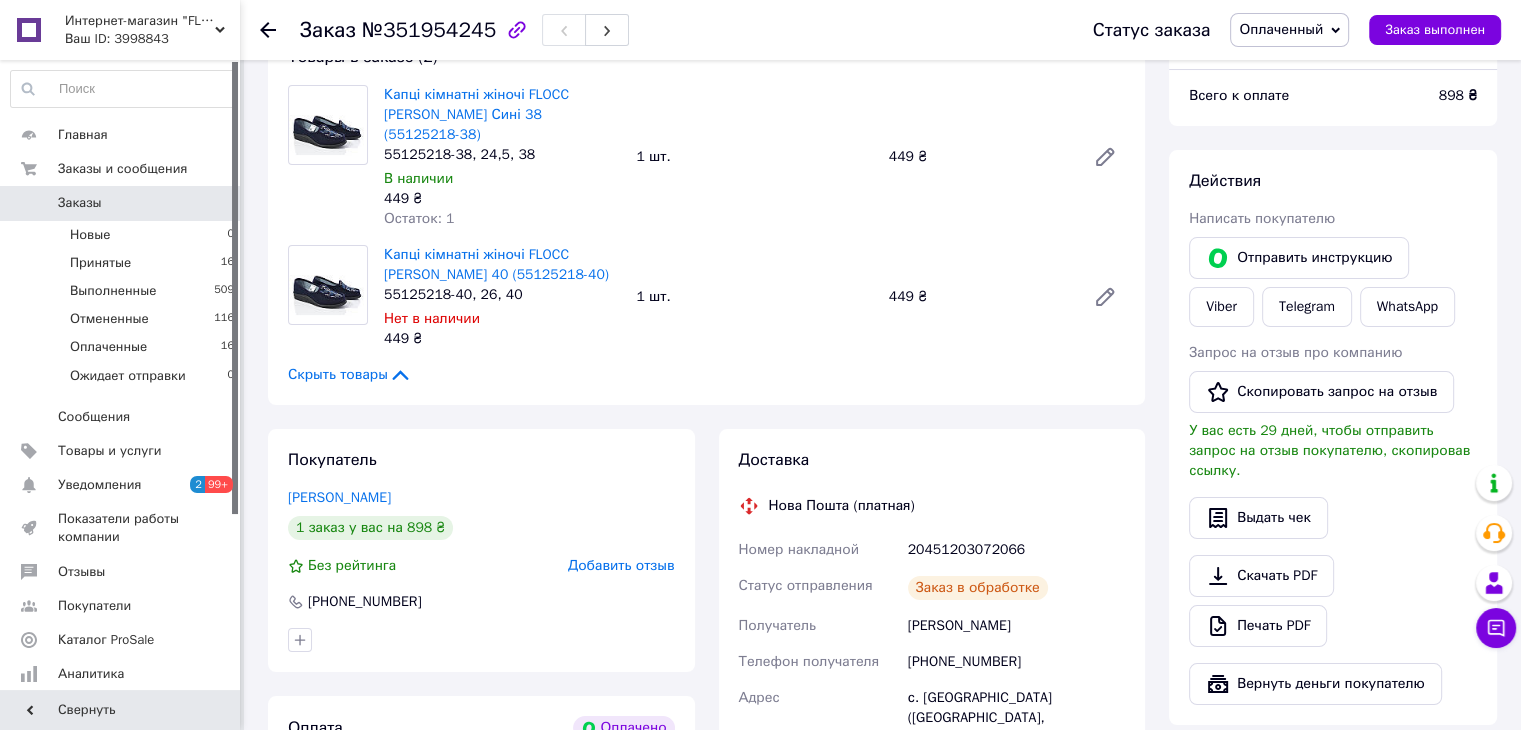 scroll, scrollTop: 300, scrollLeft: 0, axis: vertical 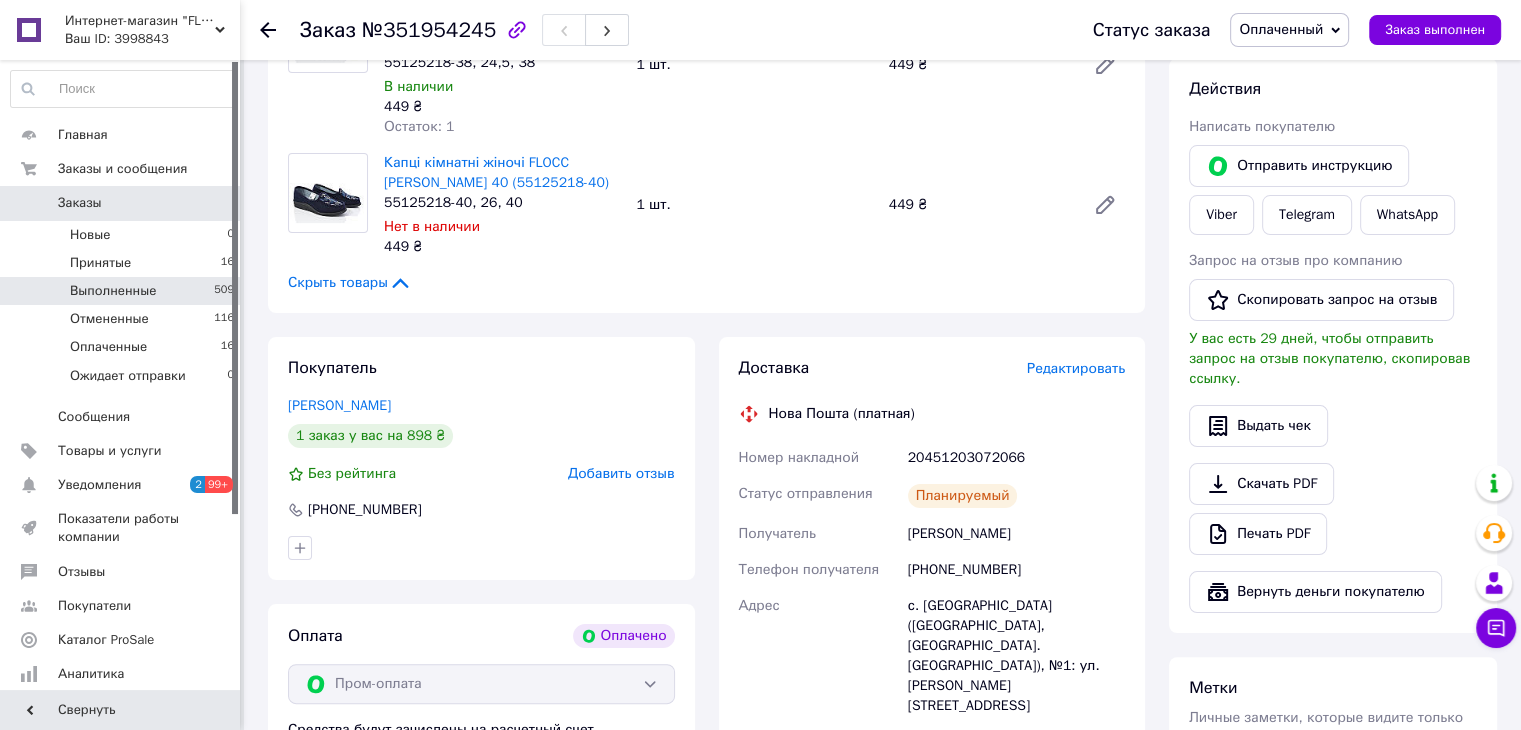 click on "Выполненные 509" at bounding box center [123, 291] 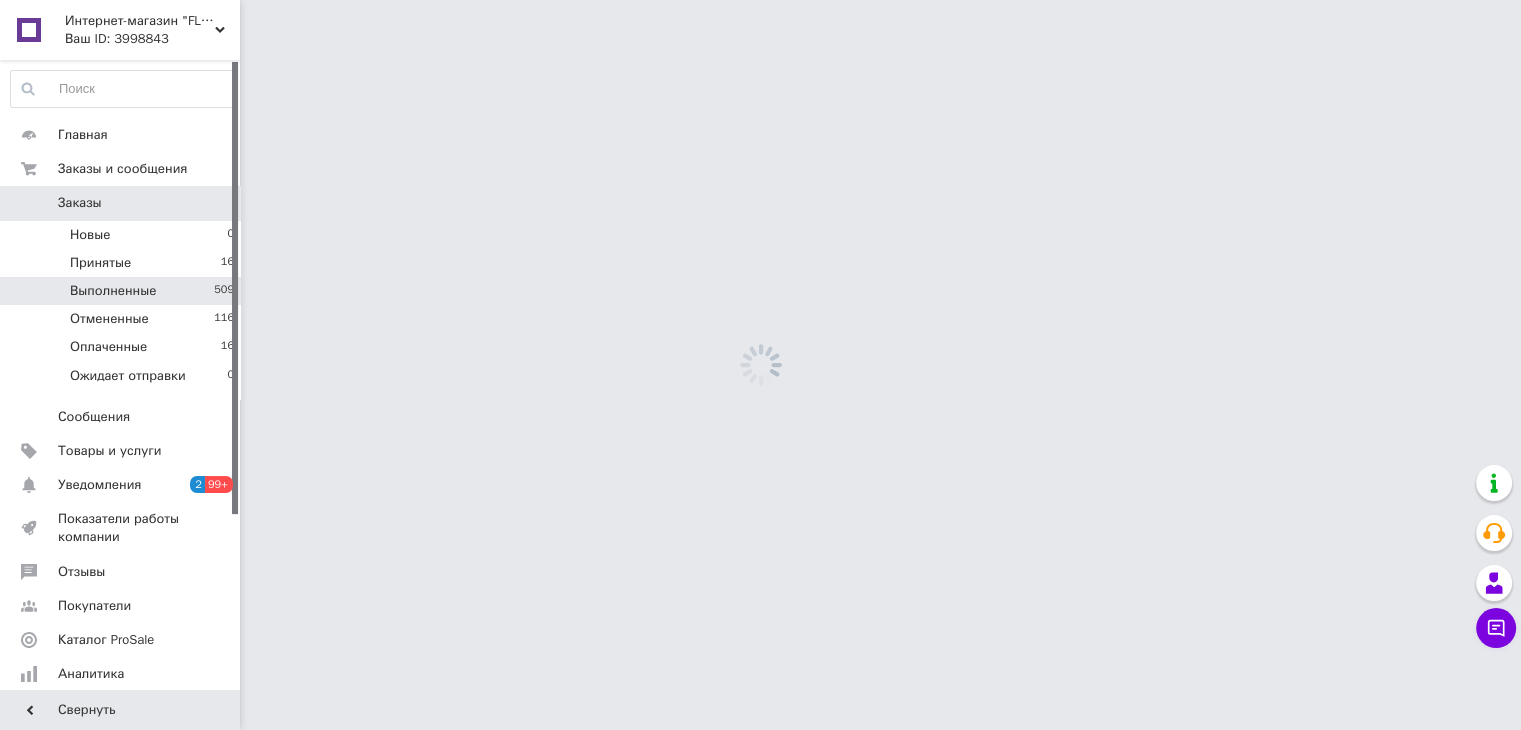 scroll, scrollTop: 0, scrollLeft: 0, axis: both 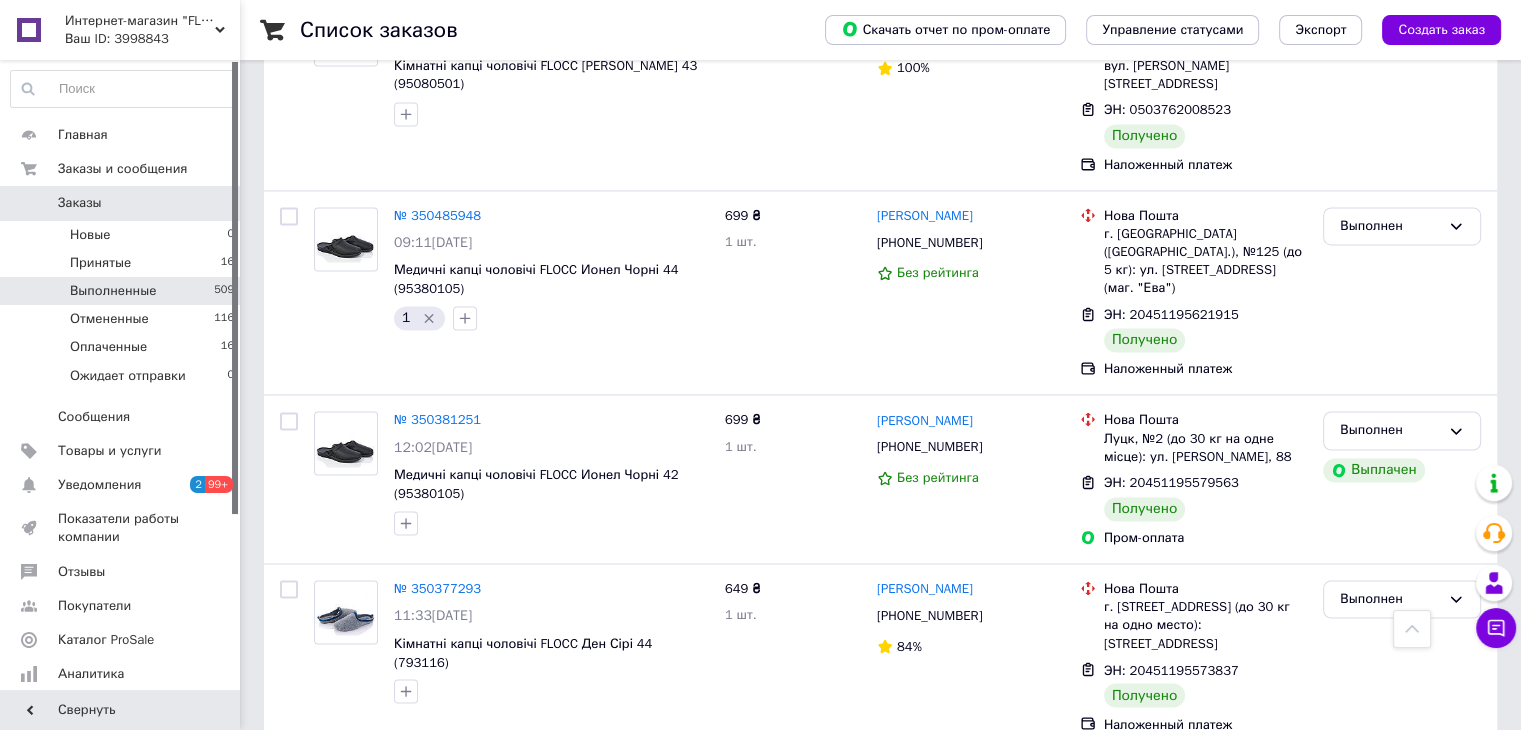 click on "3" at bounding box center (372, 999) 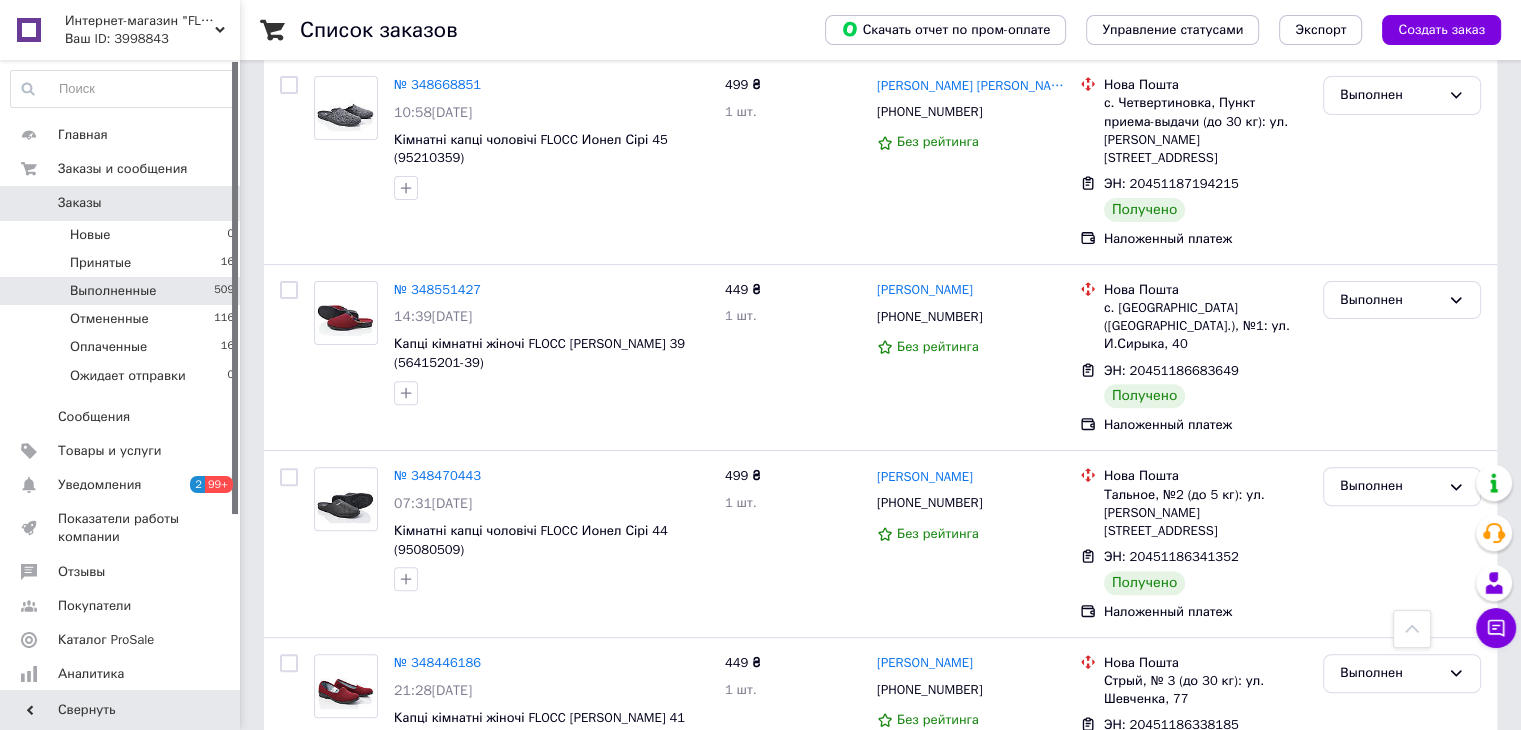 scroll, scrollTop: 300, scrollLeft: 0, axis: vertical 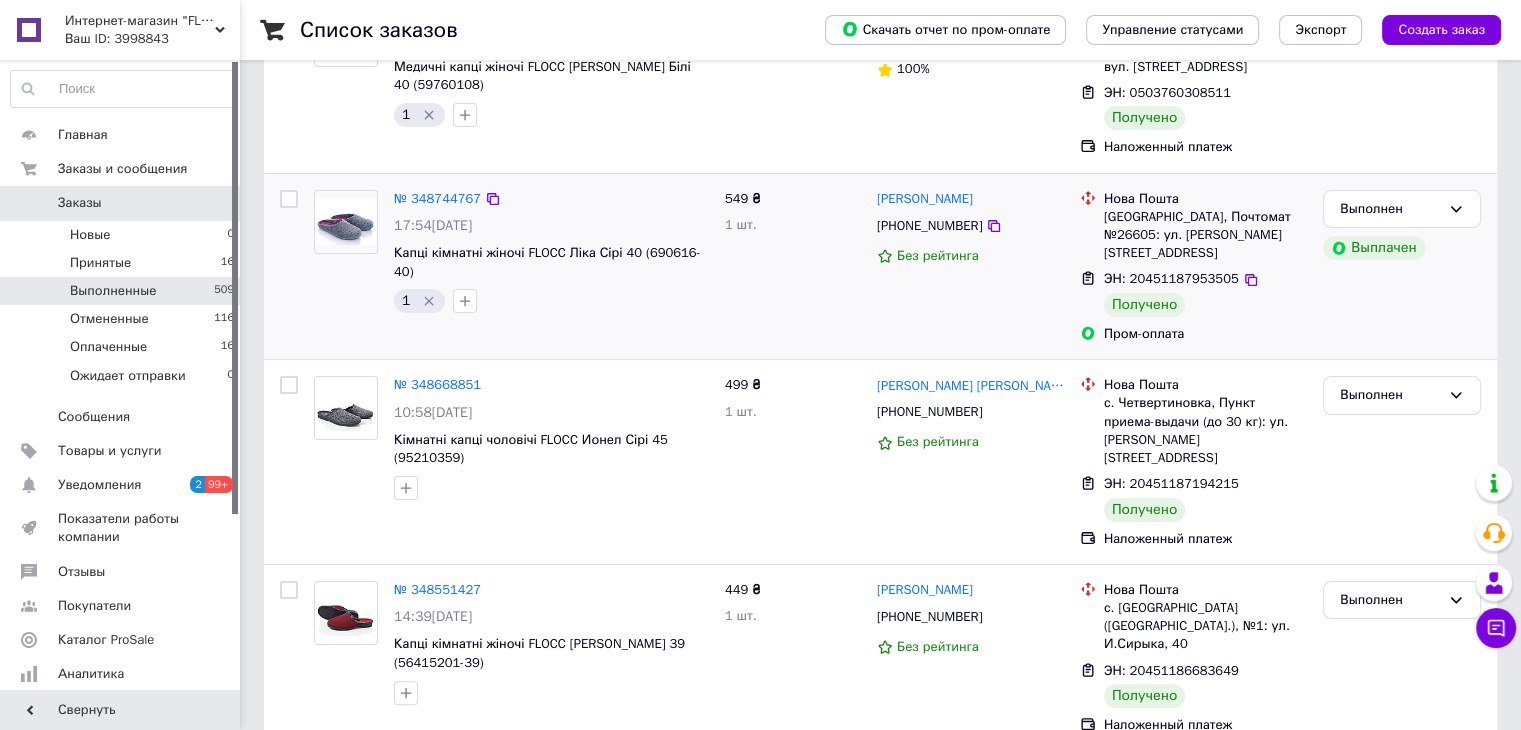 click at bounding box center [346, 252] 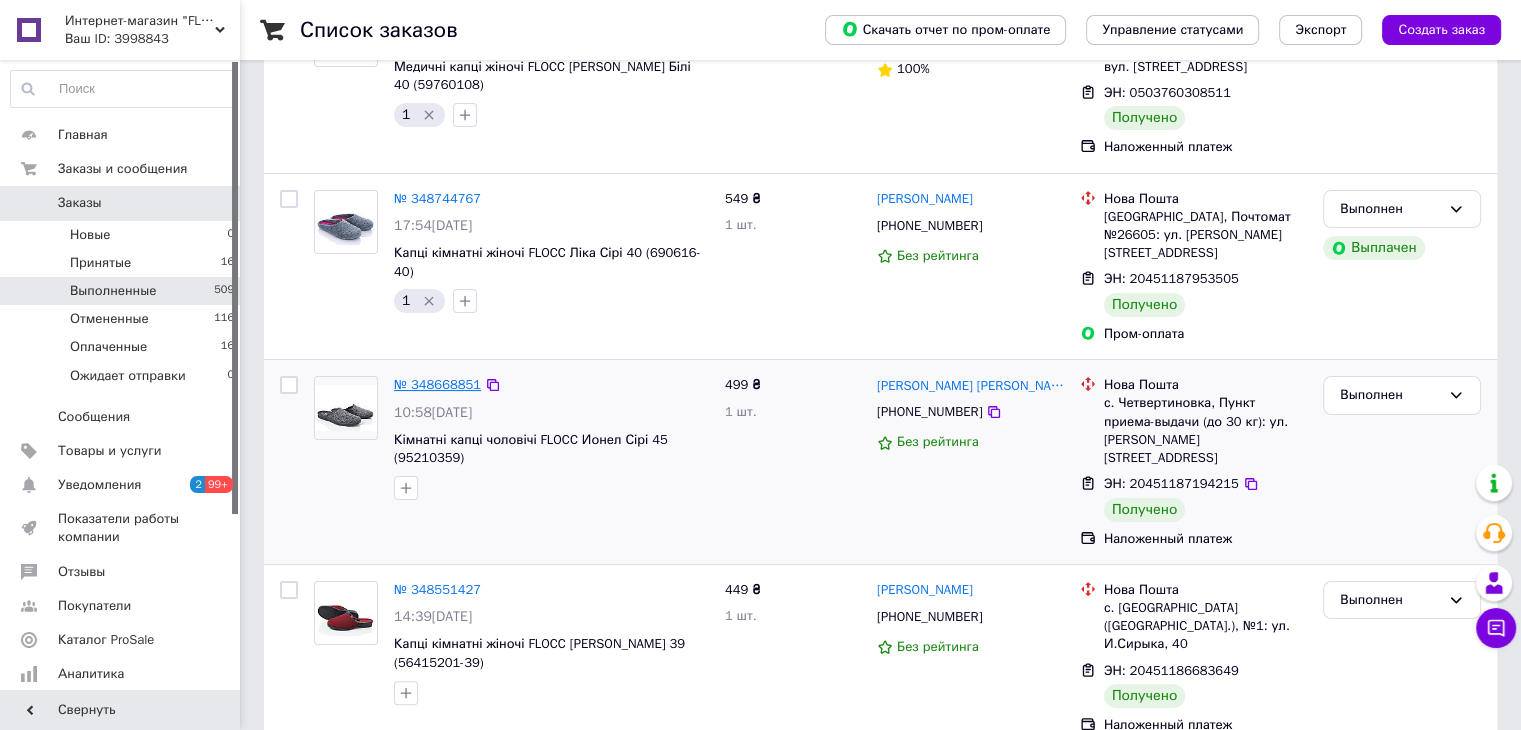 click on "№ 348668851" at bounding box center (437, 384) 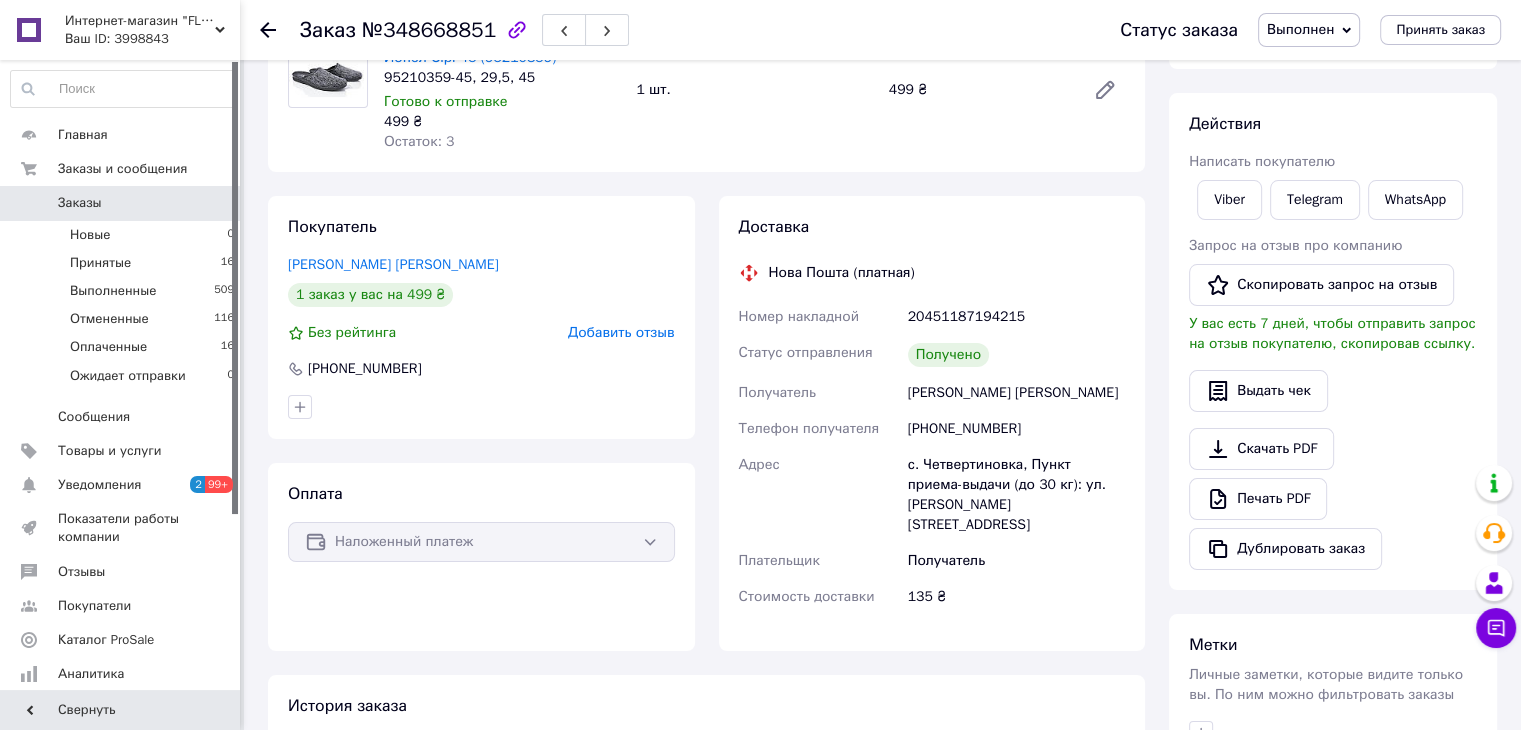 scroll, scrollTop: 200, scrollLeft: 0, axis: vertical 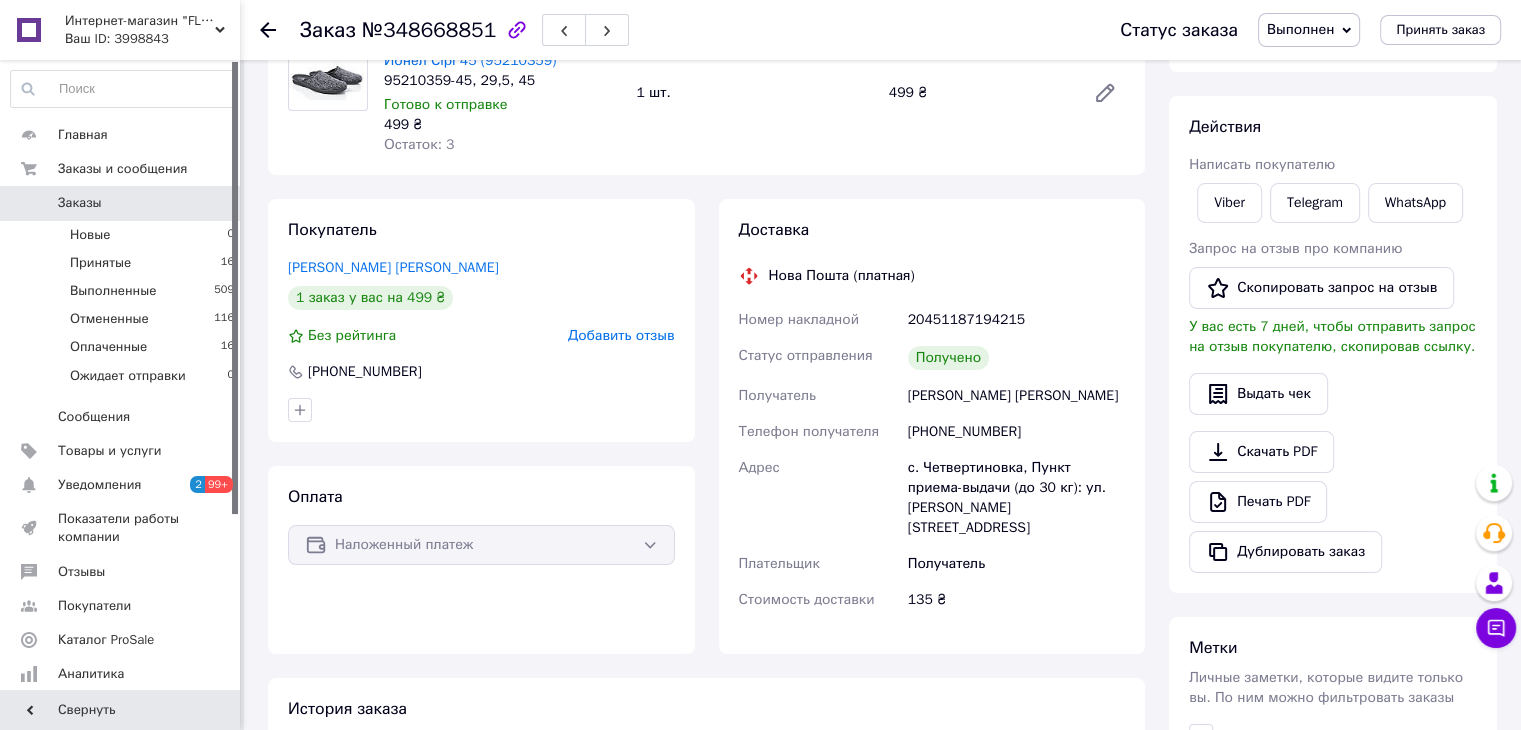 click on "Покупатель [PERSON_NAME]  [PERSON_NAME]  1 заказ у вас на 499 ₴ Без рейтинга   Добавить отзыв [PHONE_NUMBER] Оплата Наложенный платеж" at bounding box center (481, 426) 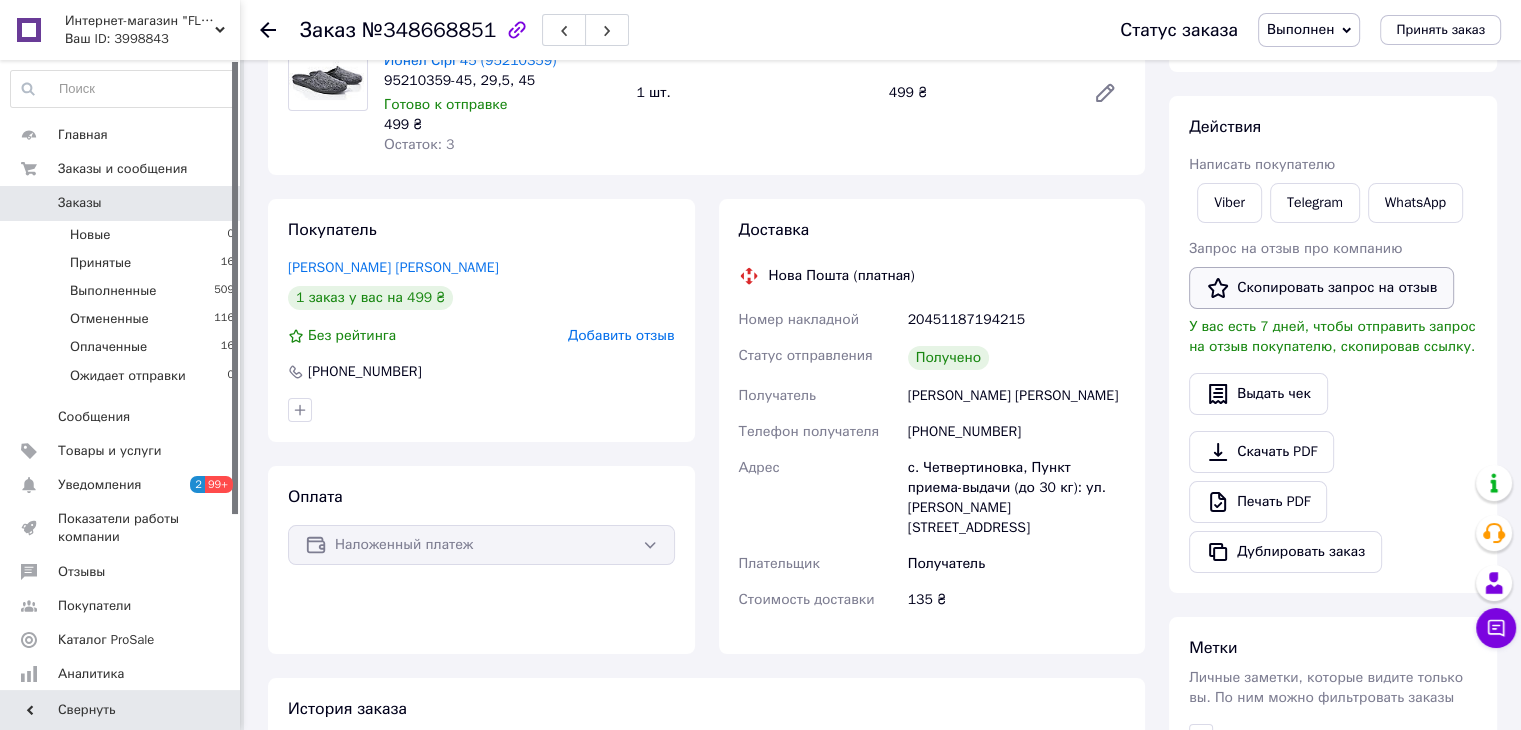 click on "Скопировать запрос на отзыв" at bounding box center [1321, 288] 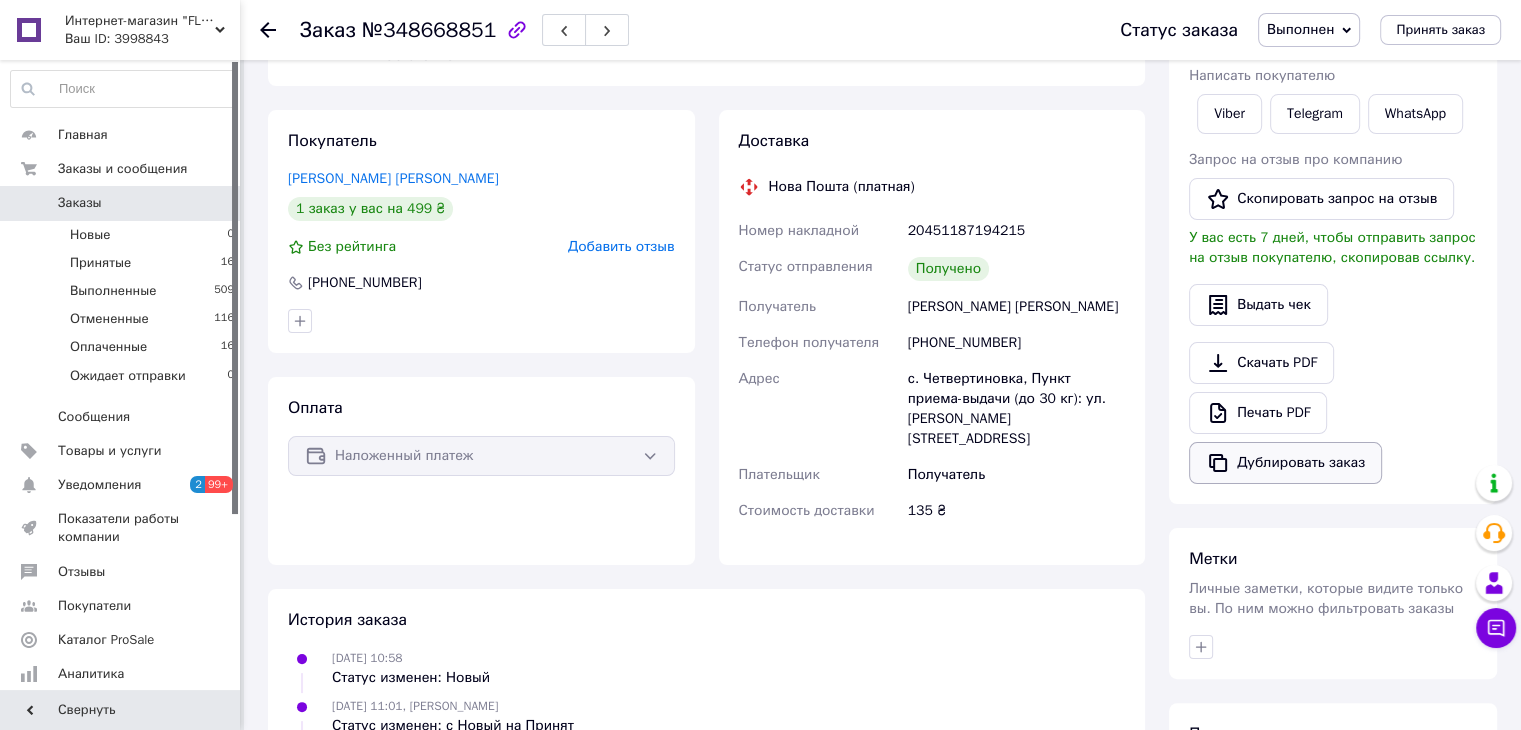 scroll, scrollTop: 400, scrollLeft: 0, axis: vertical 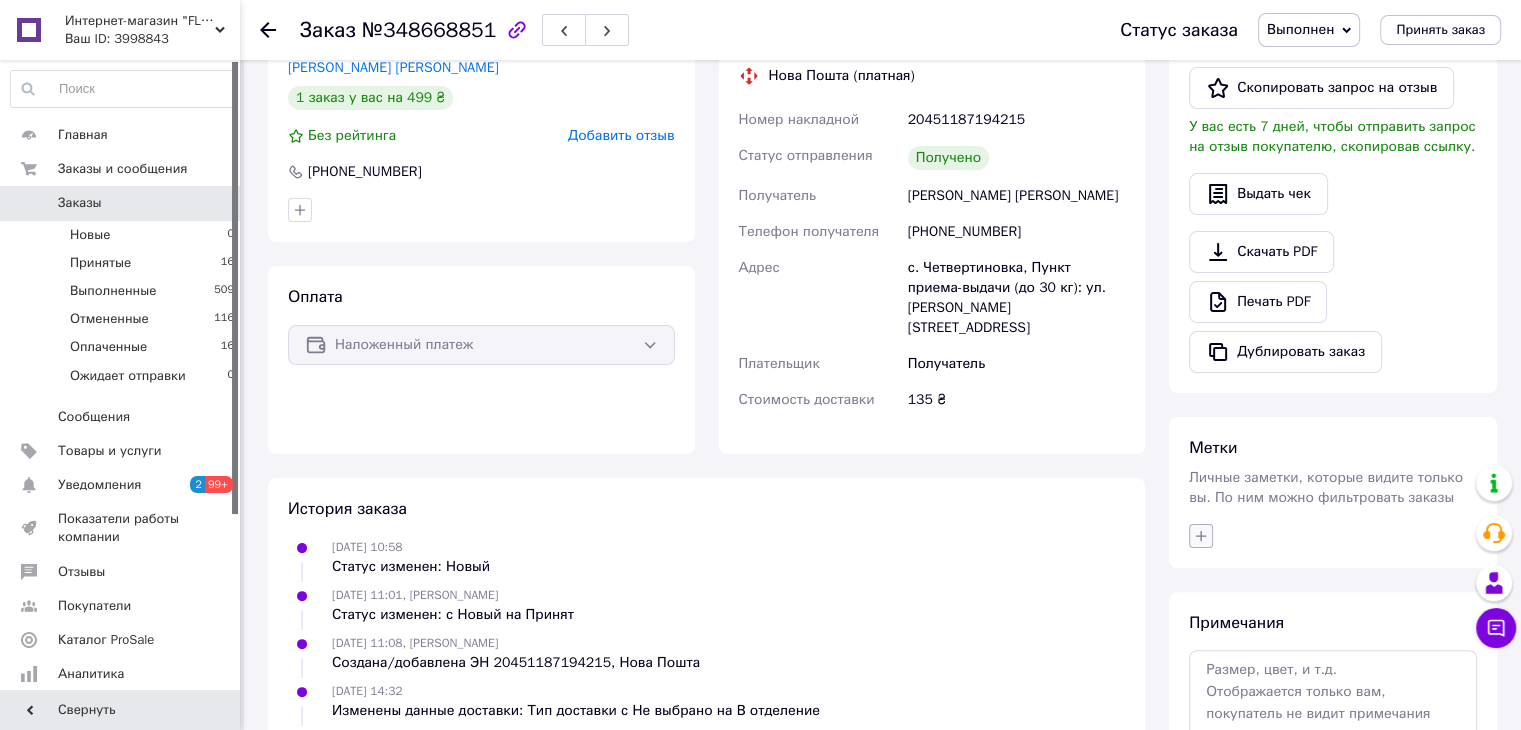 click at bounding box center [1201, 536] 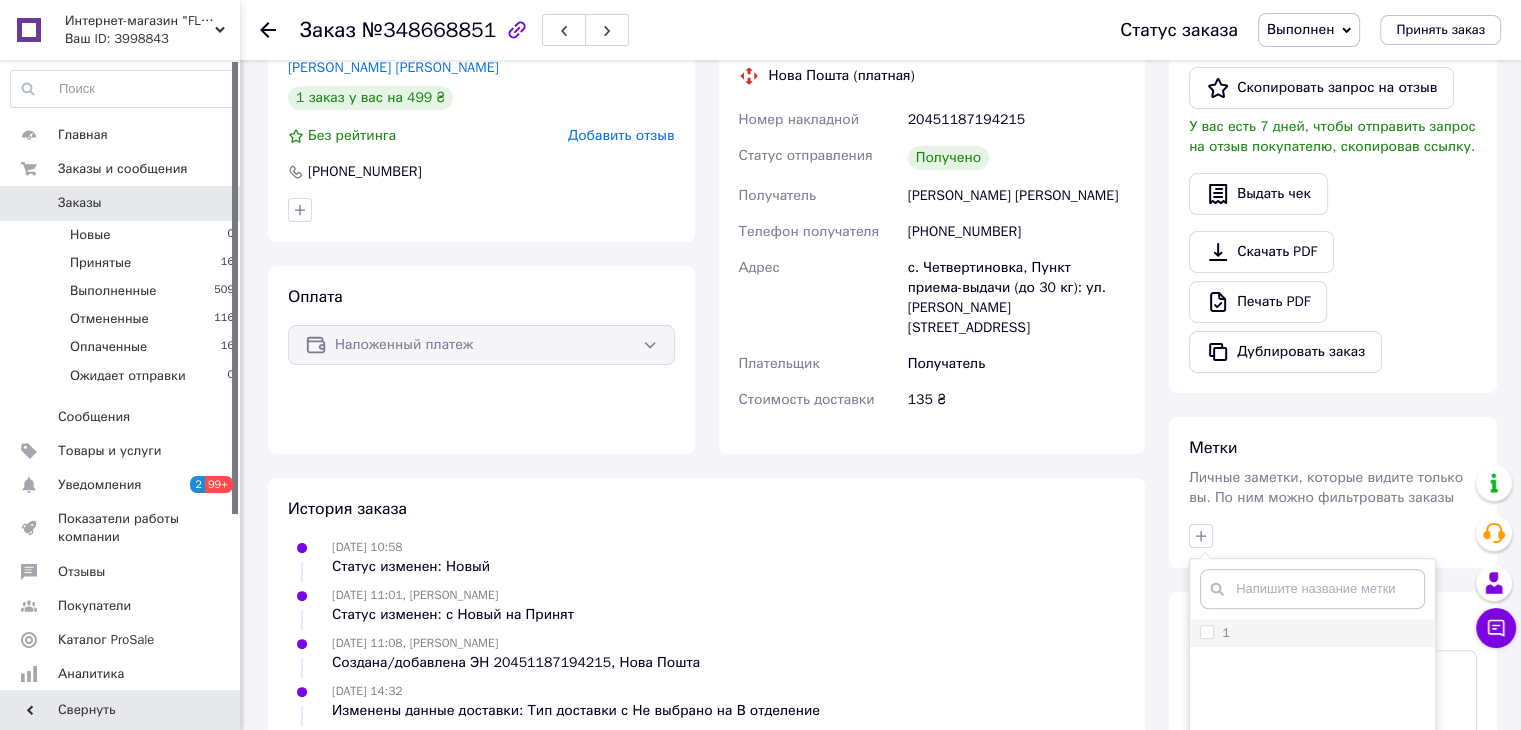 click on "1" at bounding box center [1206, 631] 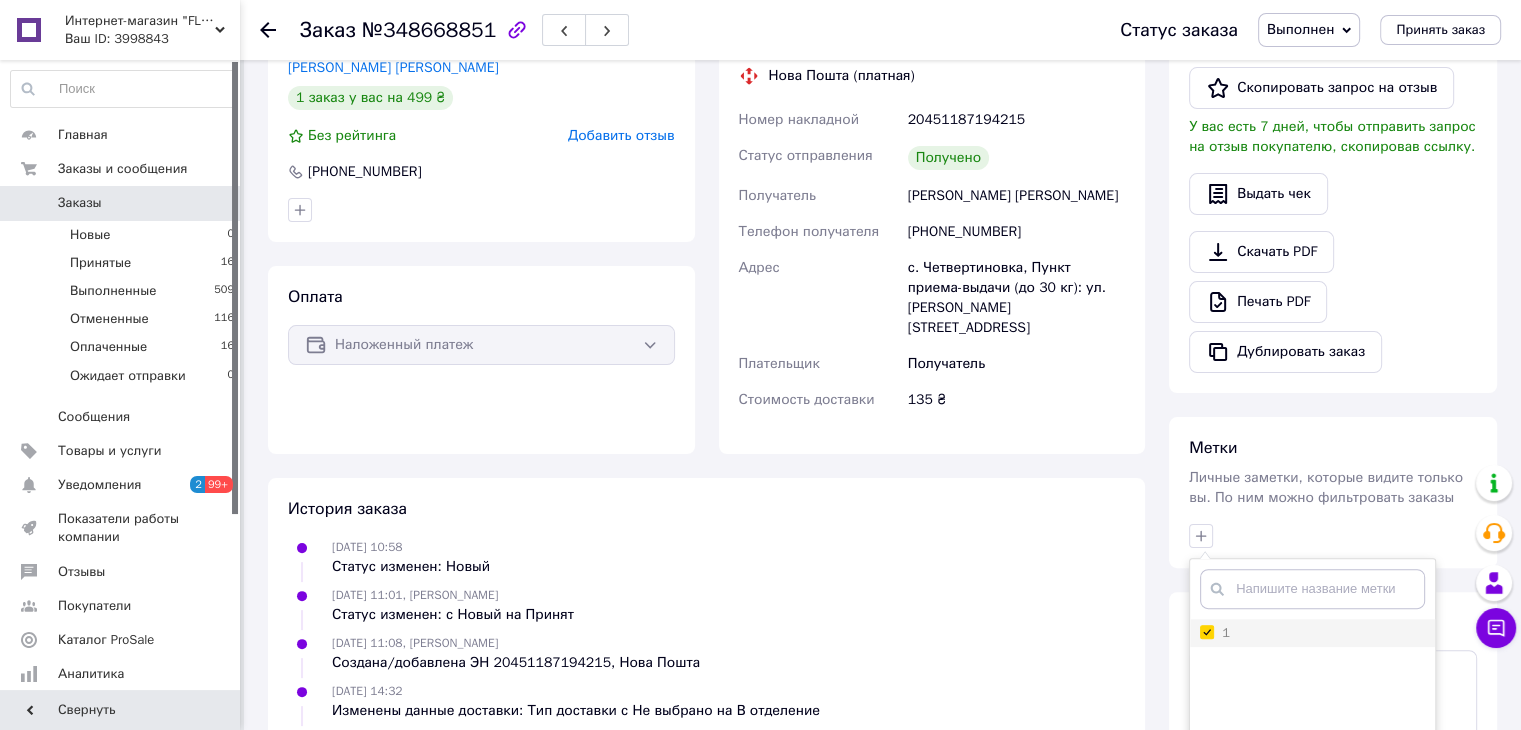 checkbox on "true" 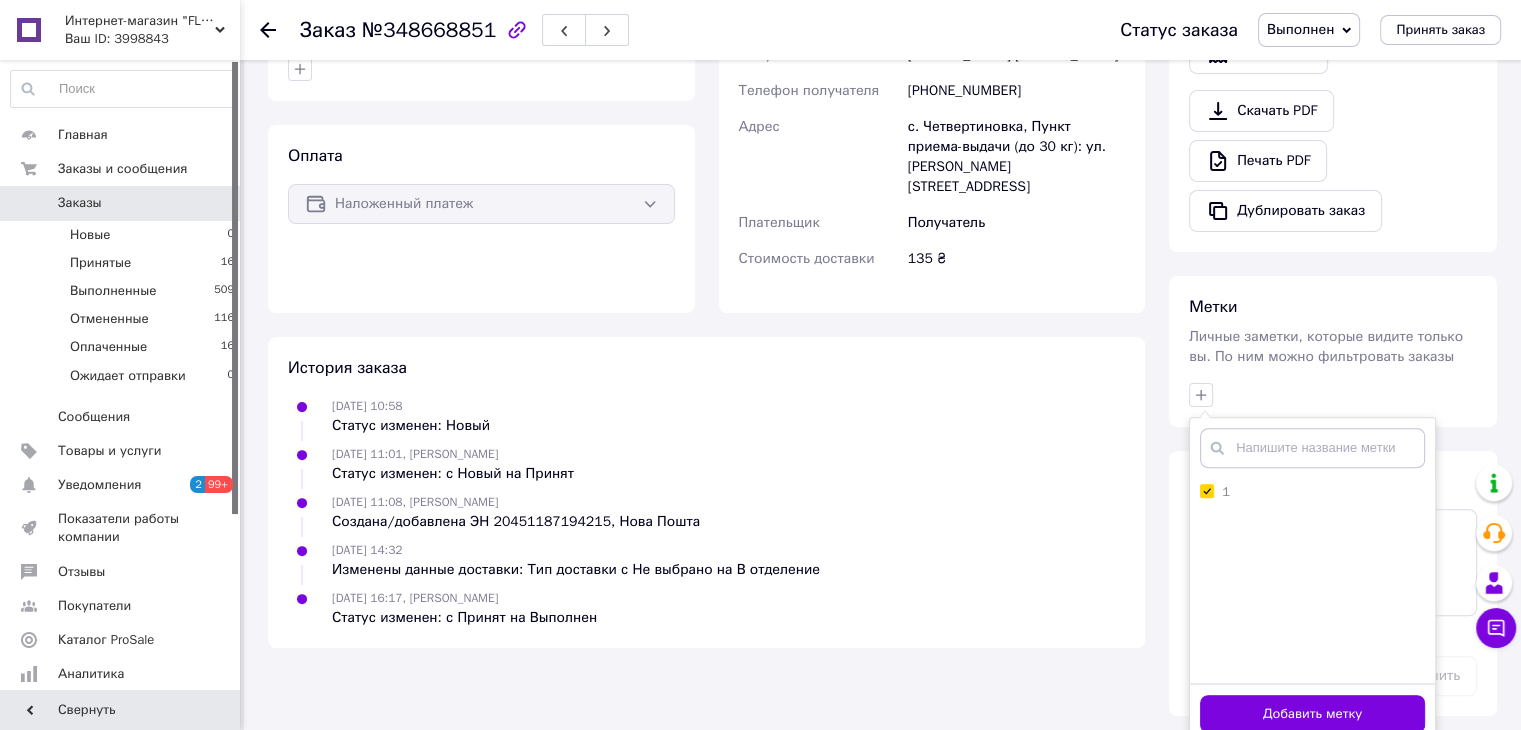 scroll, scrollTop: 552, scrollLeft: 0, axis: vertical 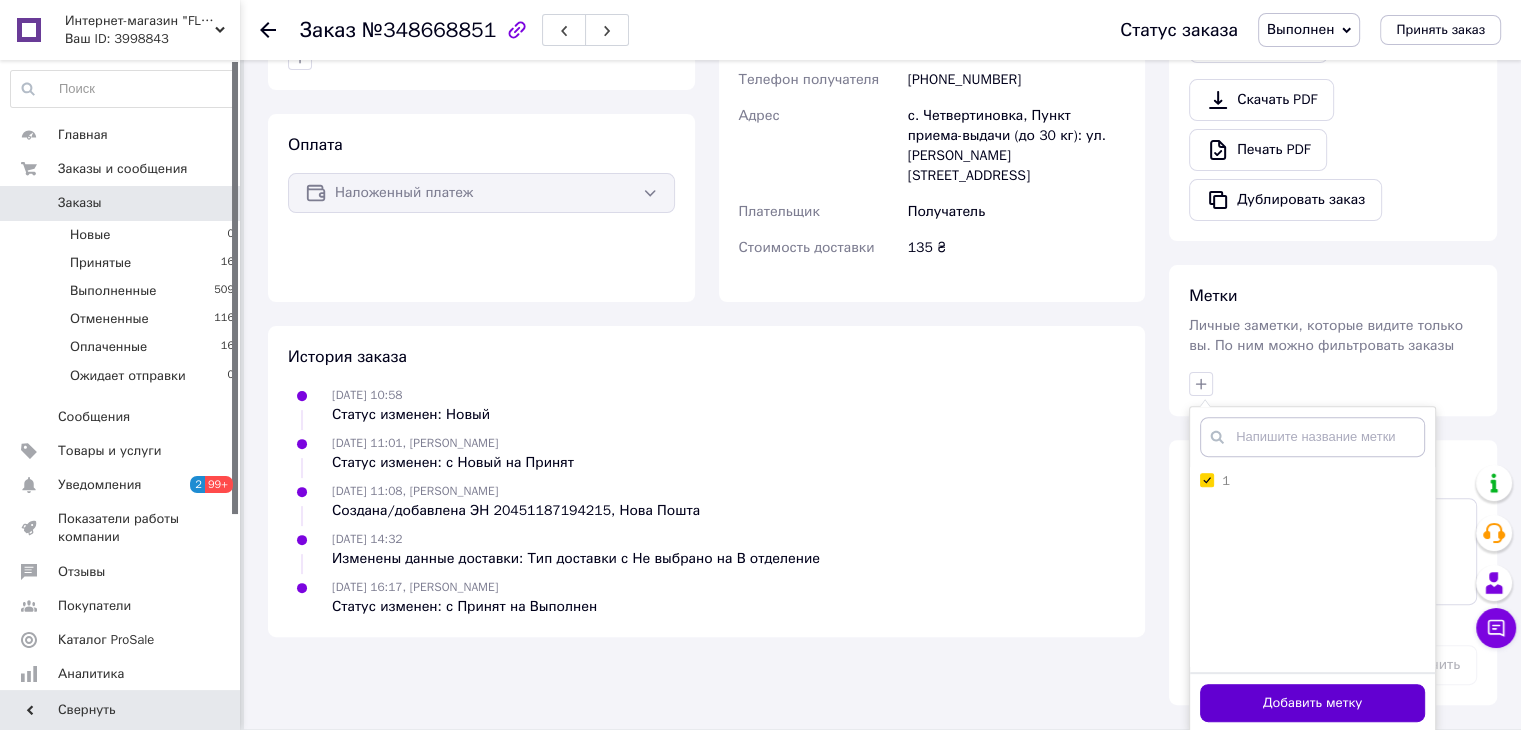 click on "Добавить метку" at bounding box center [1312, 703] 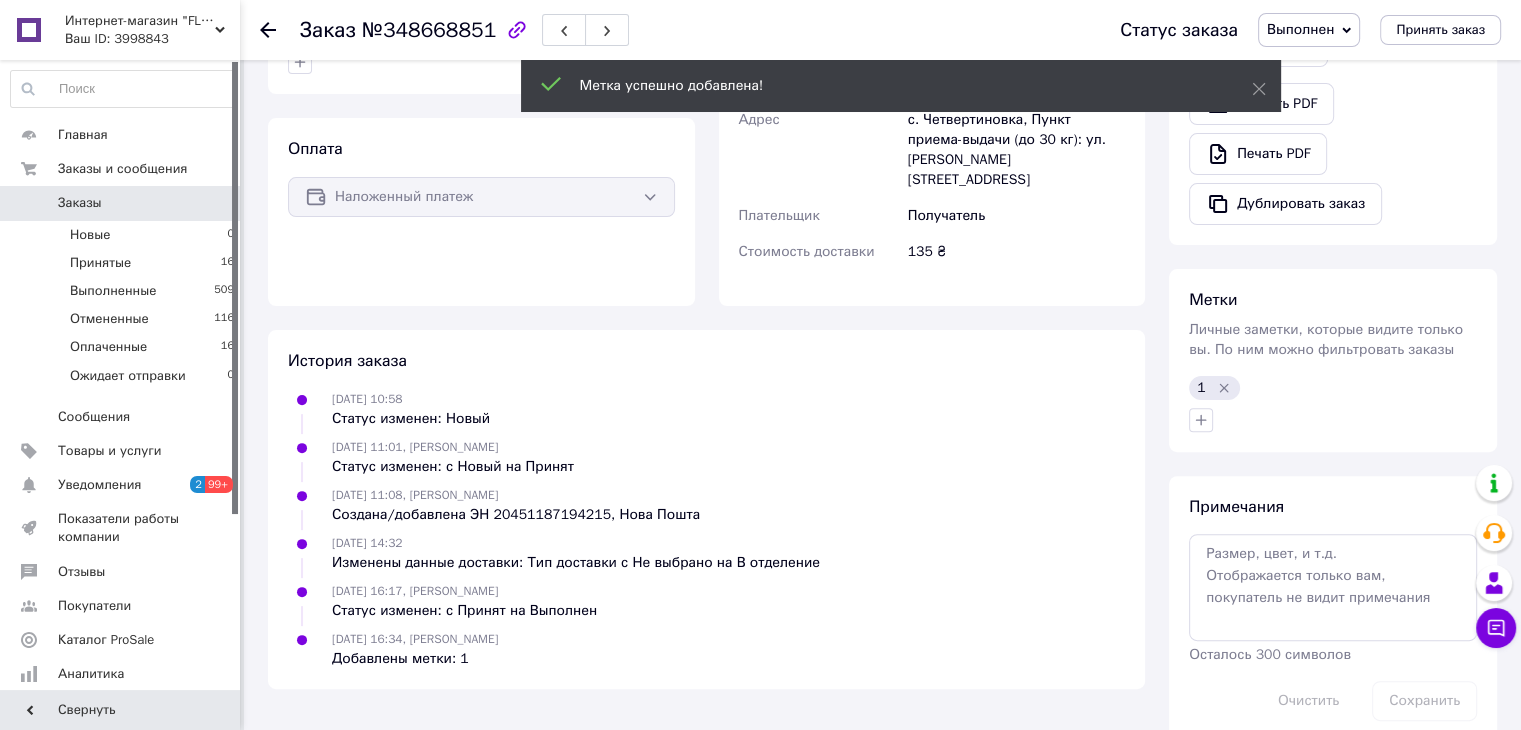 scroll, scrollTop: 552, scrollLeft: 0, axis: vertical 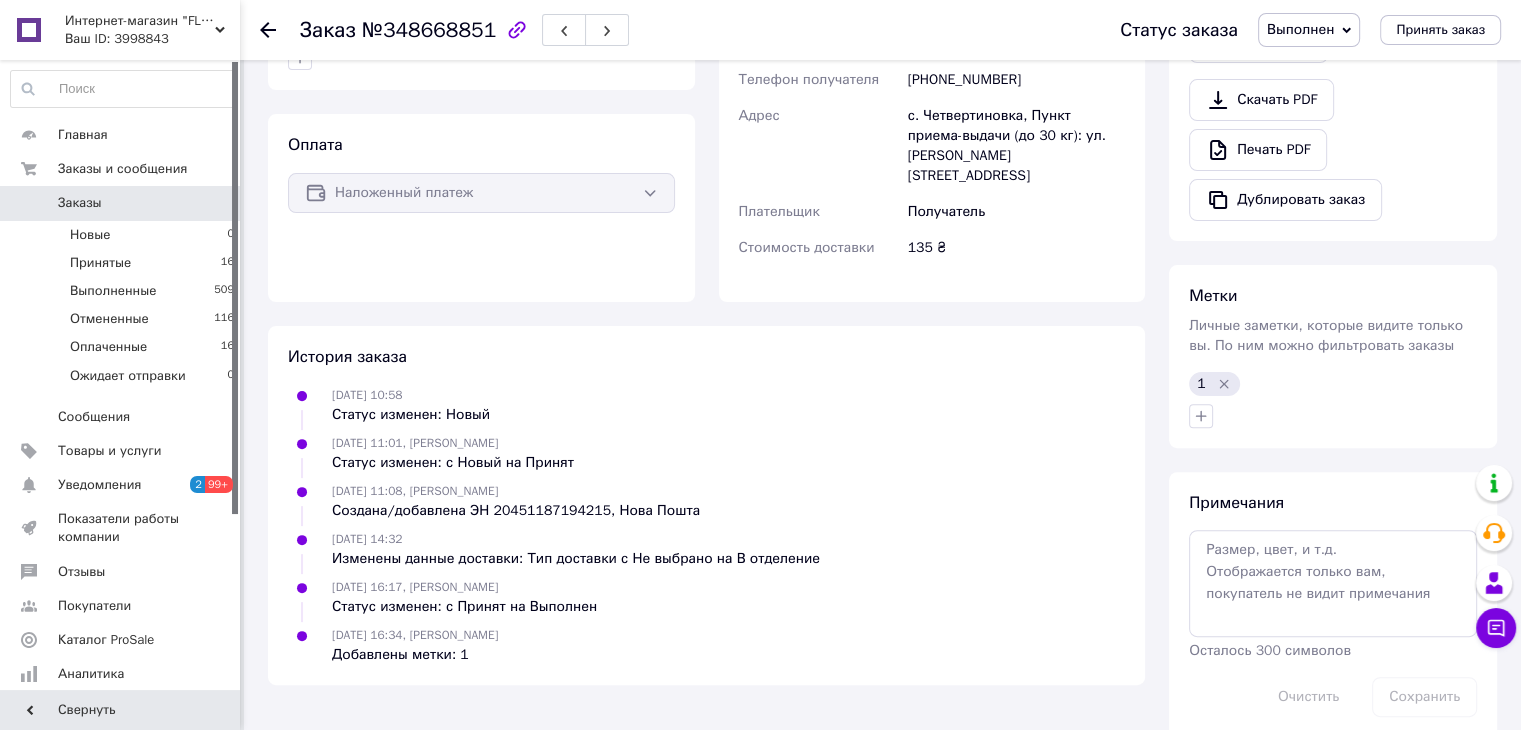 click 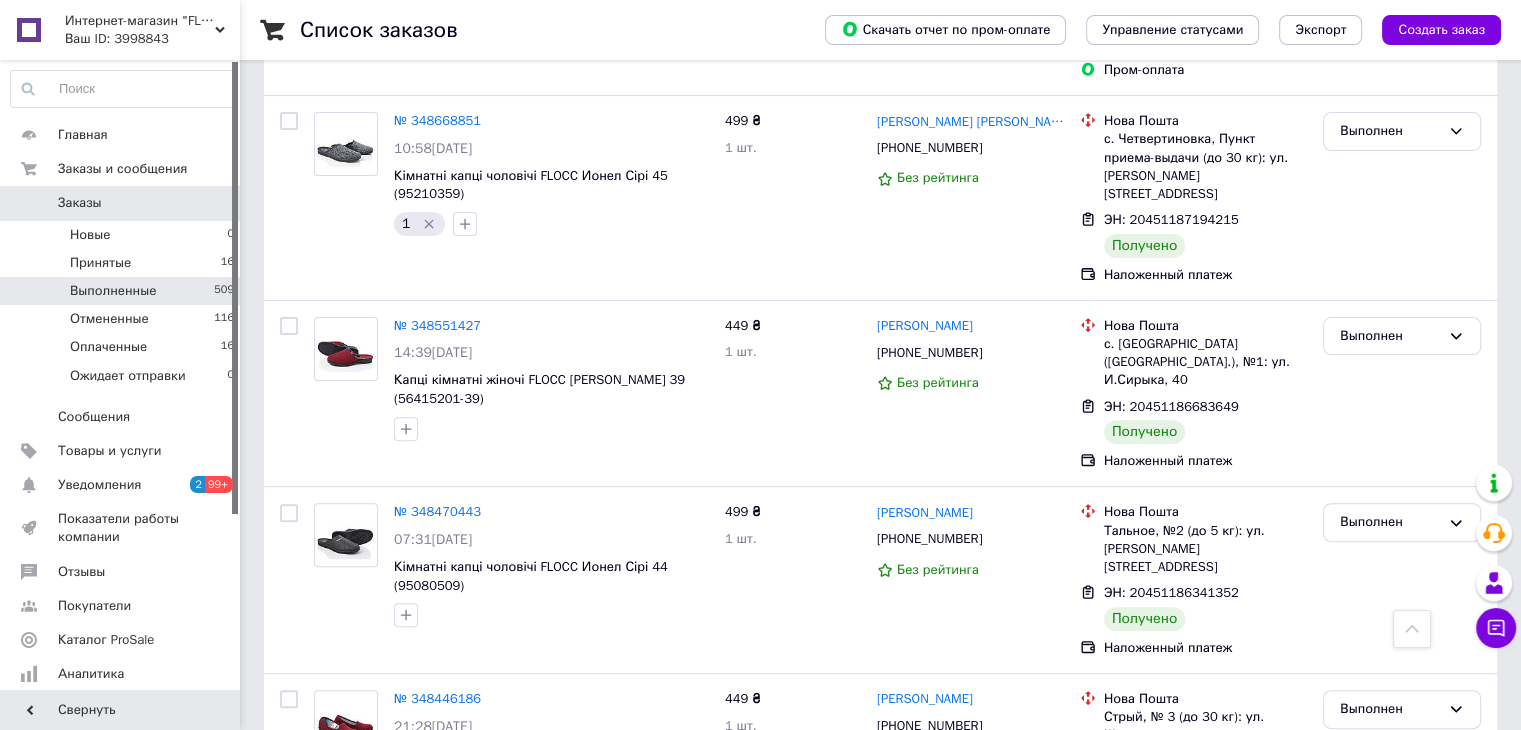 scroll, scrollTop: 600, scrollLeft: 0, axis: vertical 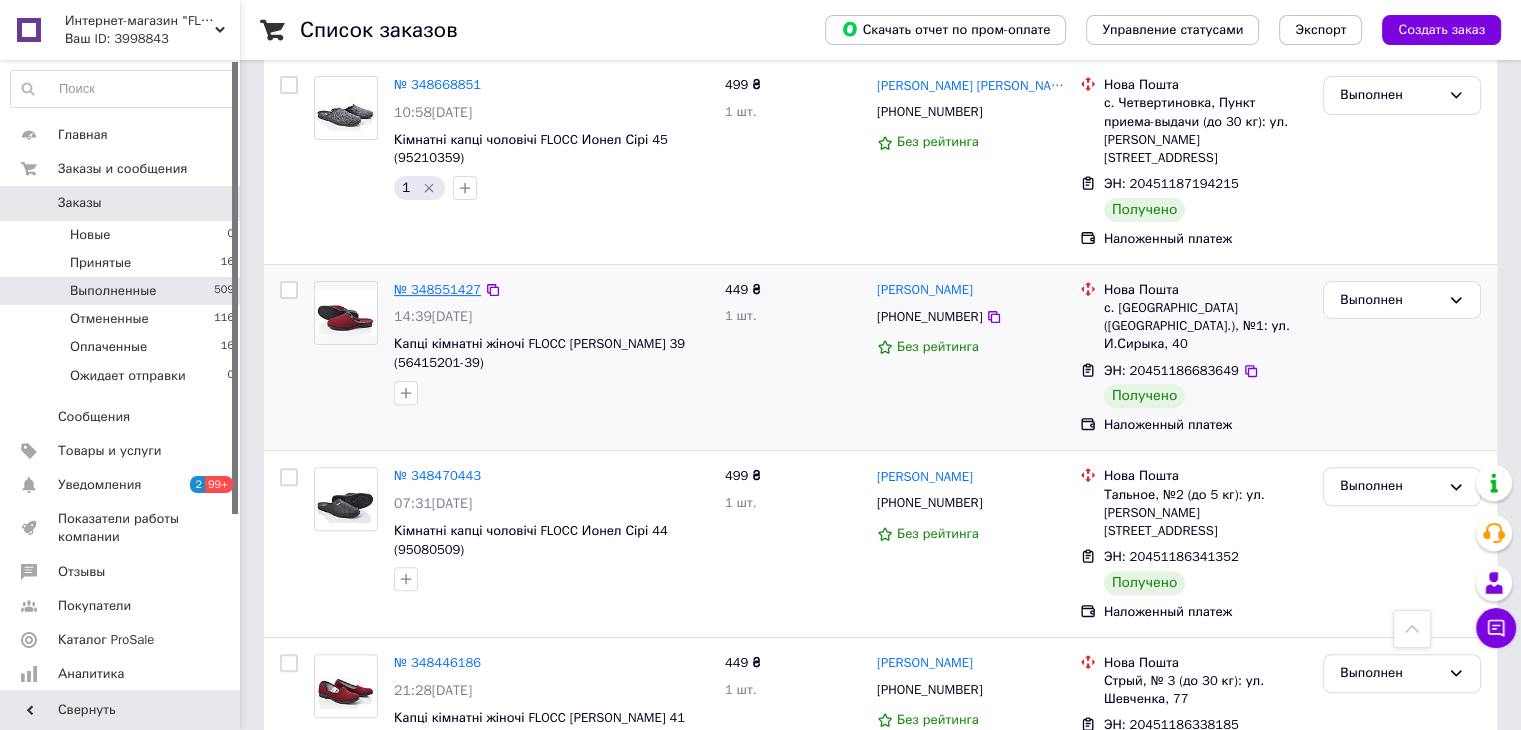 click on "№ 348551427" at bounding box center (437, 289) 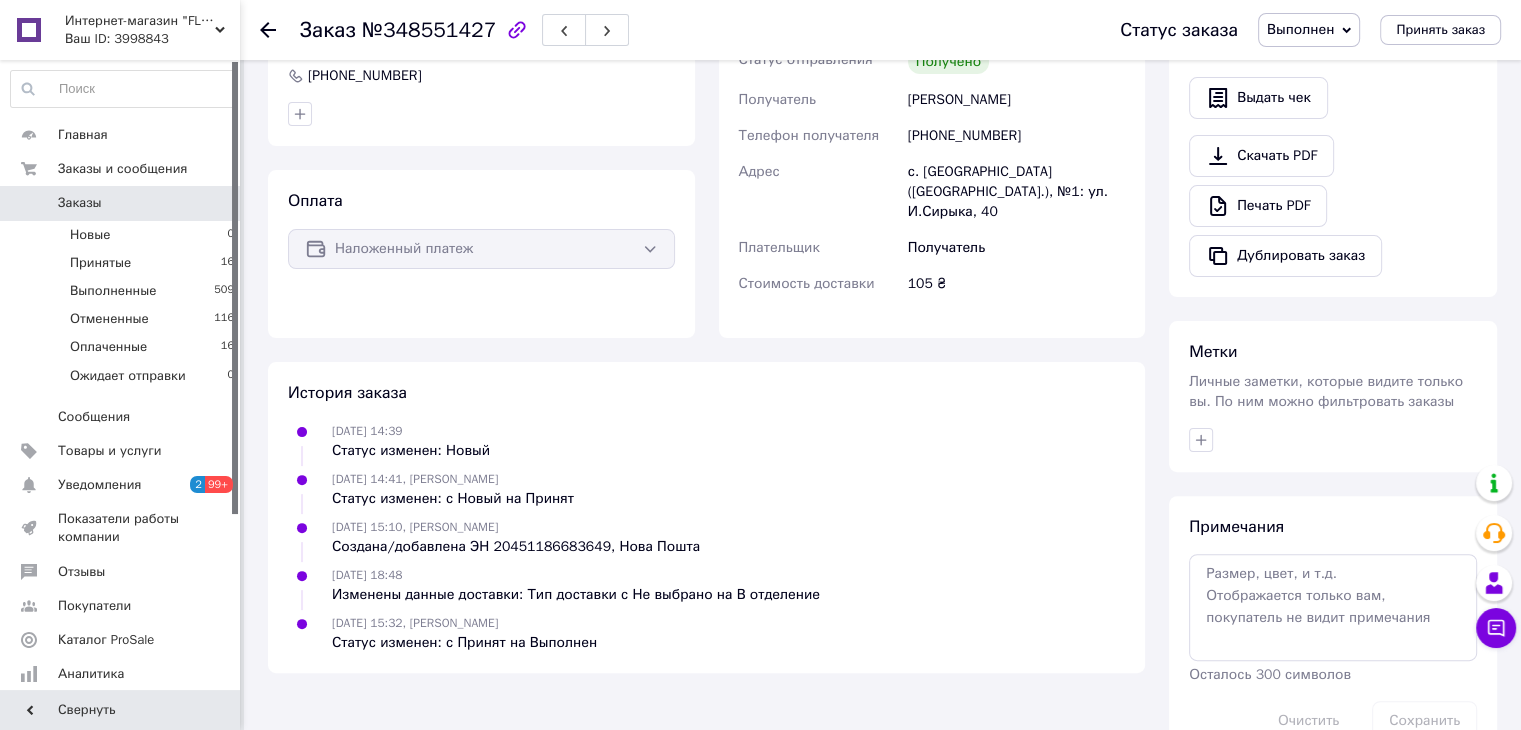 scroll, scrollTop: 500, scrollLeft: 0, axis: vertical 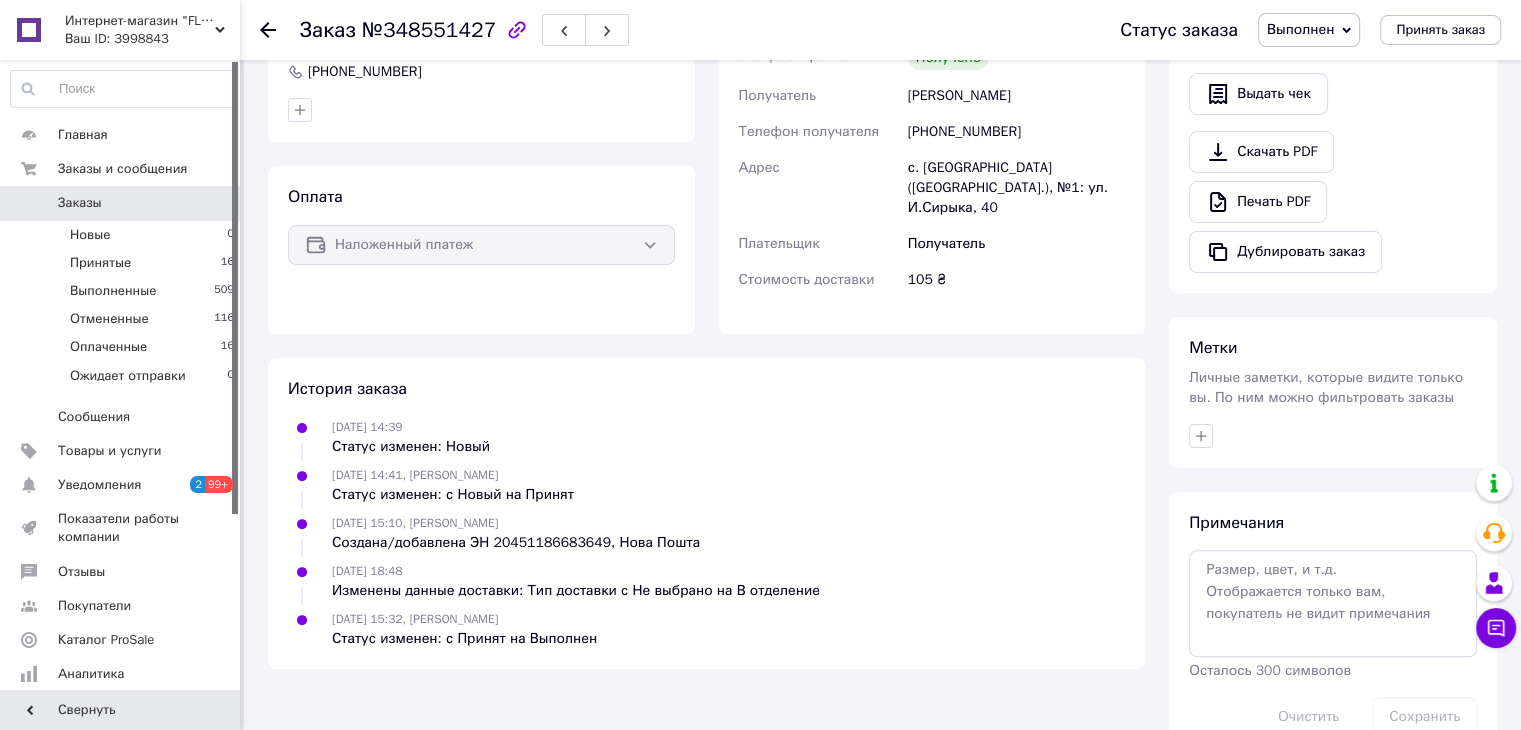 click on "Оплата Наложенный платеж" at bounding box center [481, 250] 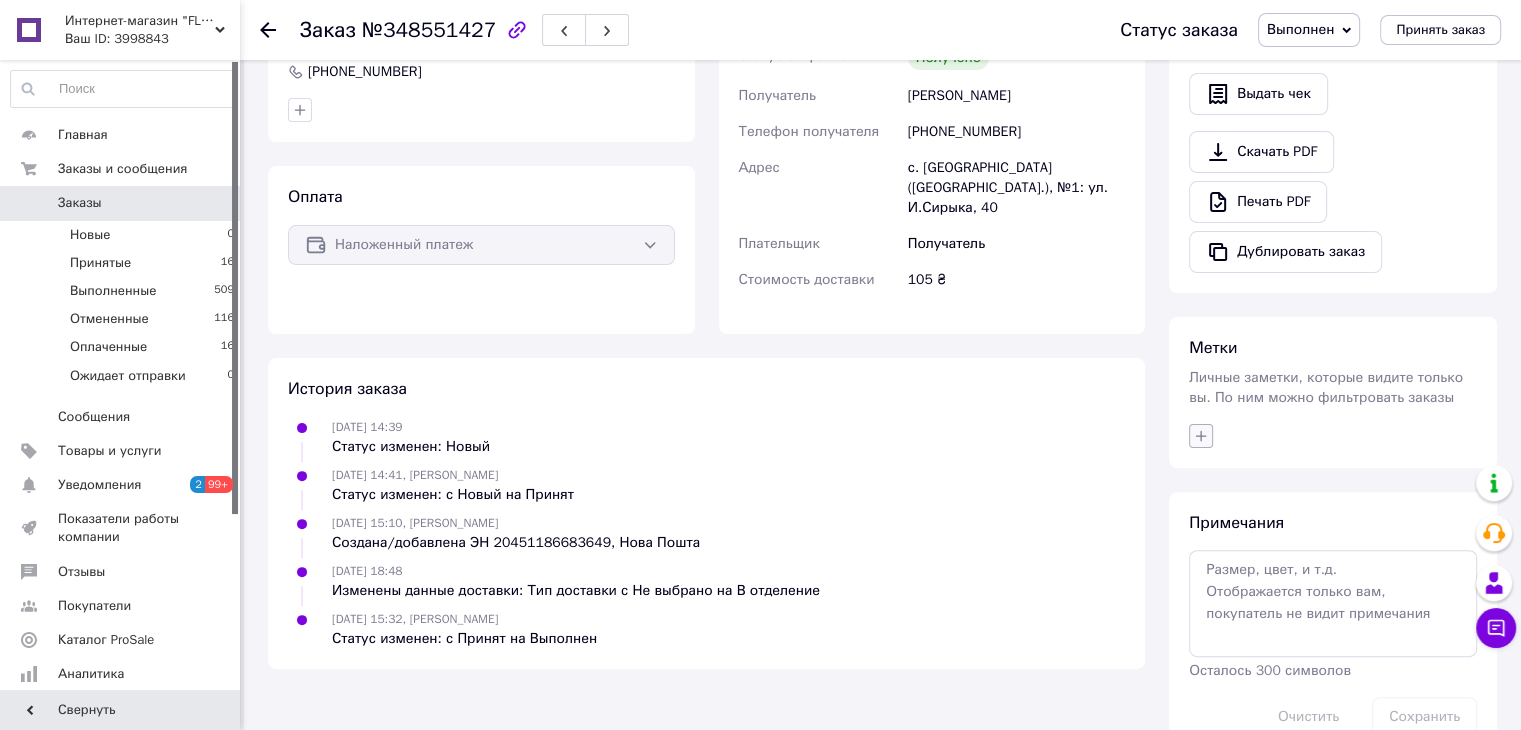 scroll, scrollTop: 300, scrollLeft: 0, axis: vertical 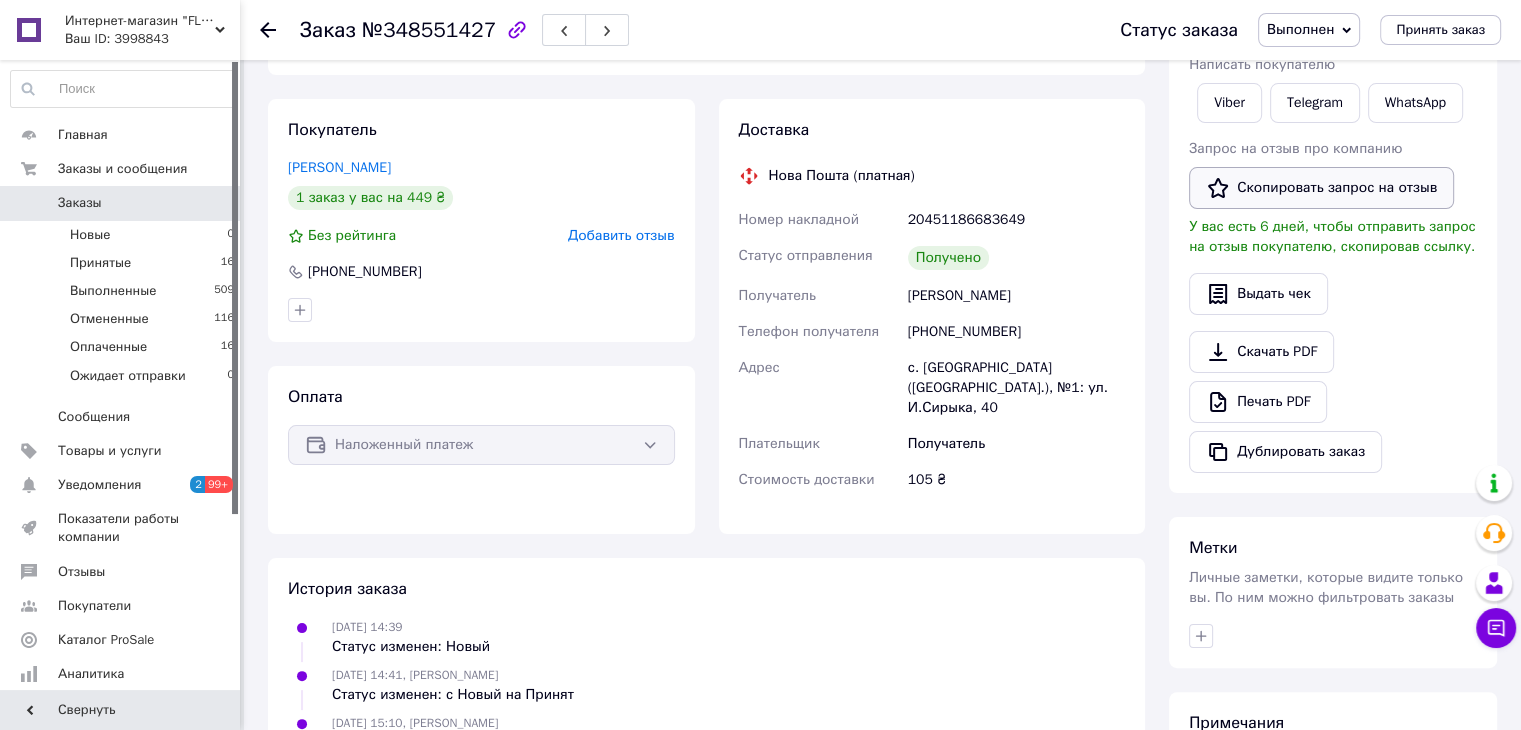 click on "Скопировать запрос на отзыв" at bounding box center [1321, 188] 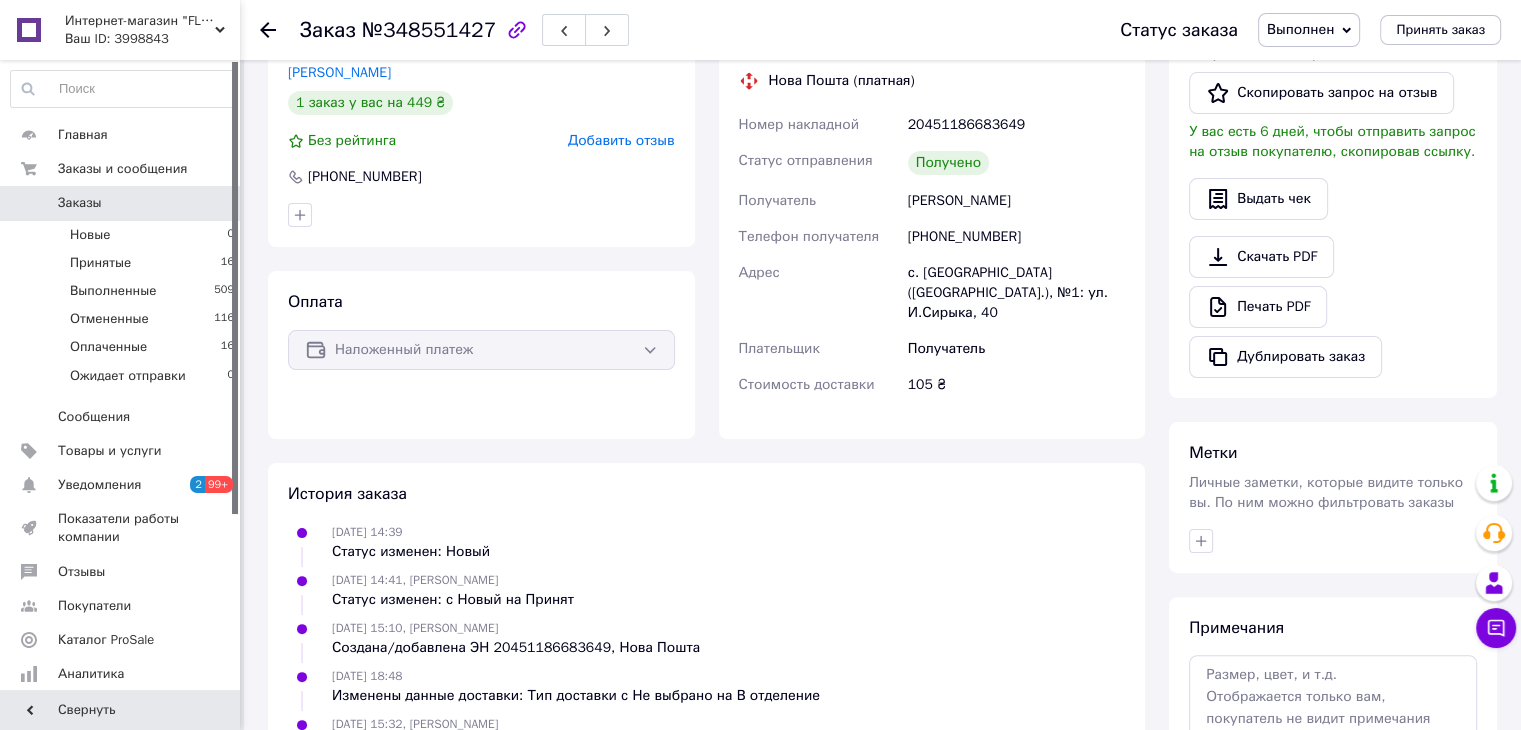 scroll, scrollTop: 400, scrollLeft: 0, axis: vertical 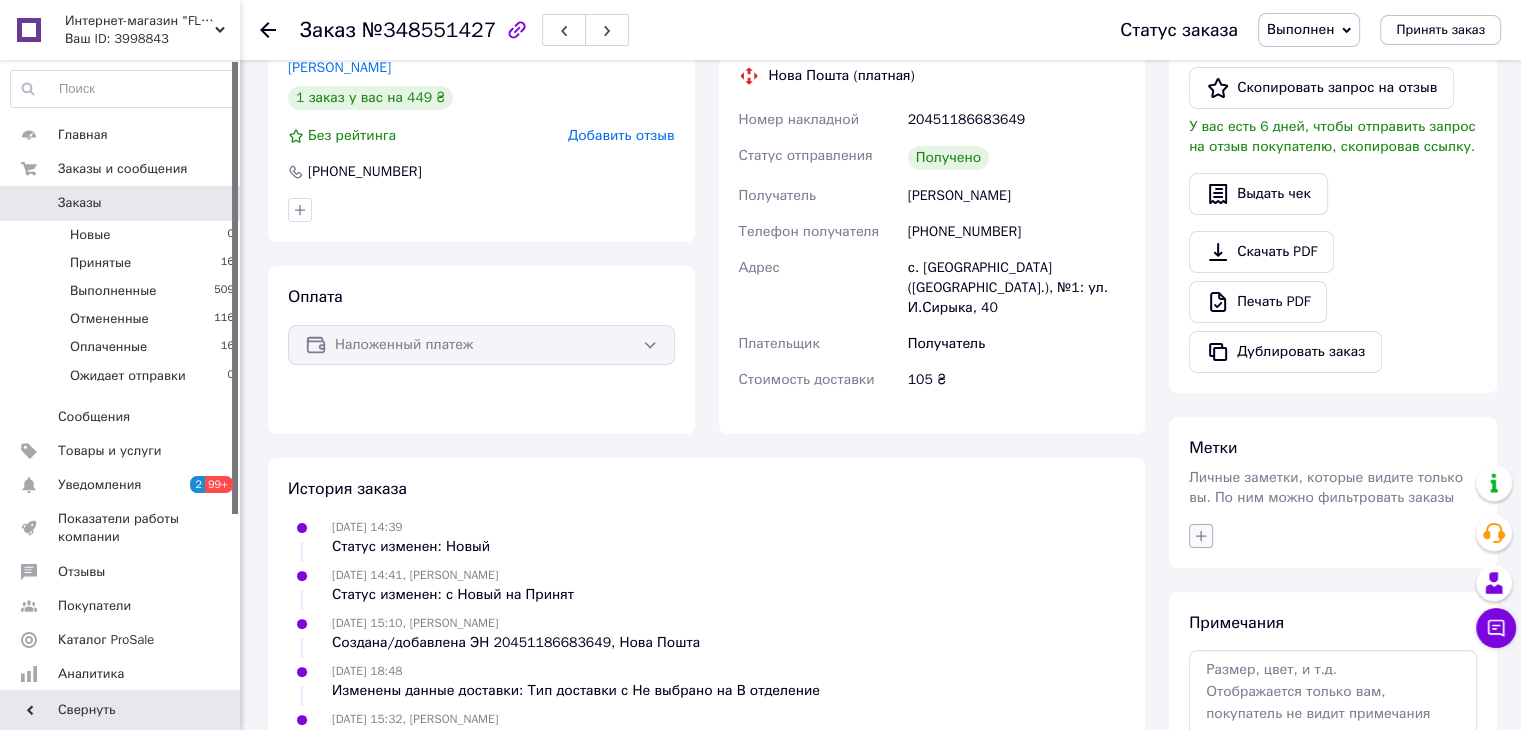 click 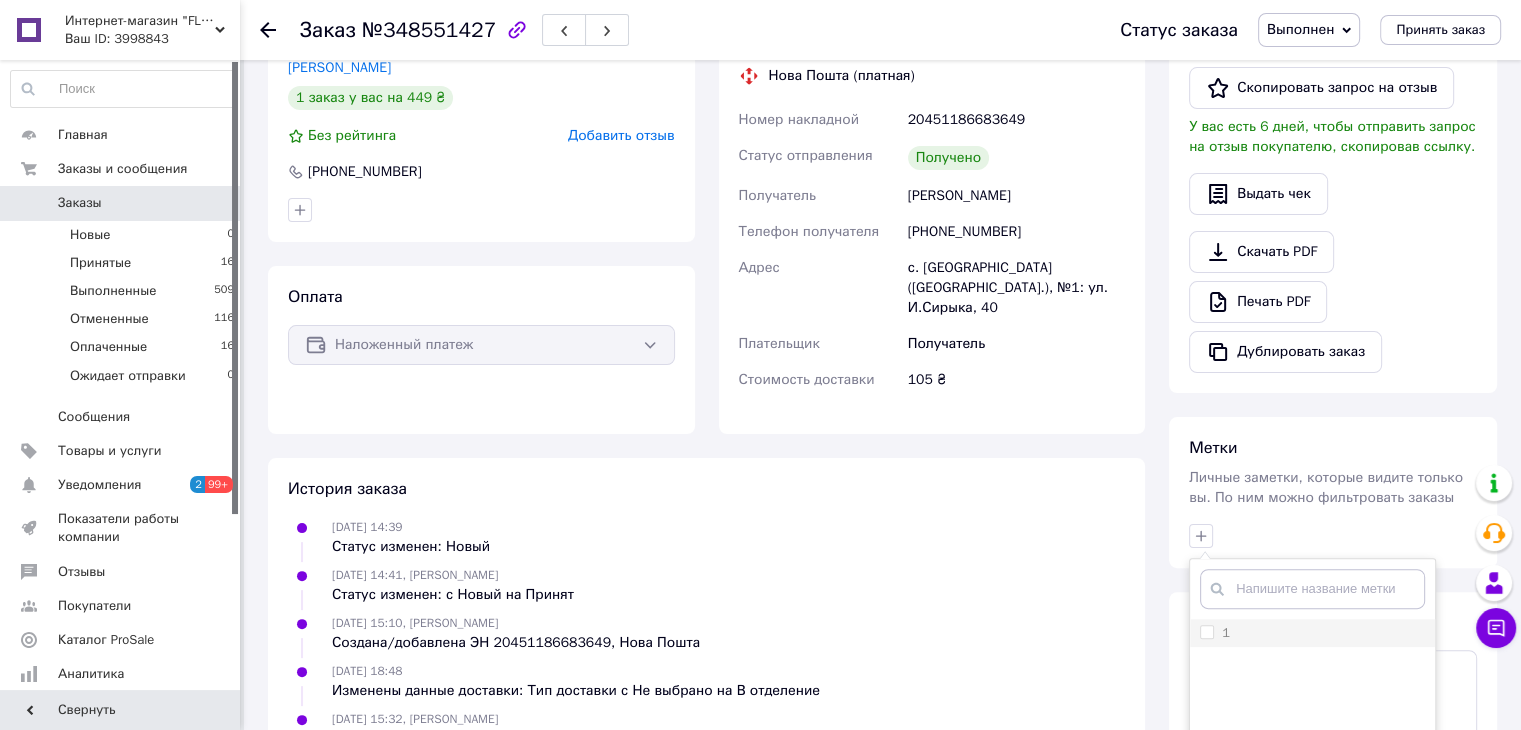click on "1" at bounding box center (1206, 631) 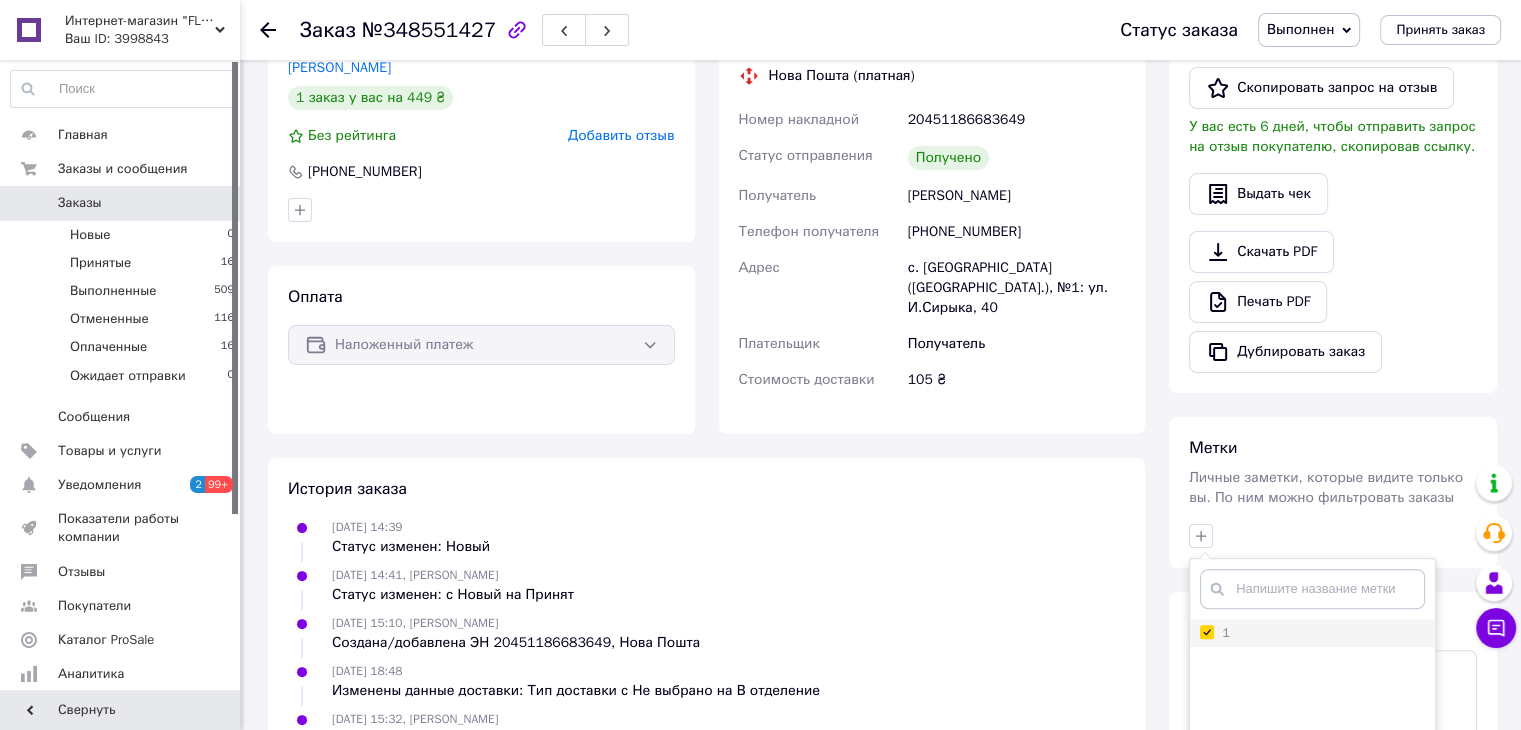 checkbox on "true" 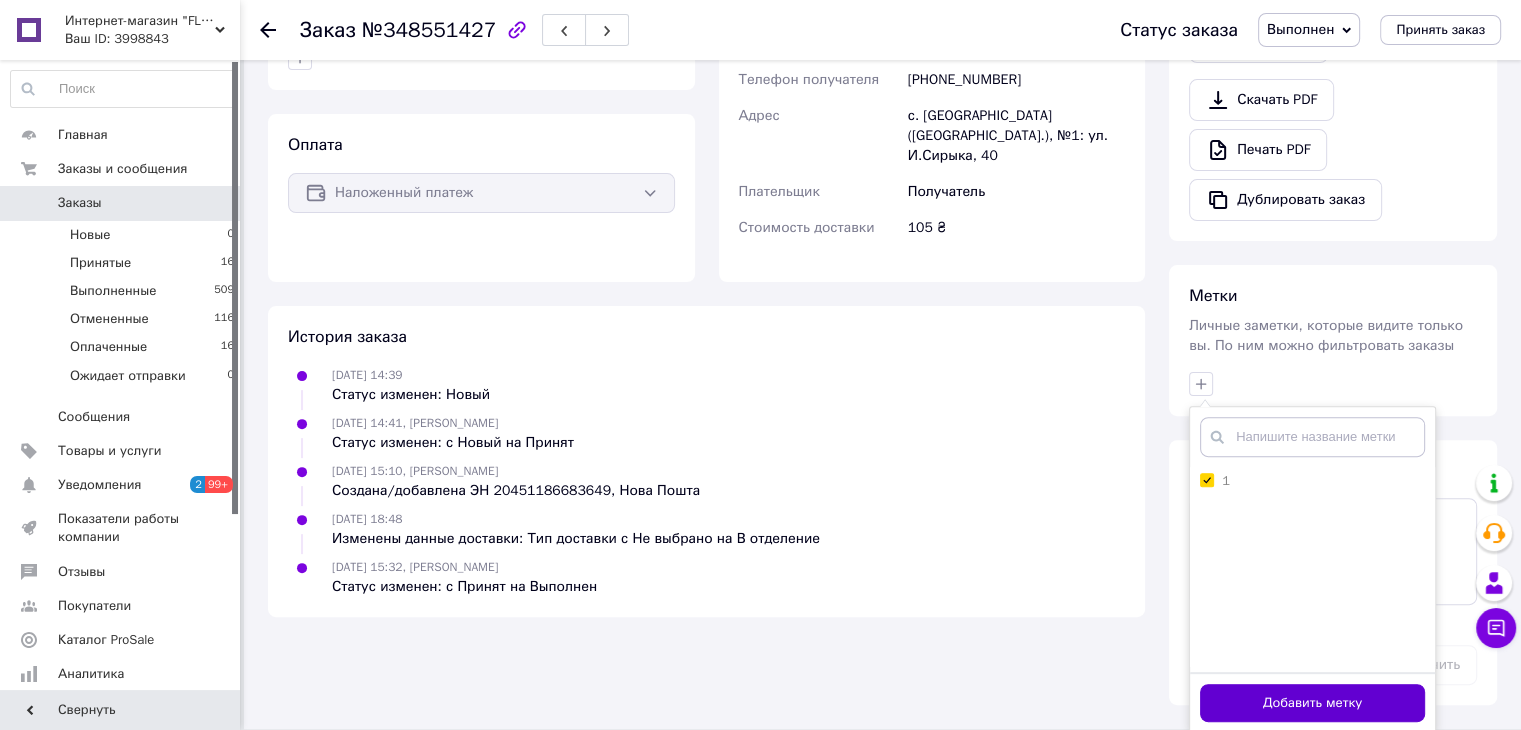 click on "Добавить метку" at bounding box center (1312, 703) 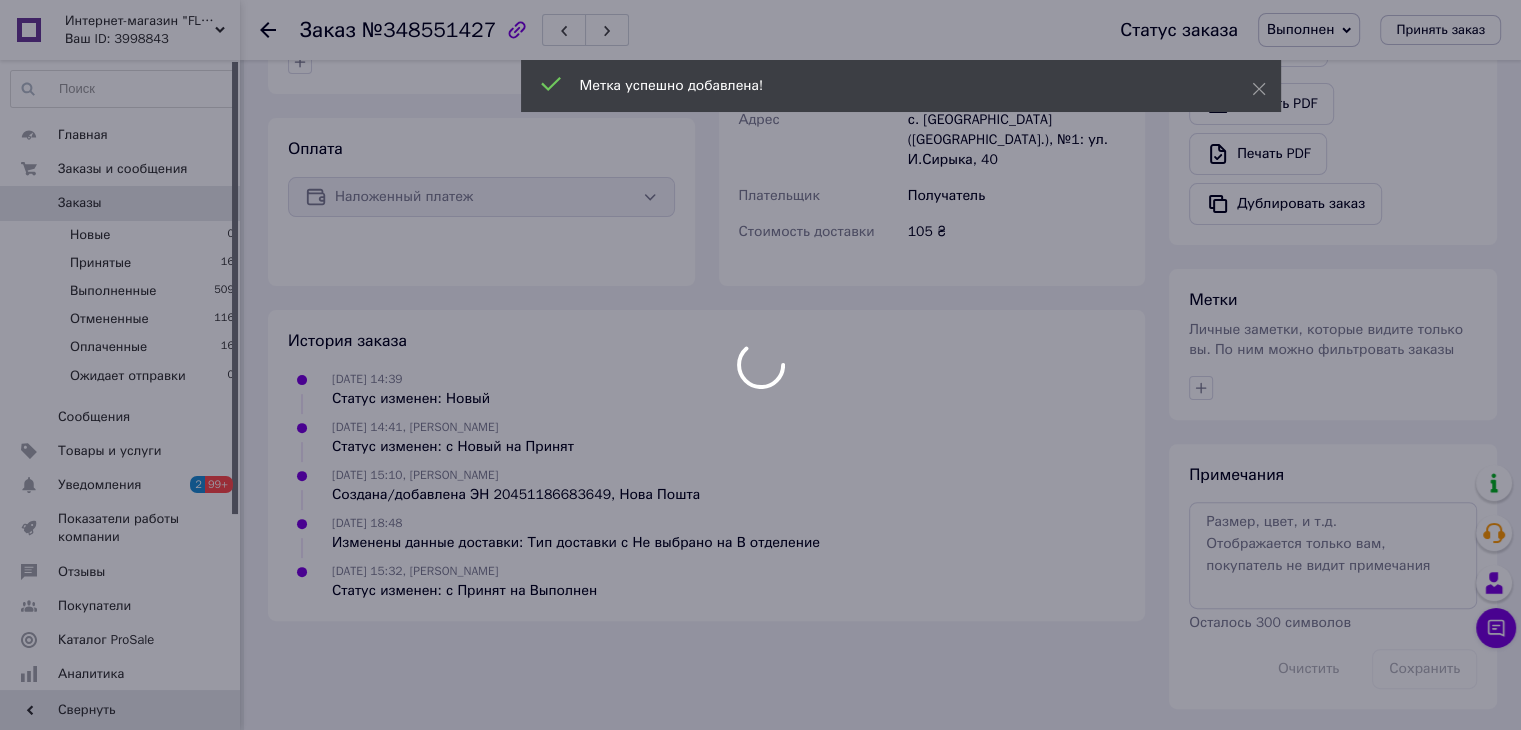 scroll, scrollTop: 552, scrollLeft: 0, axis: vertical 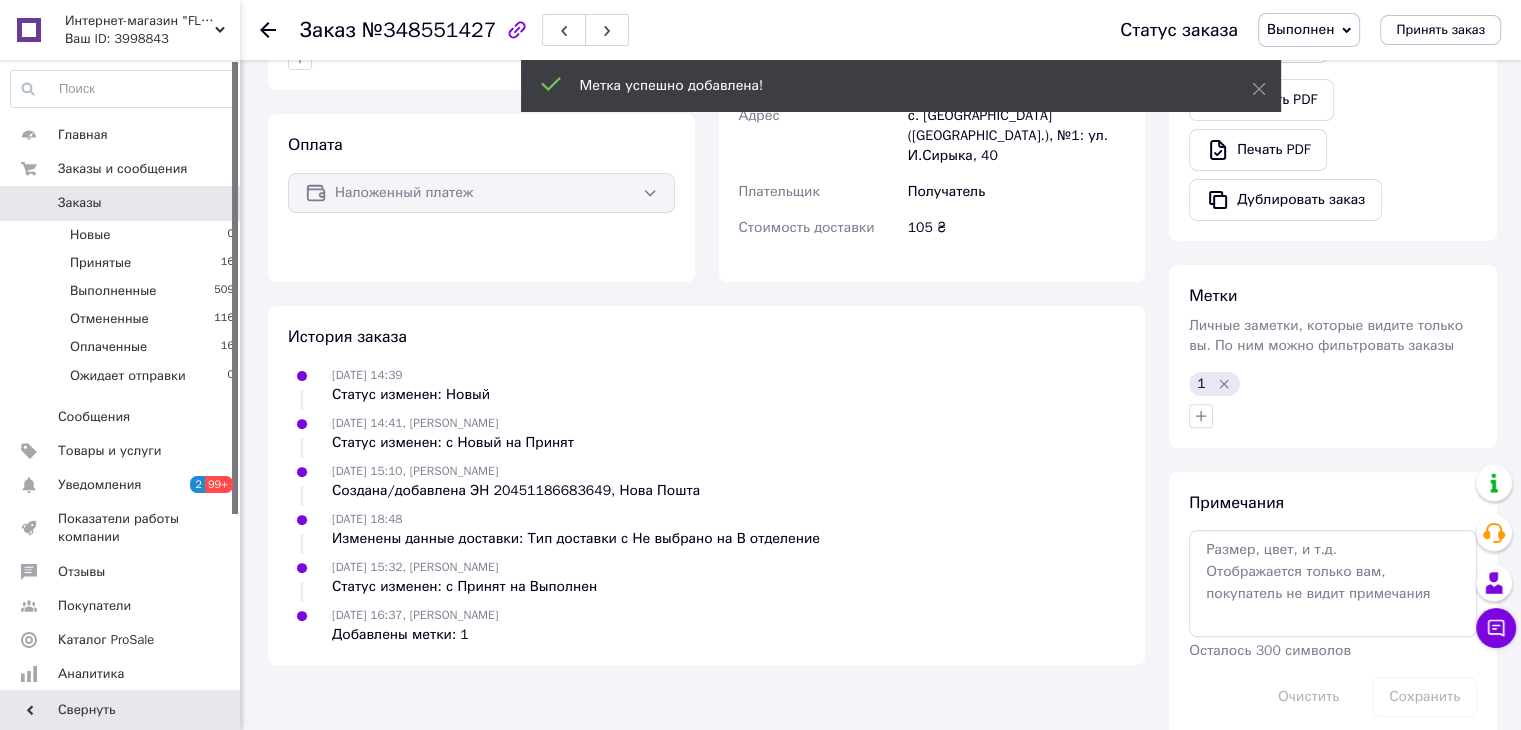 click 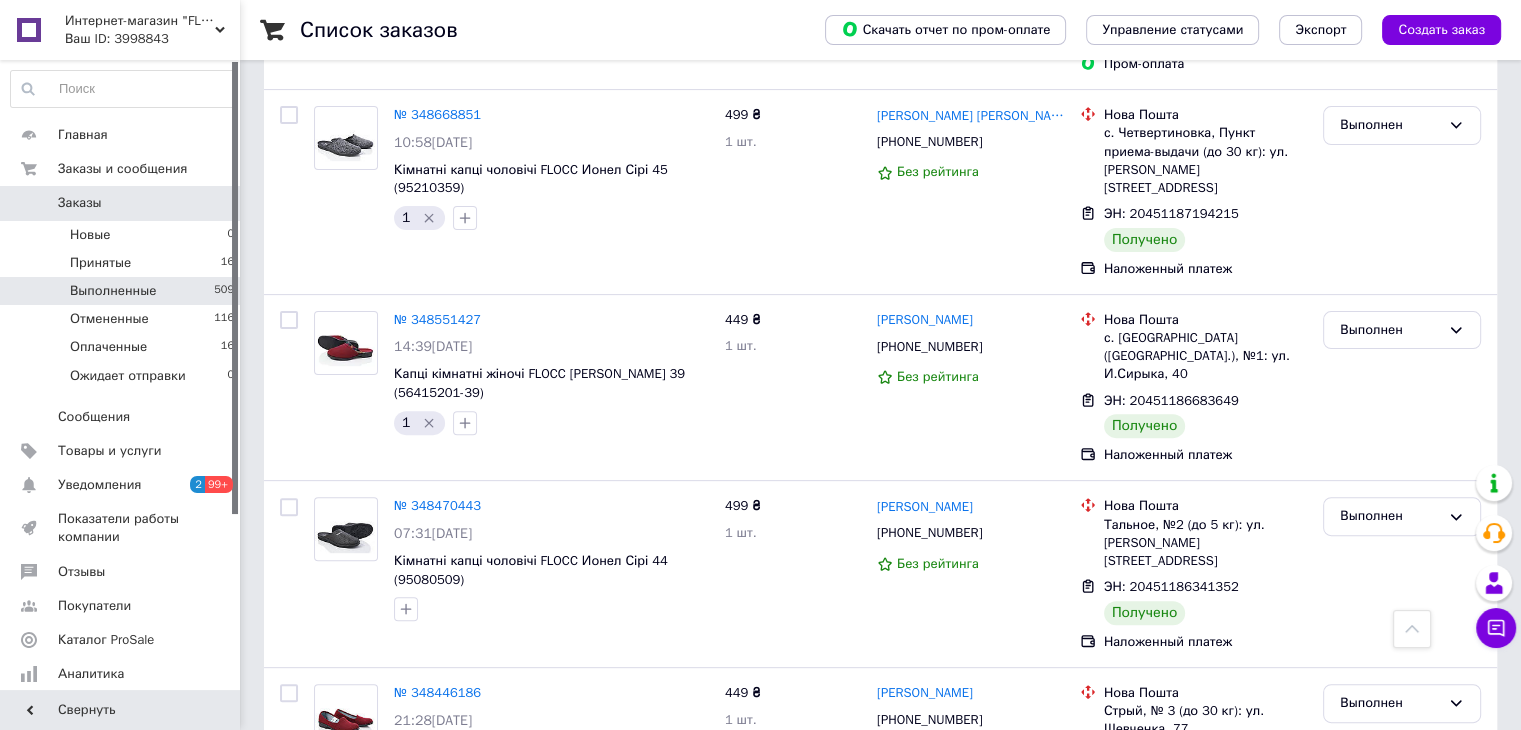 scroll, scrollTop: 600, scrollLeft: 0, axis: vertical 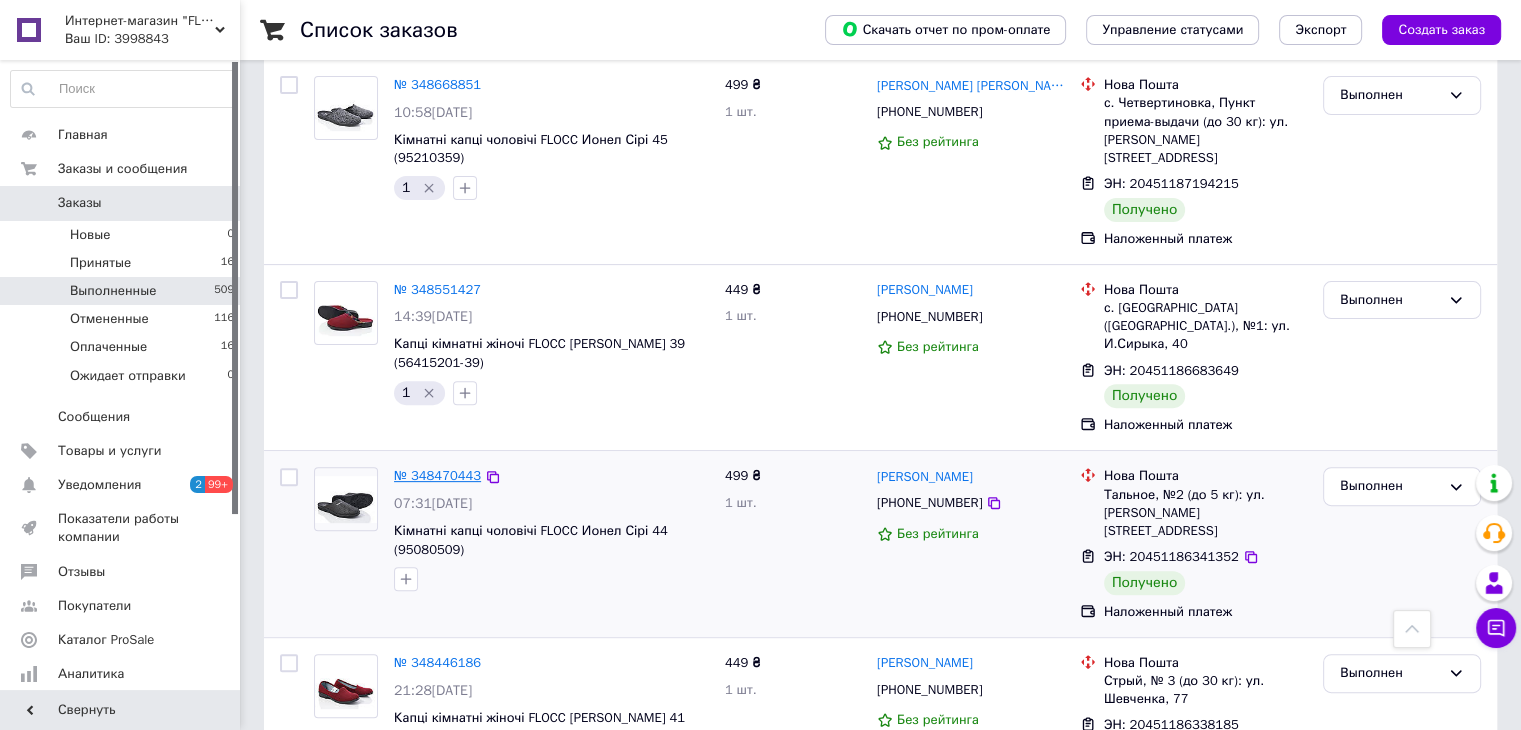 click on "№ 348470443" at bounding box center (437, 475) 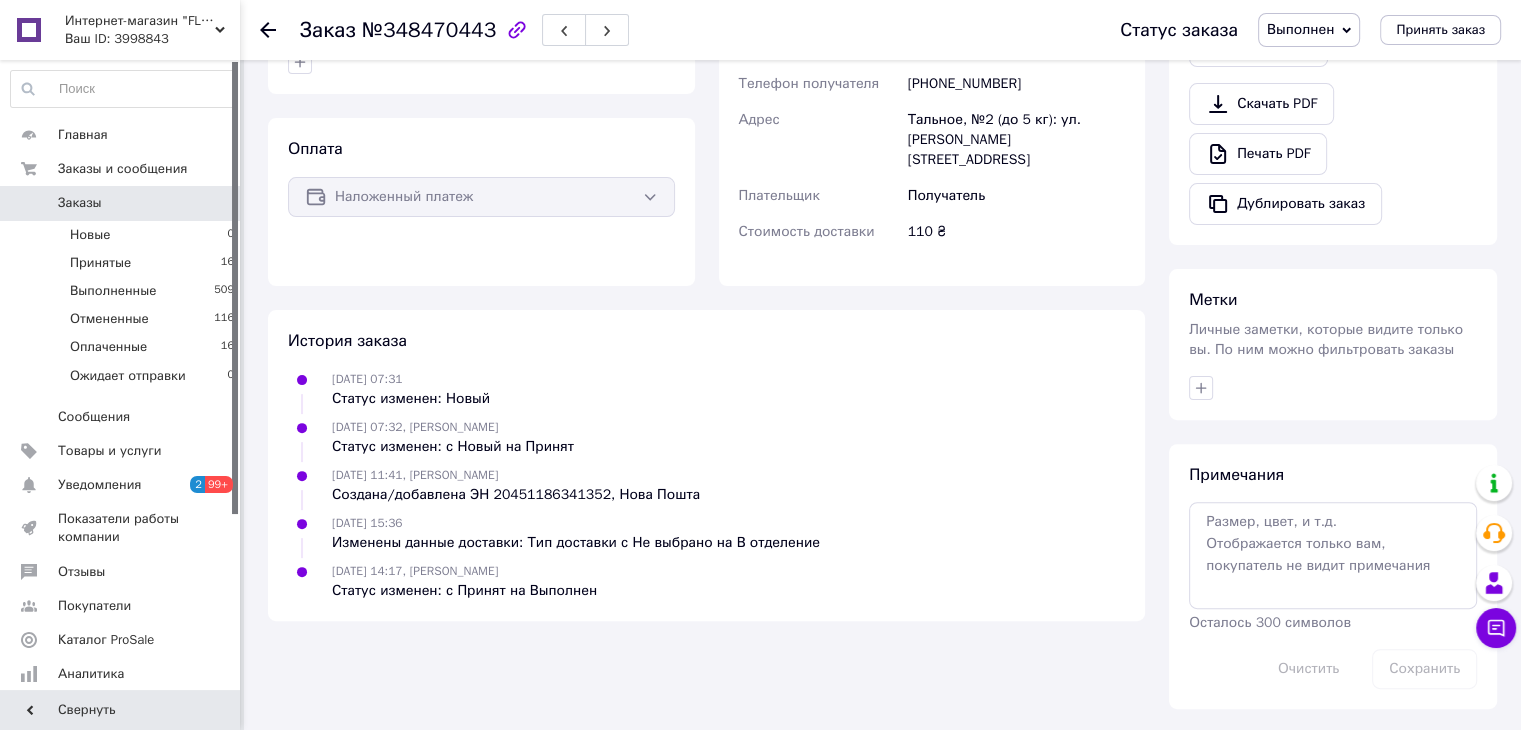 scroll, scrollTop: 448, scrollLeft: 0, axis: vertical 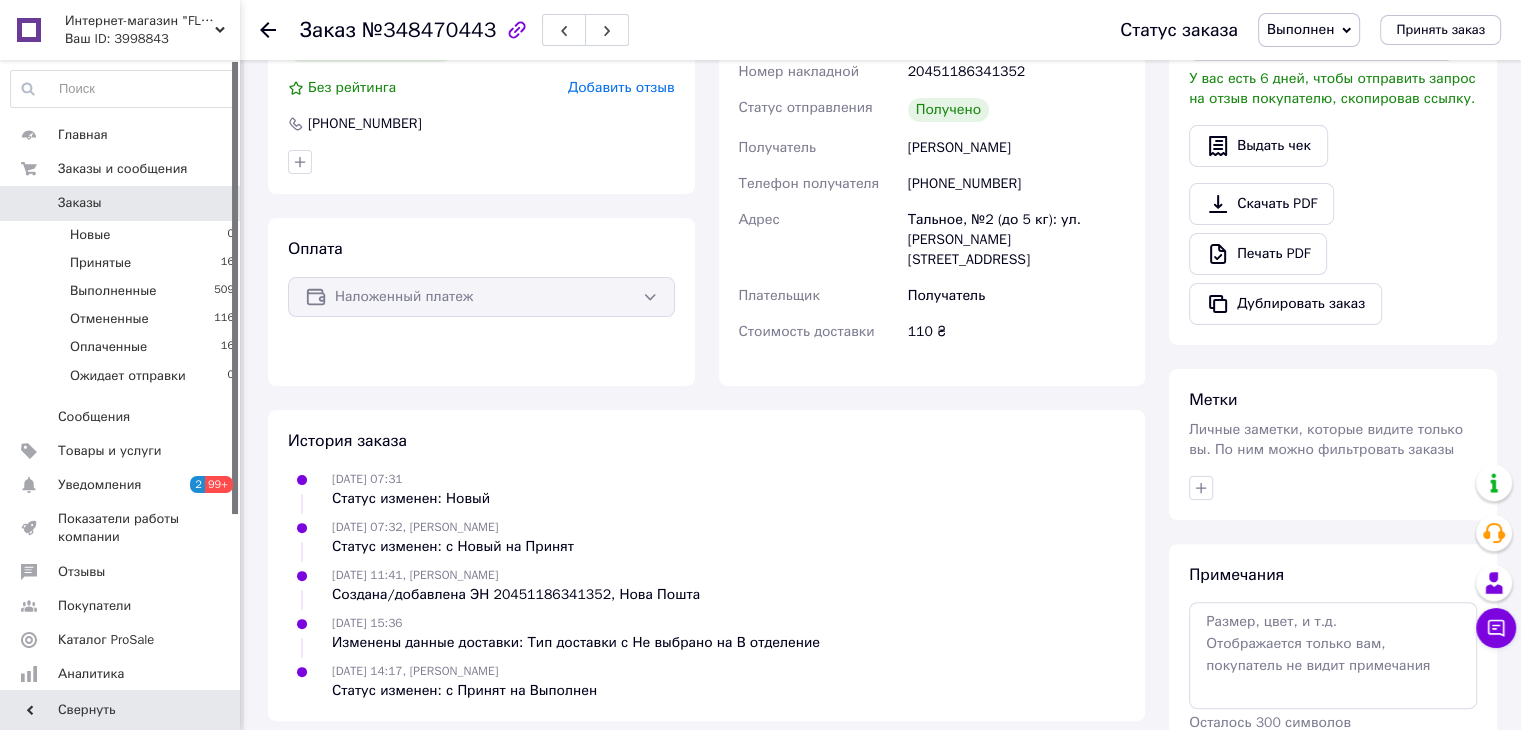 click on "Оплата Наложенный платеж" at bounding box center [481, 302] 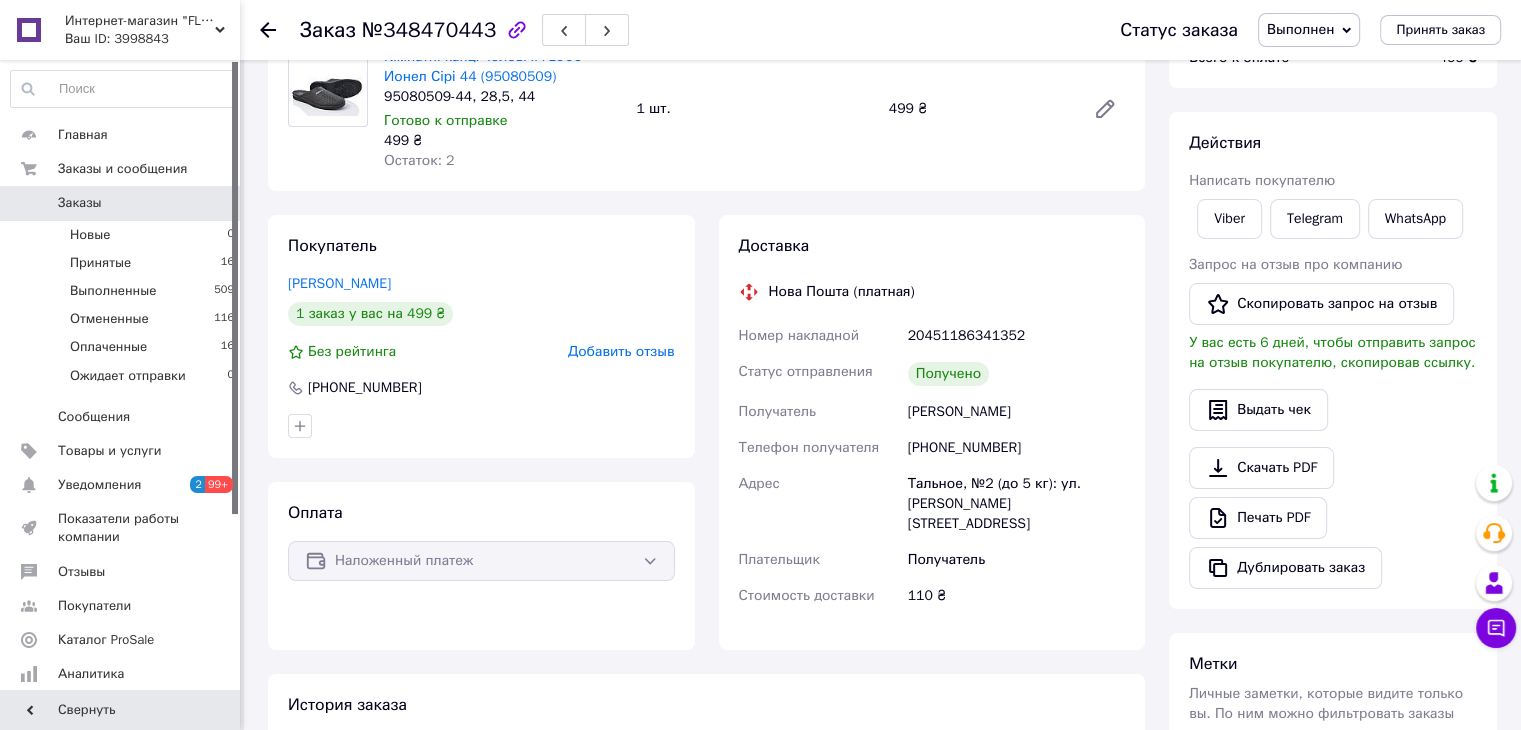 scroll, scrollTop: 148, scrollLeft: 0, axis: vertical 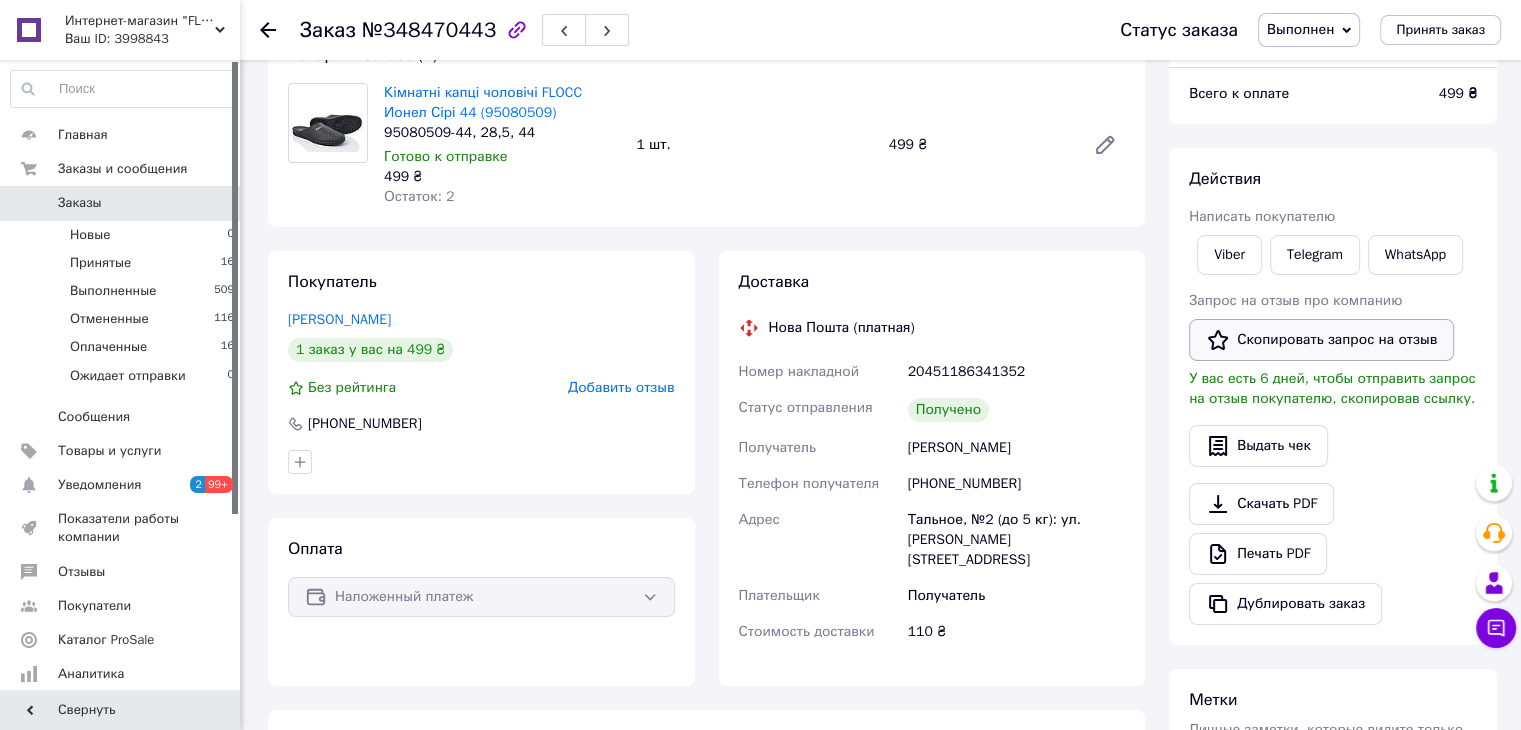 click on "Скопировать запрос на отзыв" at bounding box center [1321, 340] 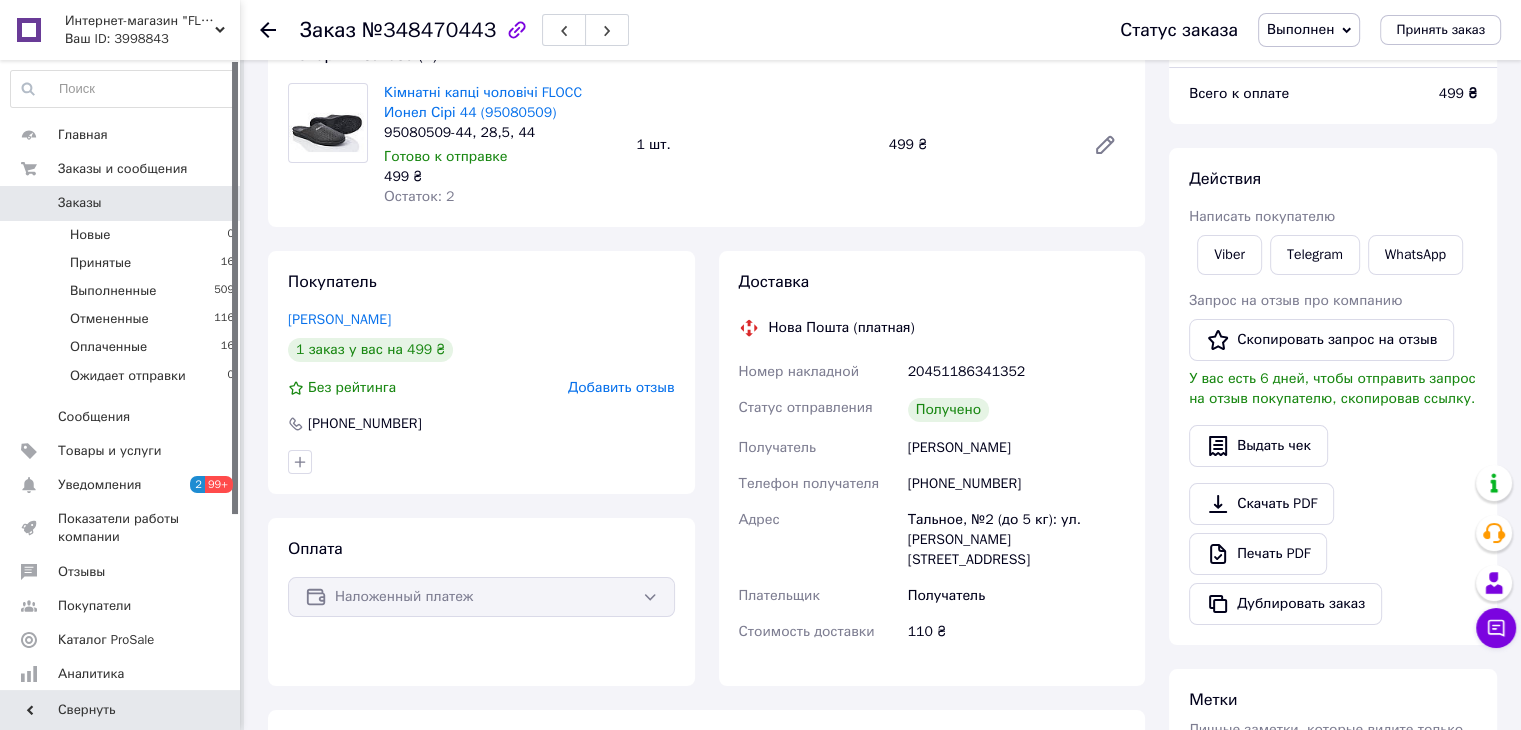 click at bounding box center [481, 462] 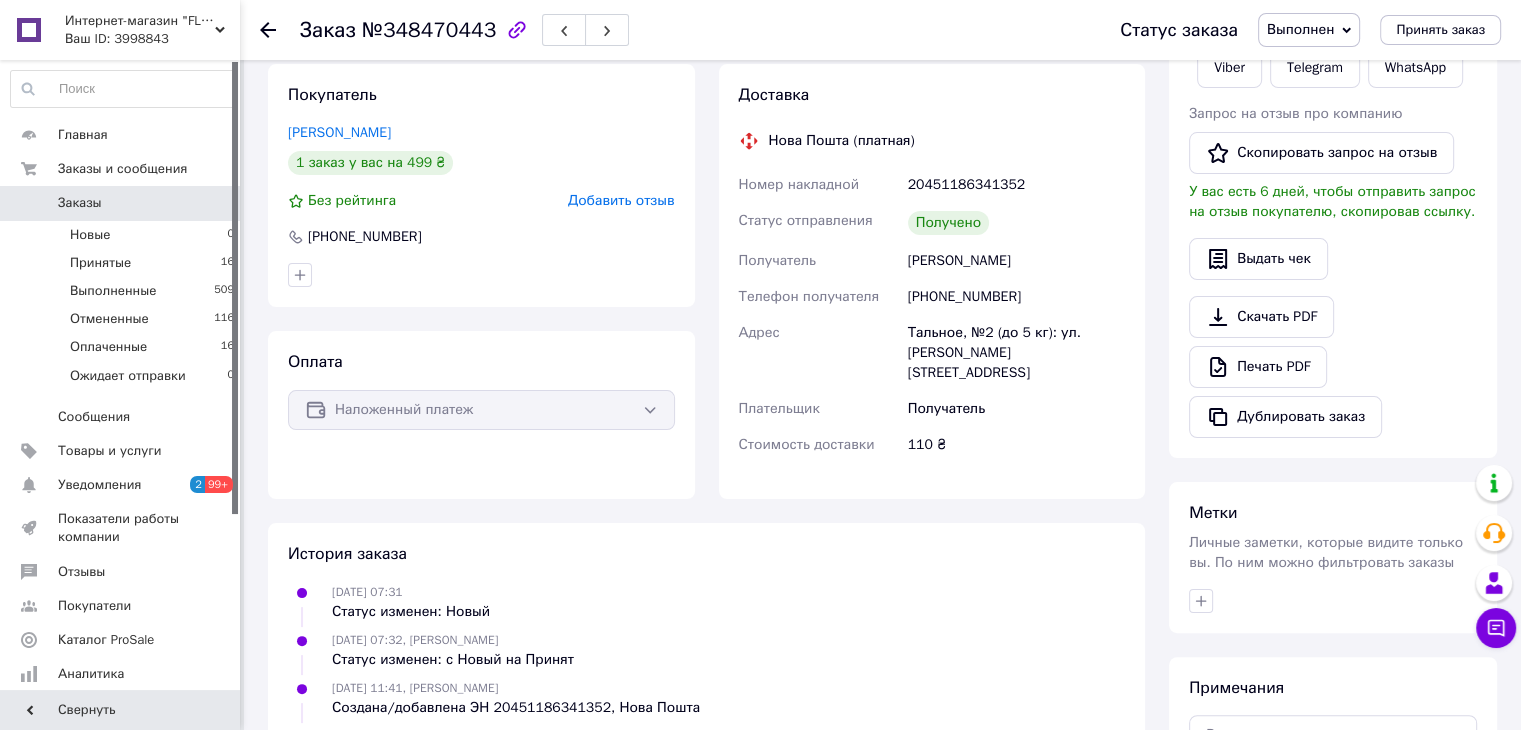scroll, scrollTop: 448, scrollLeft: 0, axis: vertical 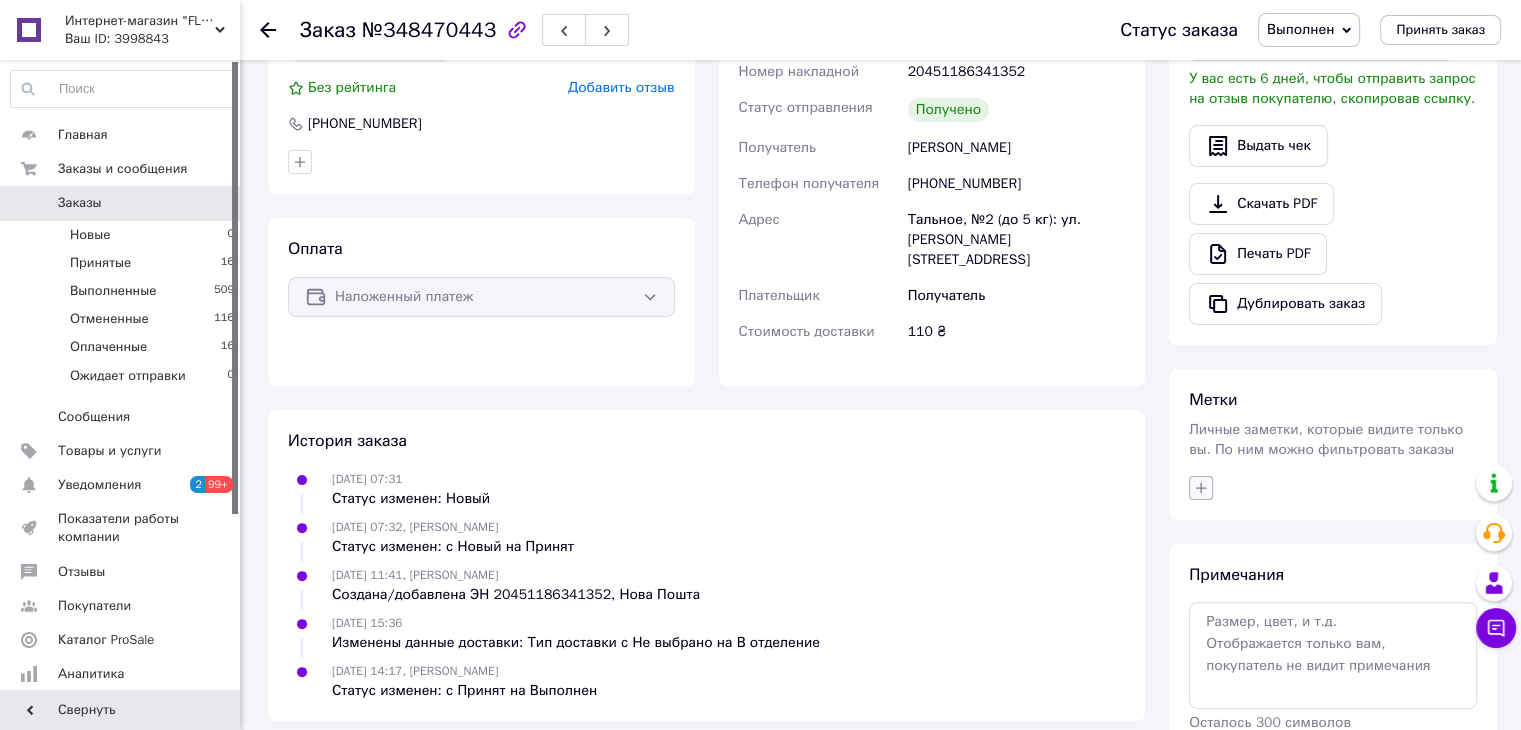 click 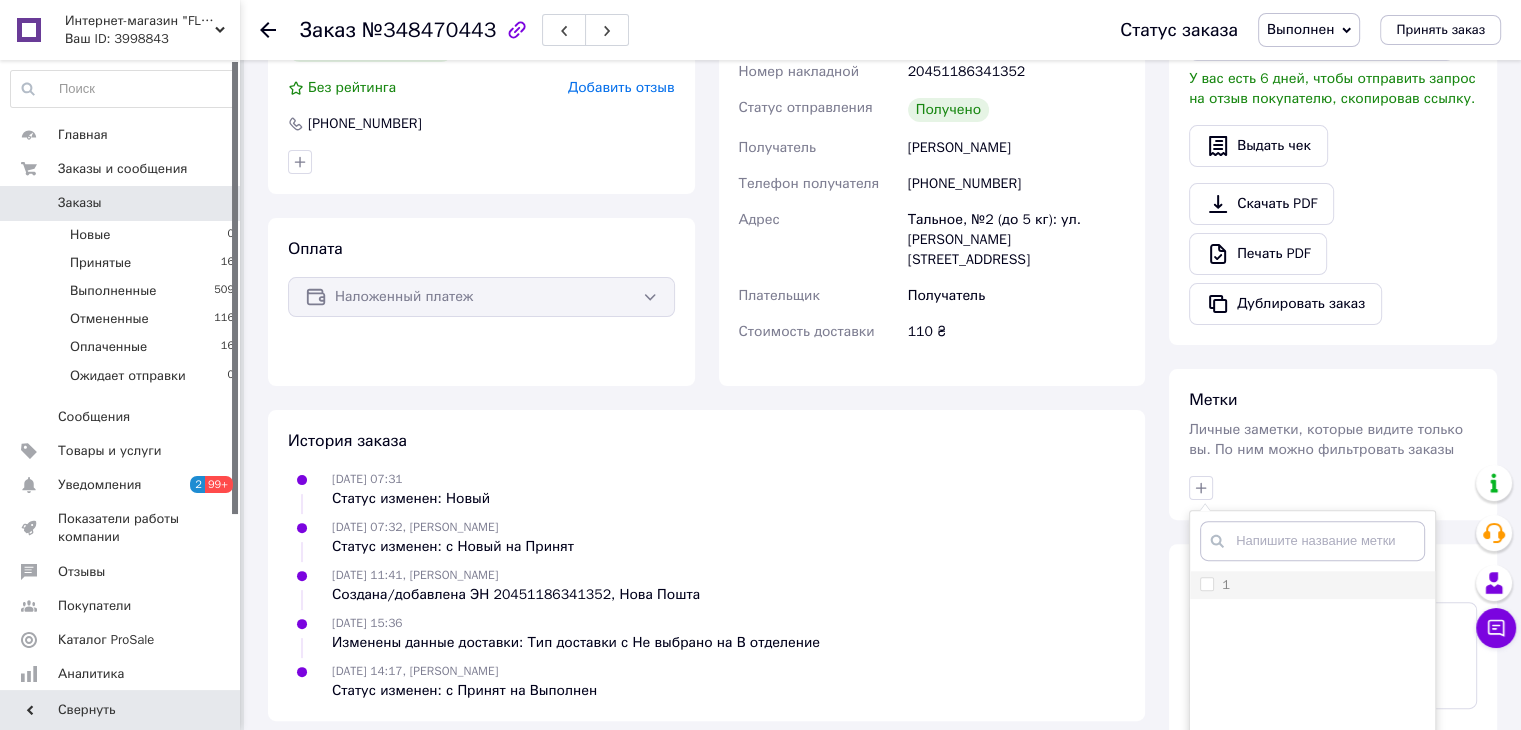 click on "1" at bounding box center [1206, 583] 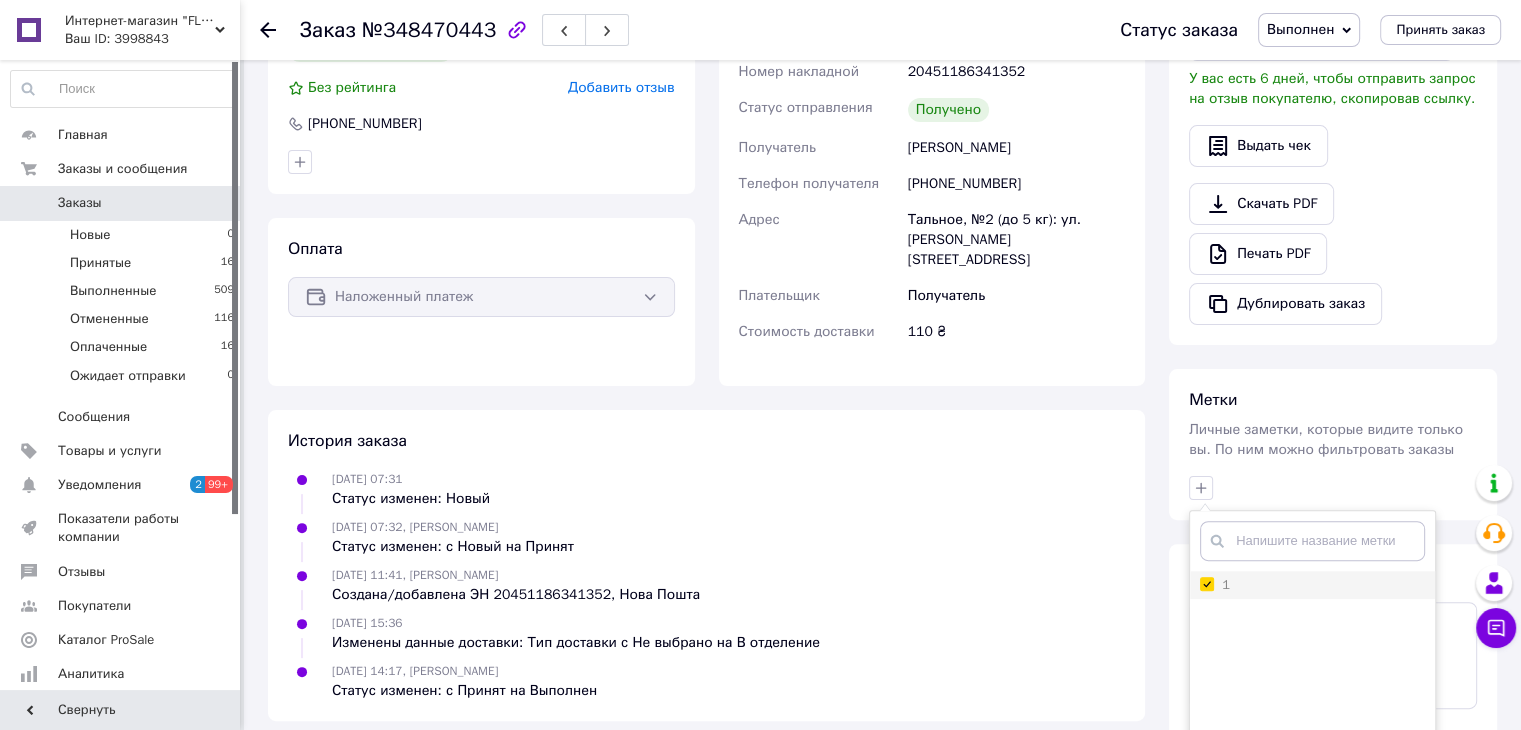 checkbox on "true" 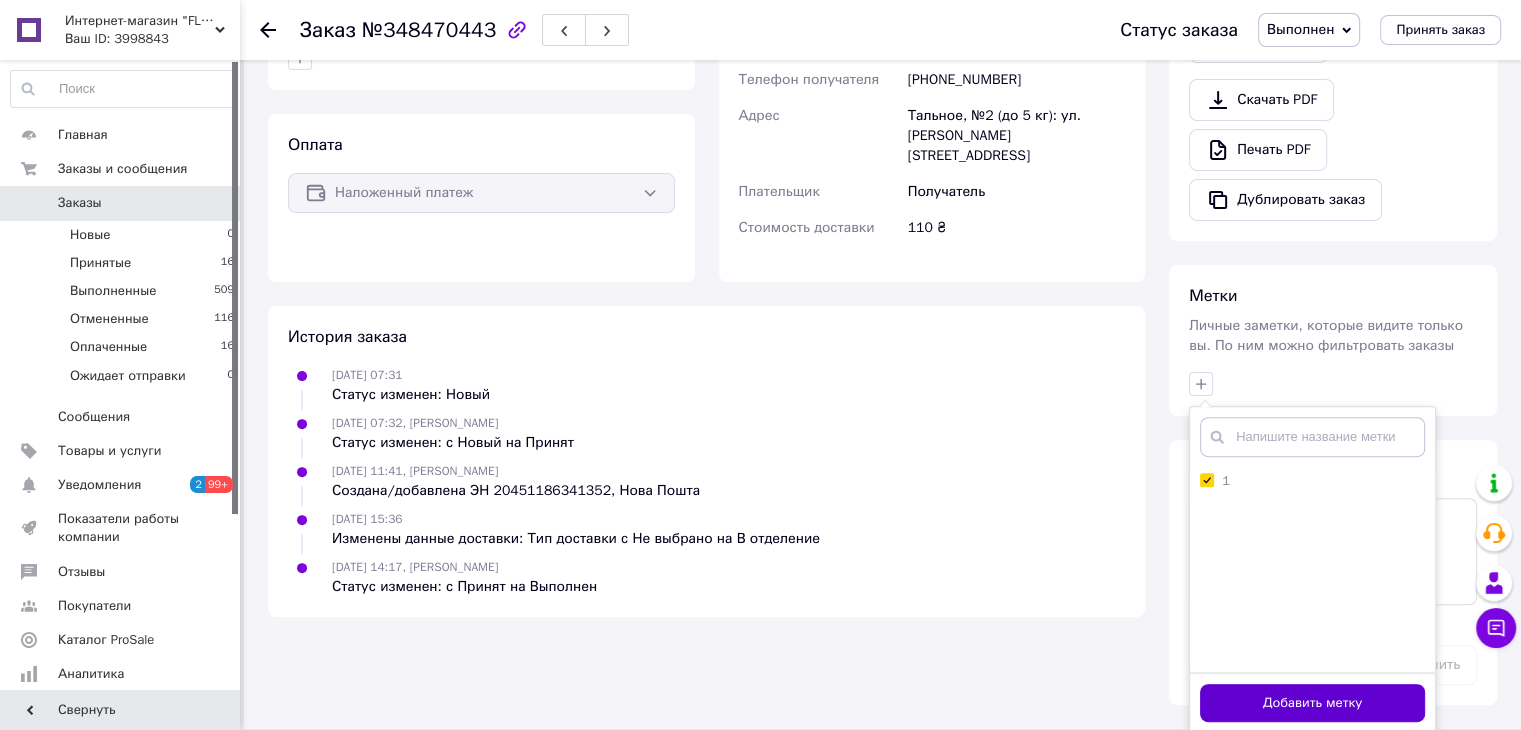 click on "Добавить метку" at bounding box center (1312, 703) 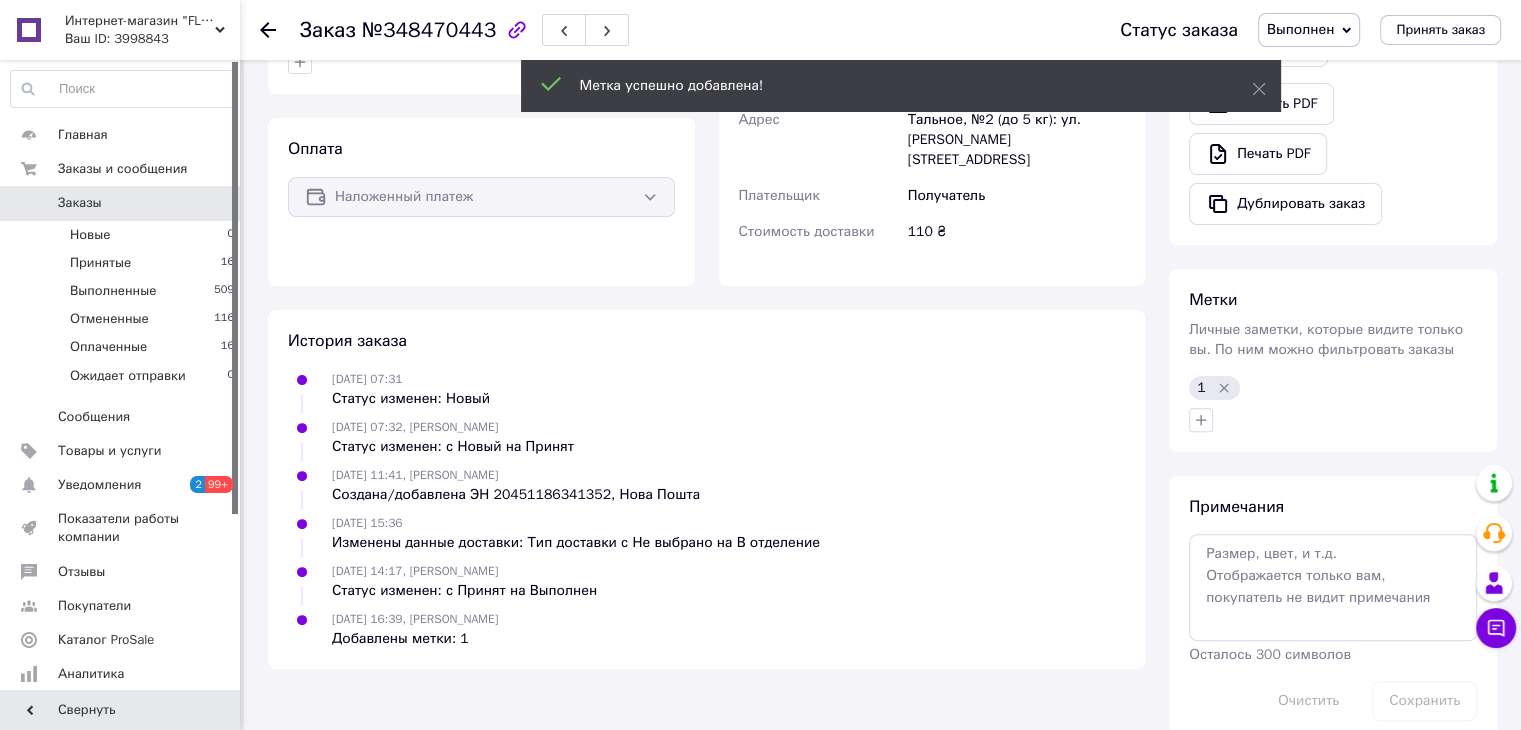 scroll, scrollTop: 552, scrollLeft: 0, axis: vertical 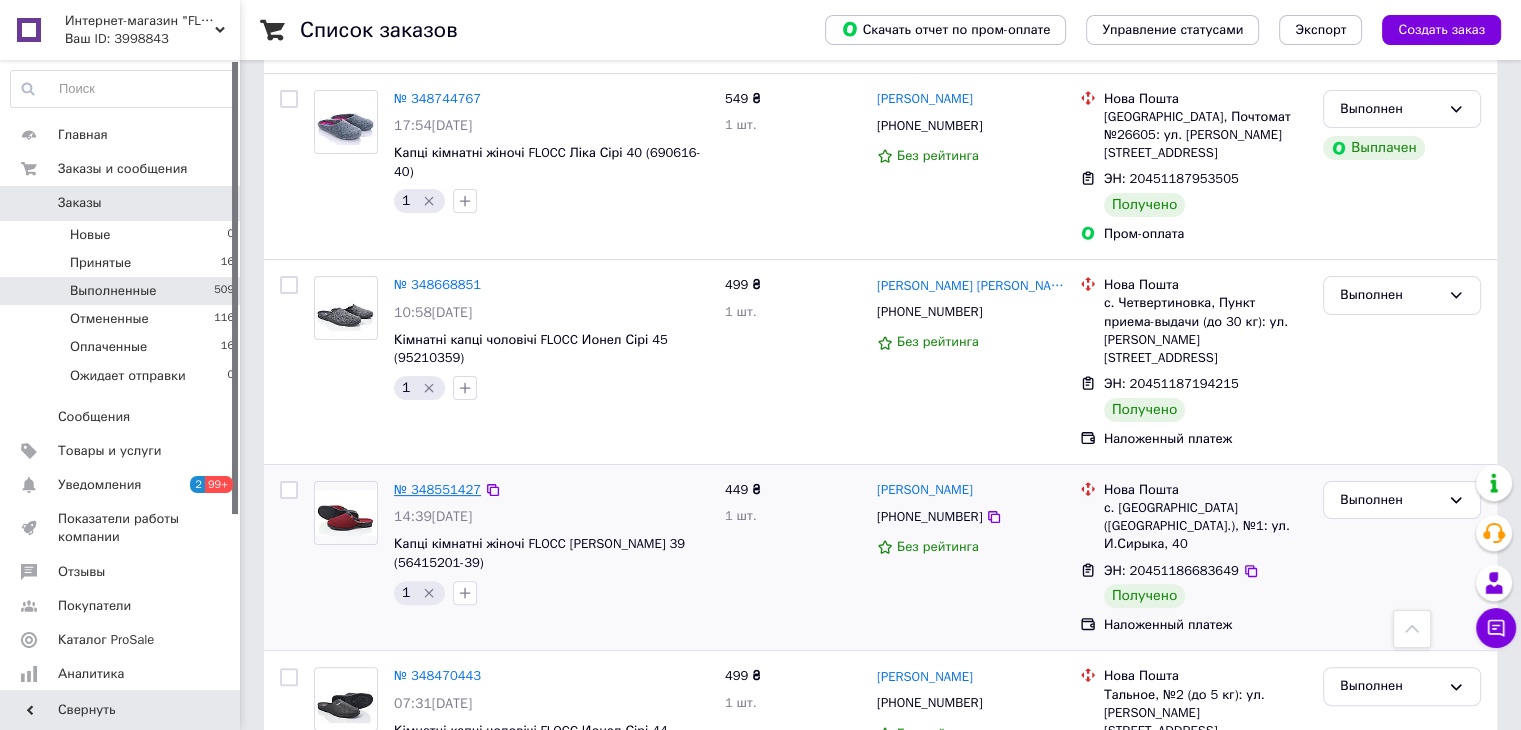 click on "№ 348551427" at bounding box center [437, 489] 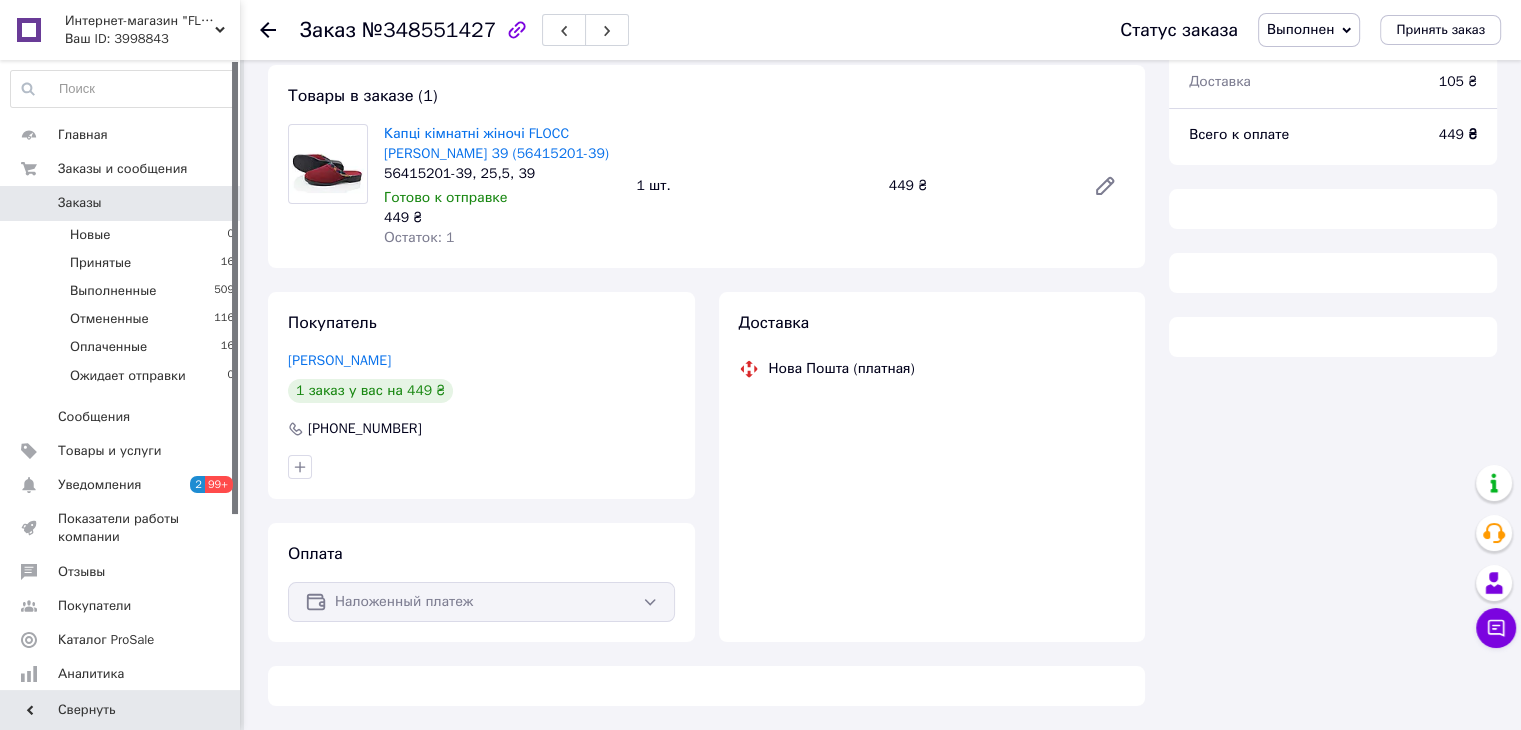 scroll, scrollTop: 400, scrollLeft: 0, axis: vertical 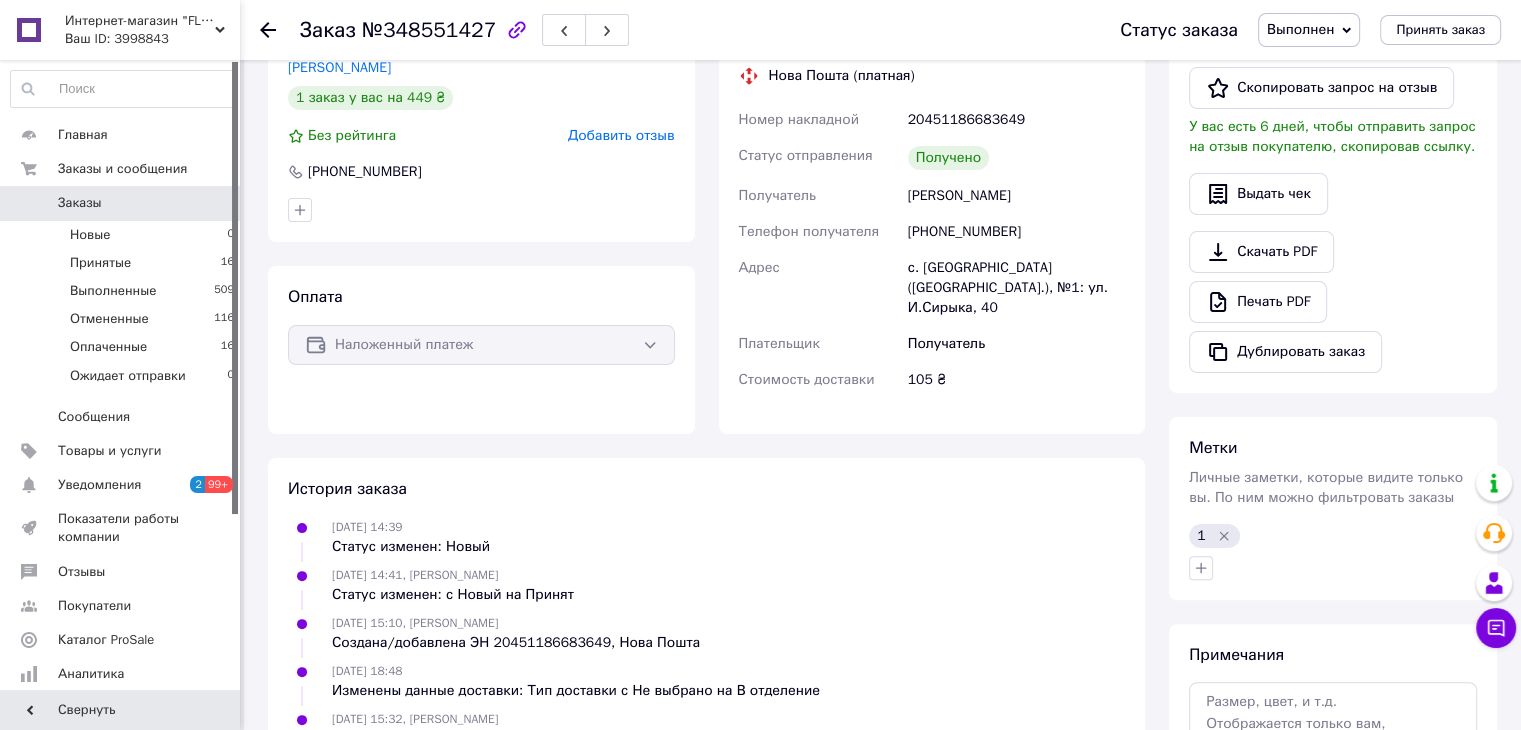 drag, startPoint x: 292, startPoint y: 391, endPoint x: 732, endPoint y: 425, distance: 441.31168 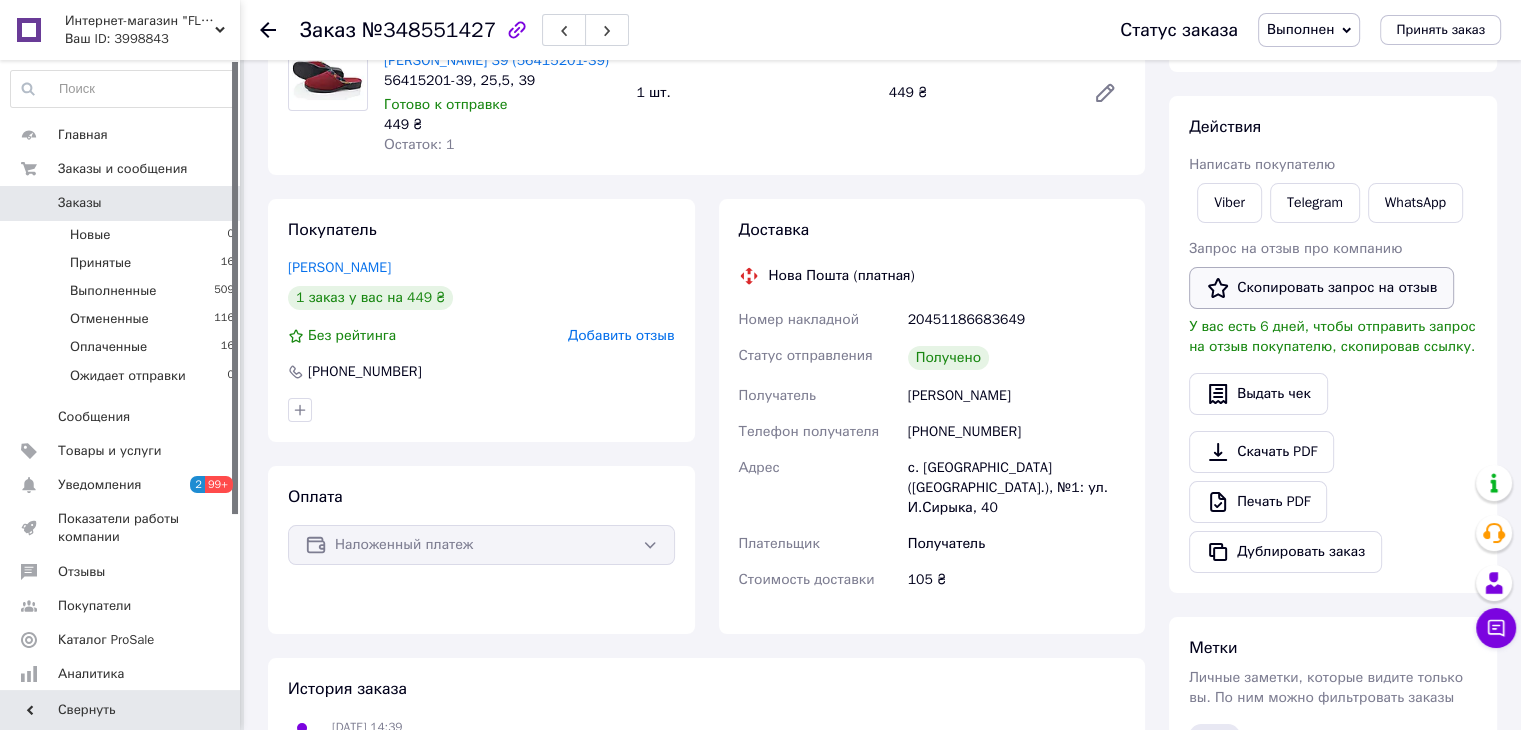 click on "Скопировать запрос на отзыв" at bounding box center (1321, 288) 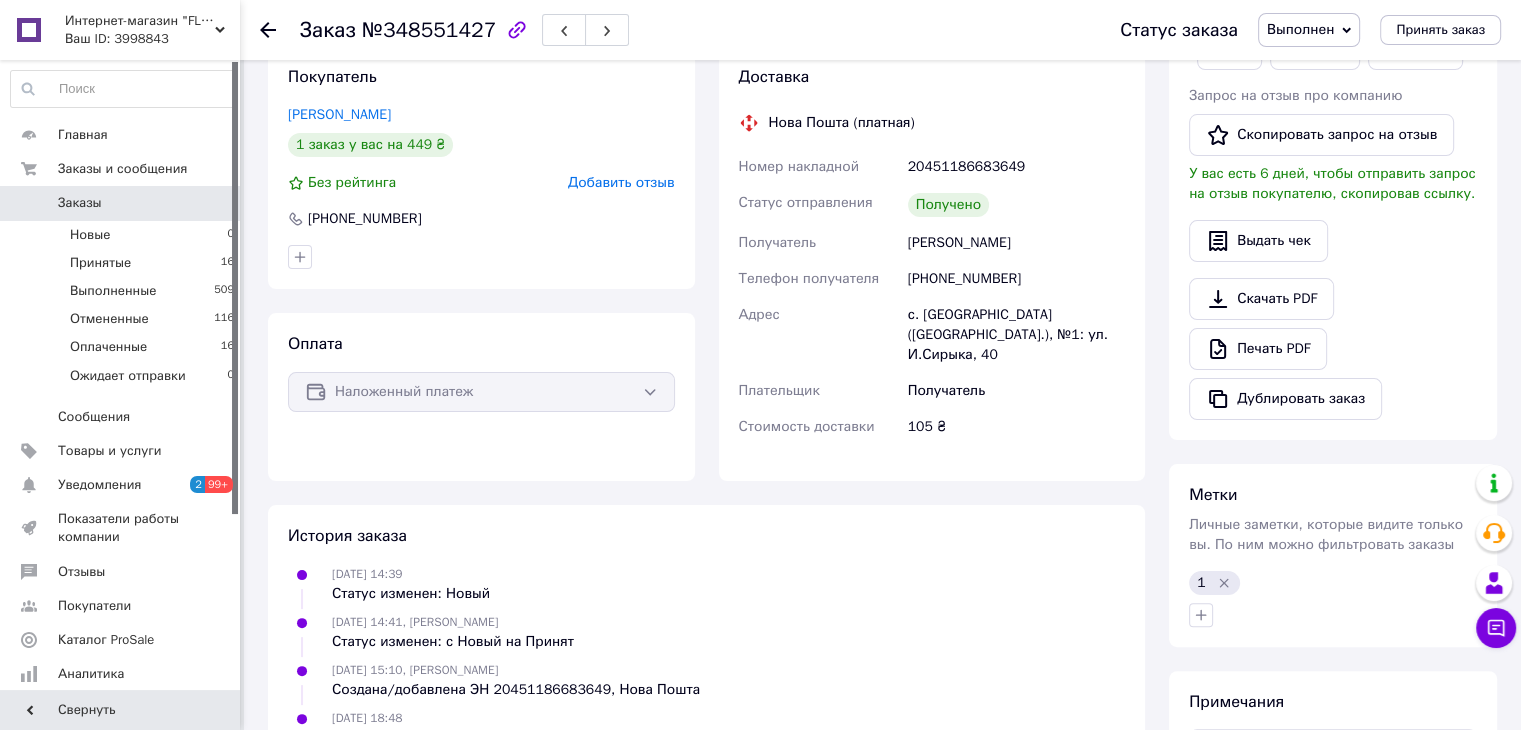 scroll, scrollTop: 400, scrollLeft: 0, axis: vertical 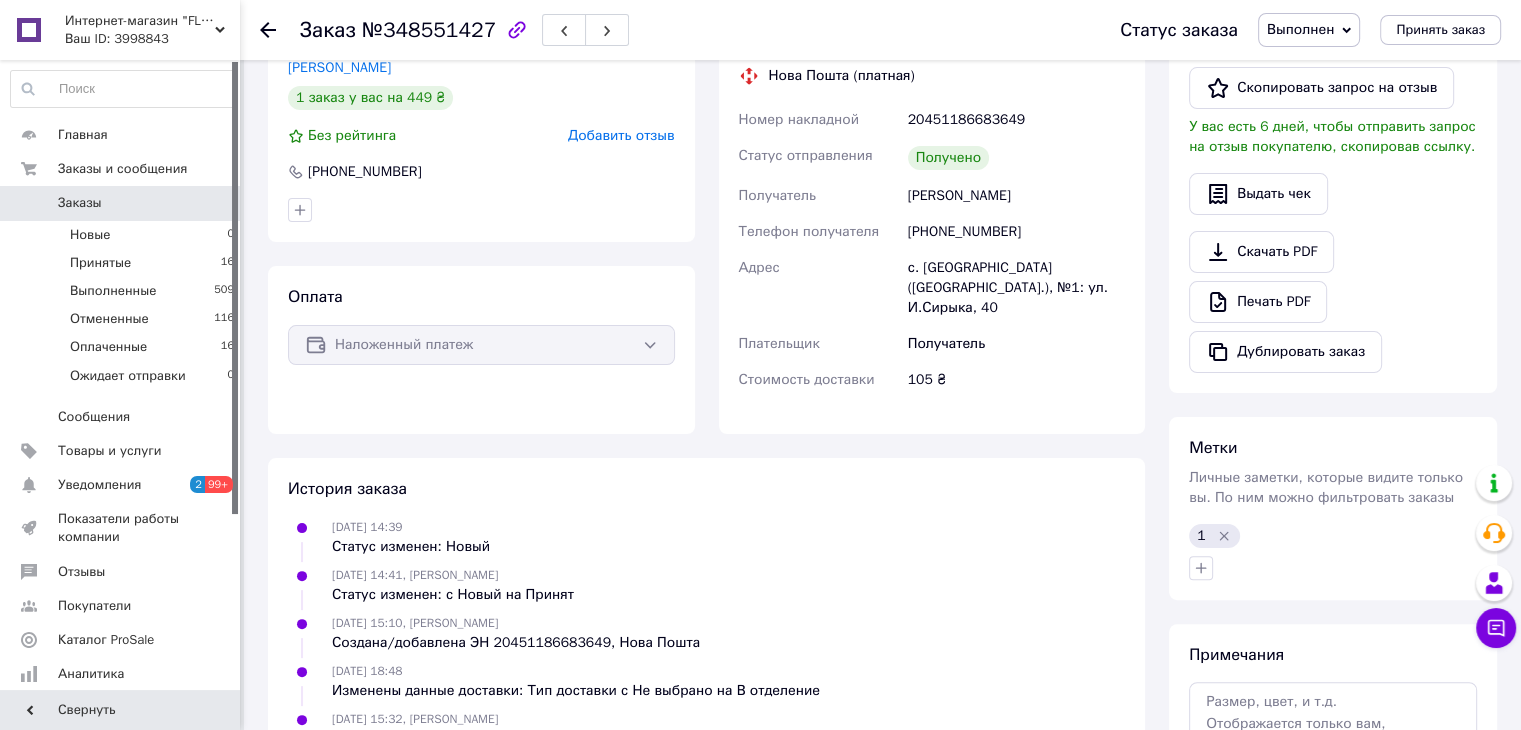 click 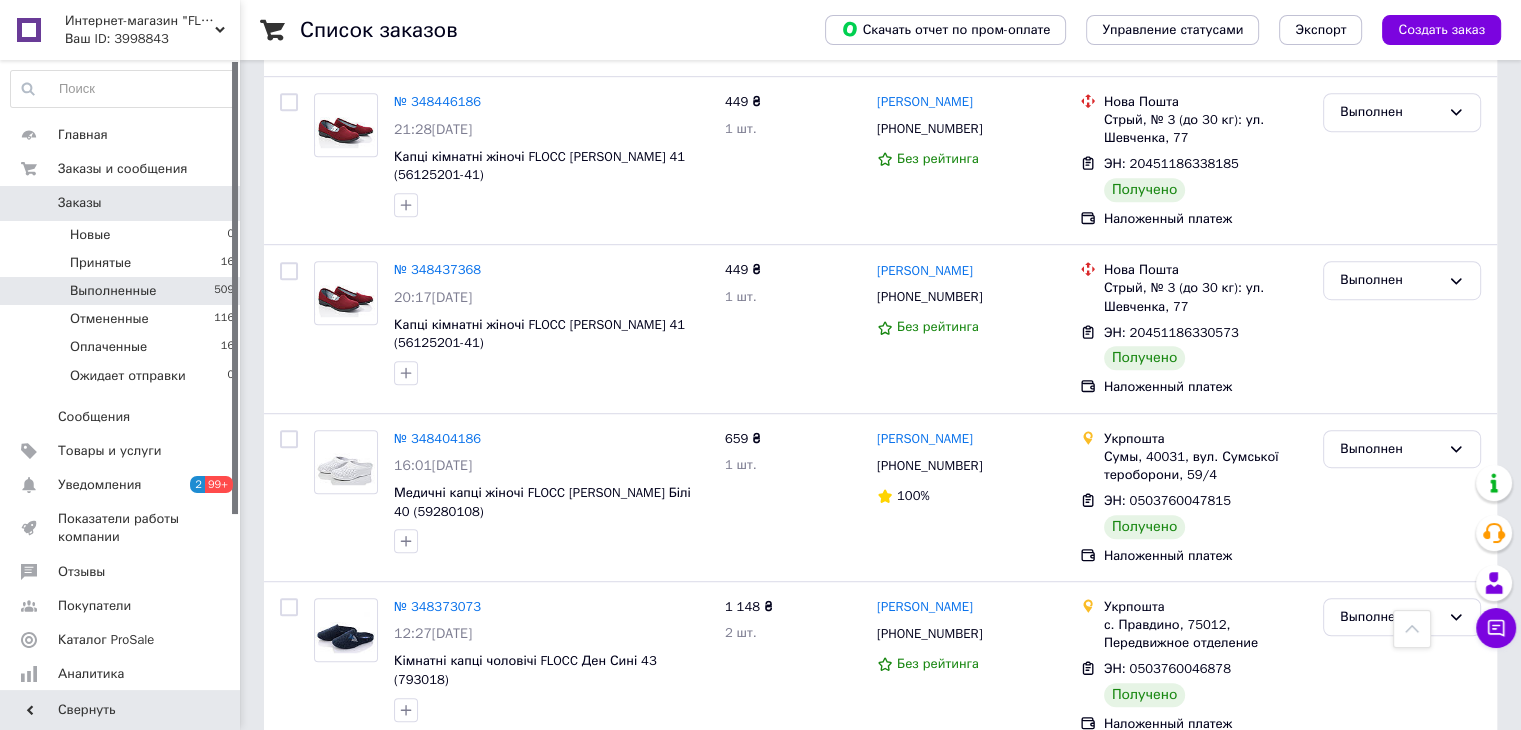 scroll, scrollTop: 1200, scrollLeft: 0, axis: vertical 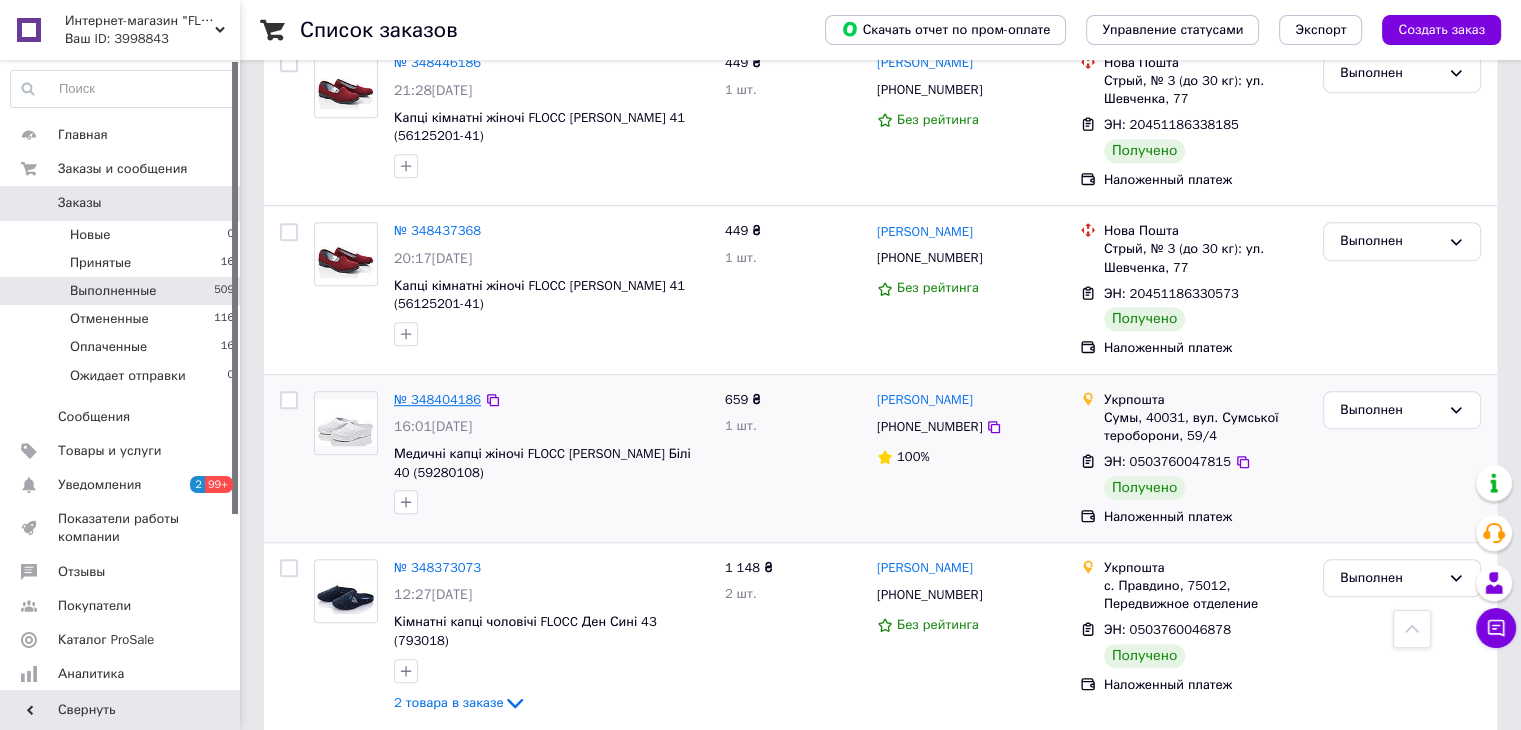 click on "№ 348404186" at bounding box center (437, 399) 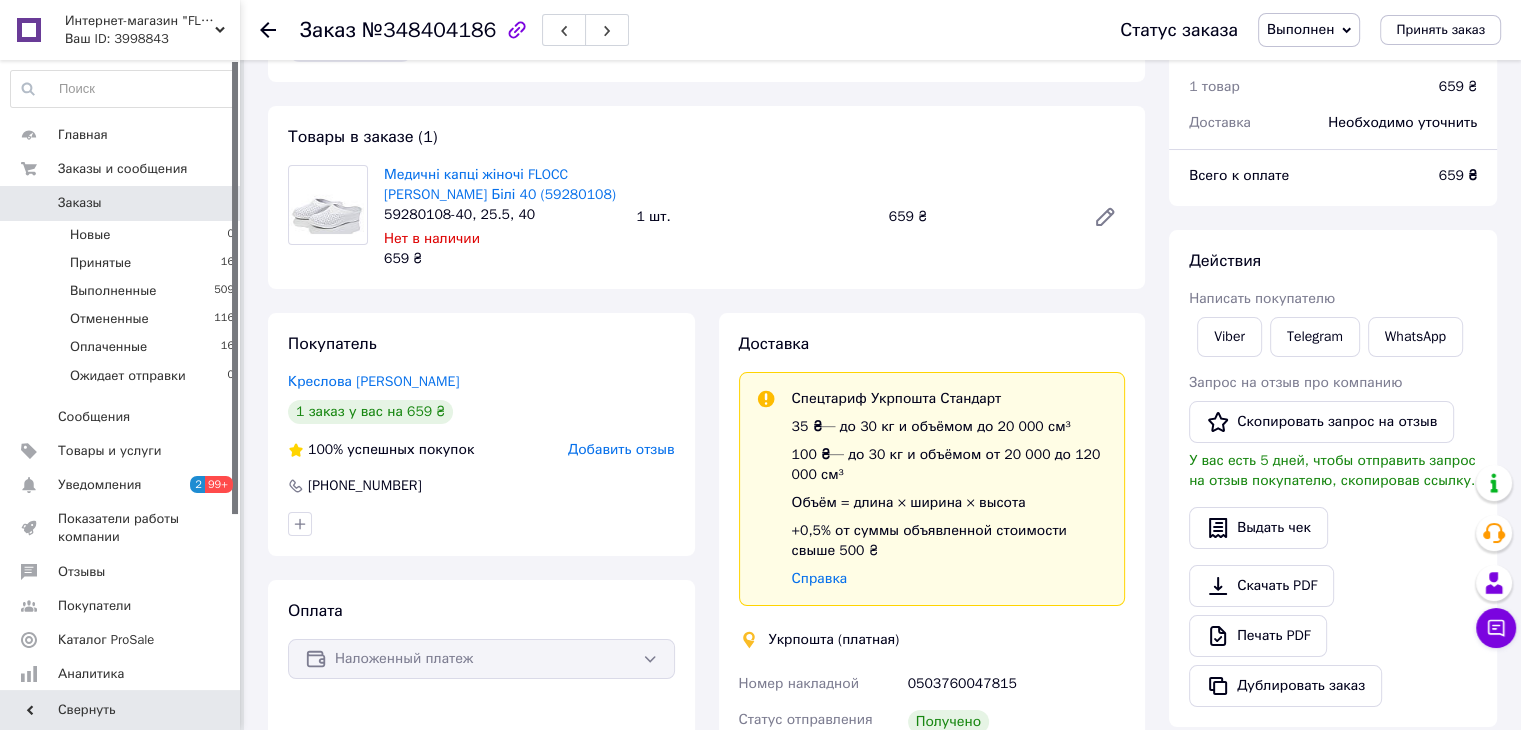 scroll, scrollTop: 100, scrollLeft: 0, axis: vertical 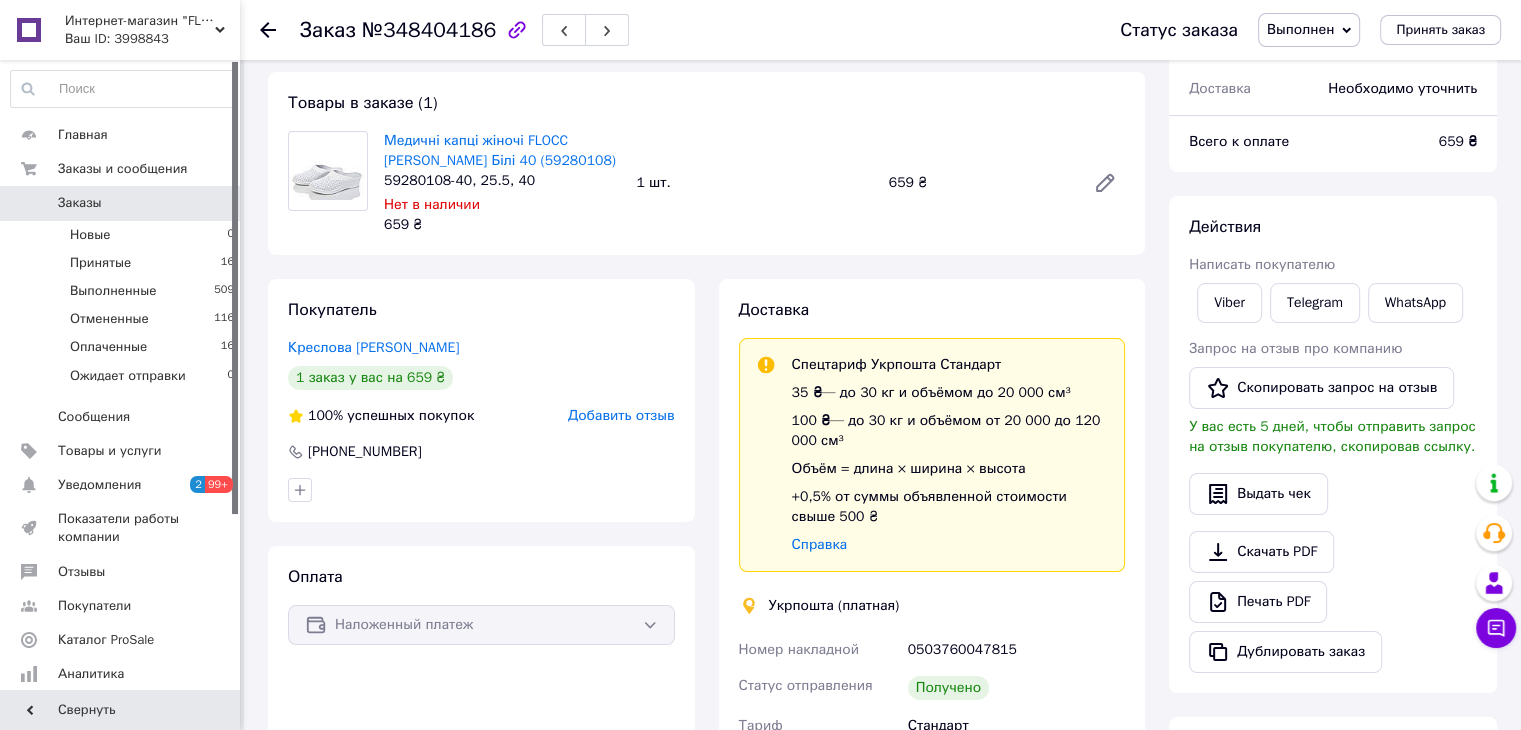 click on "Покупатель Креслова [PERSON_NAME] 1 заказ у вас на 659 ₴ 100%   успешных покупок Добавить отзыв [PHONE_NUMBER] Оплата Наложенный платеж" at bounding box center [481, 677] 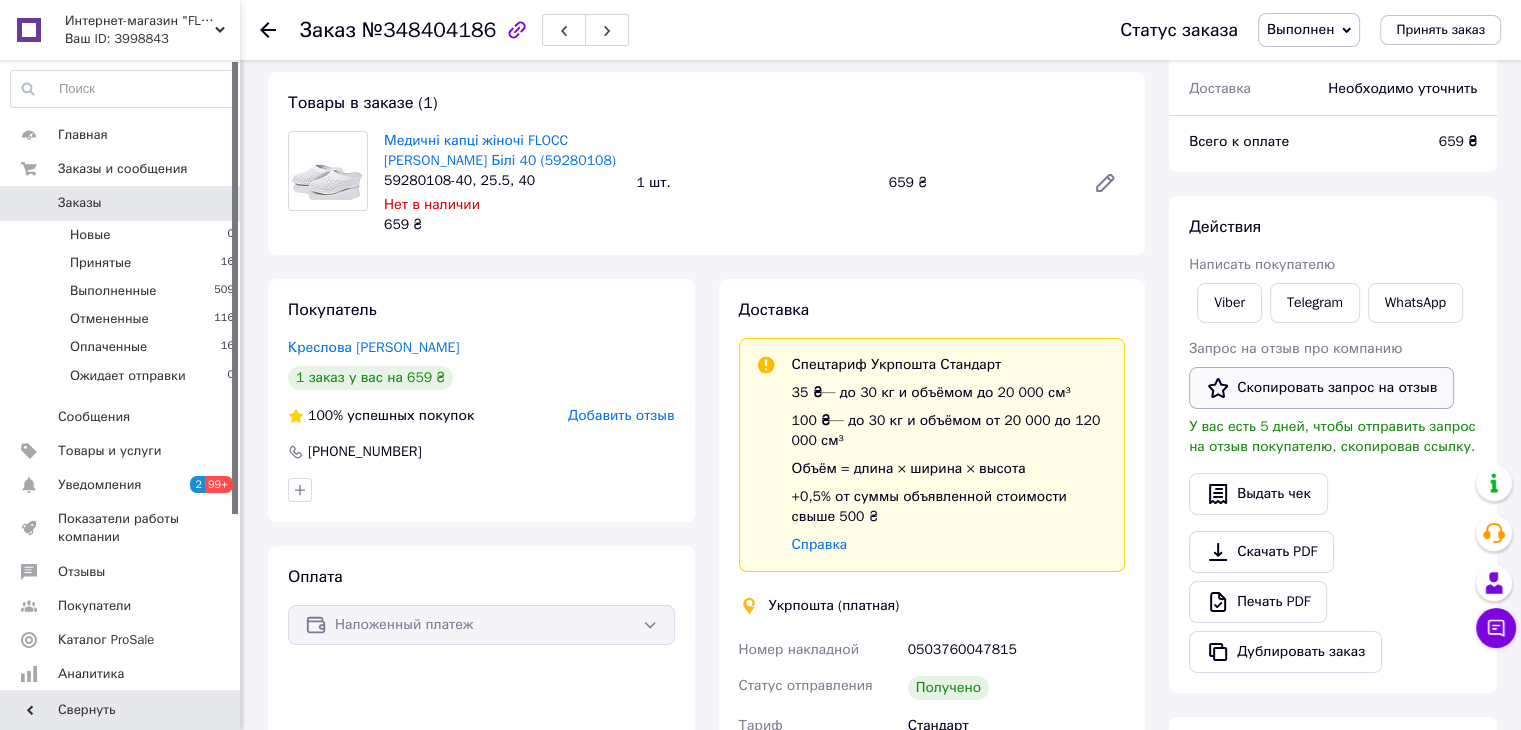 click on "Скопировать запрос на отзыв" at bounding box center (1321, 388) 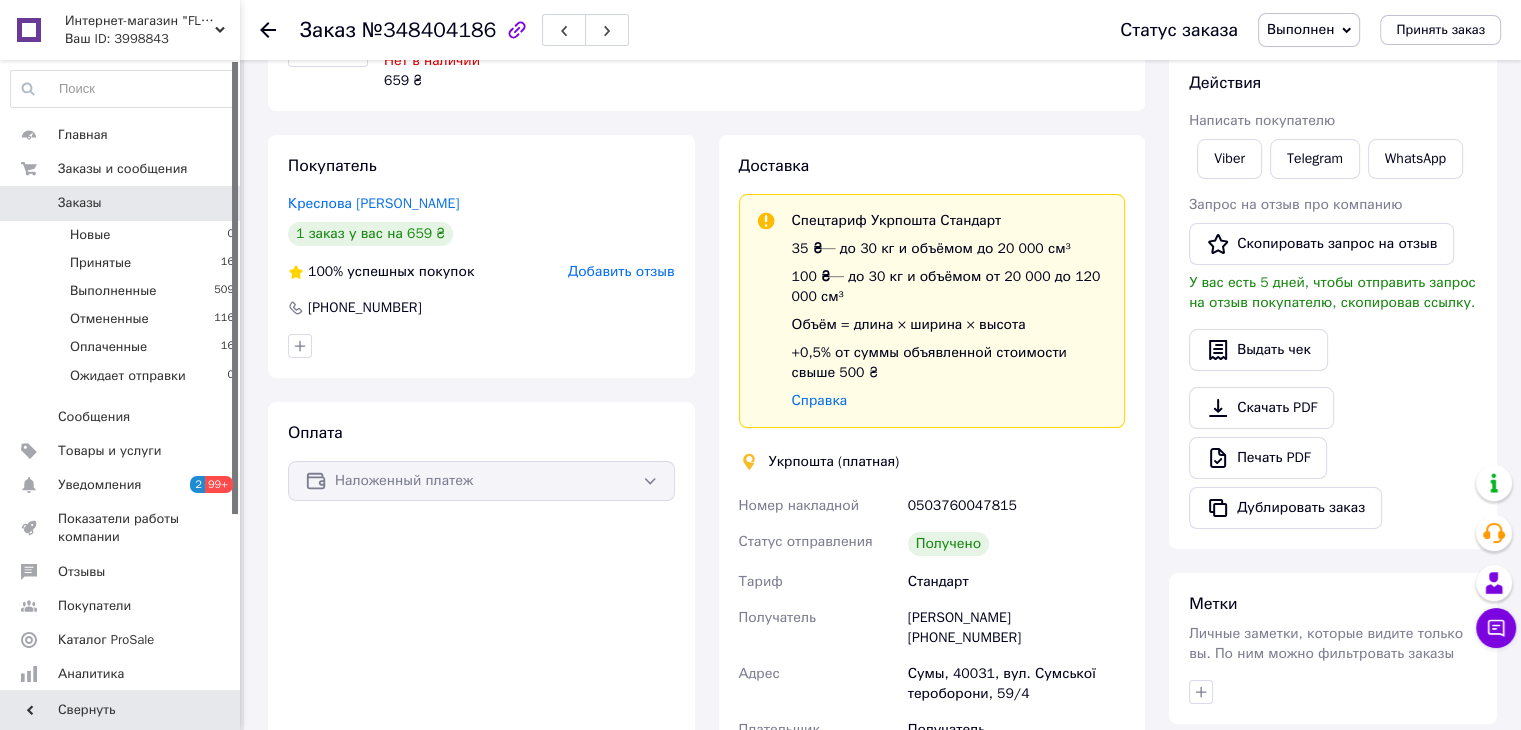 scroll, scrollTop: 500, scrollLeft: 0, axis: vertical 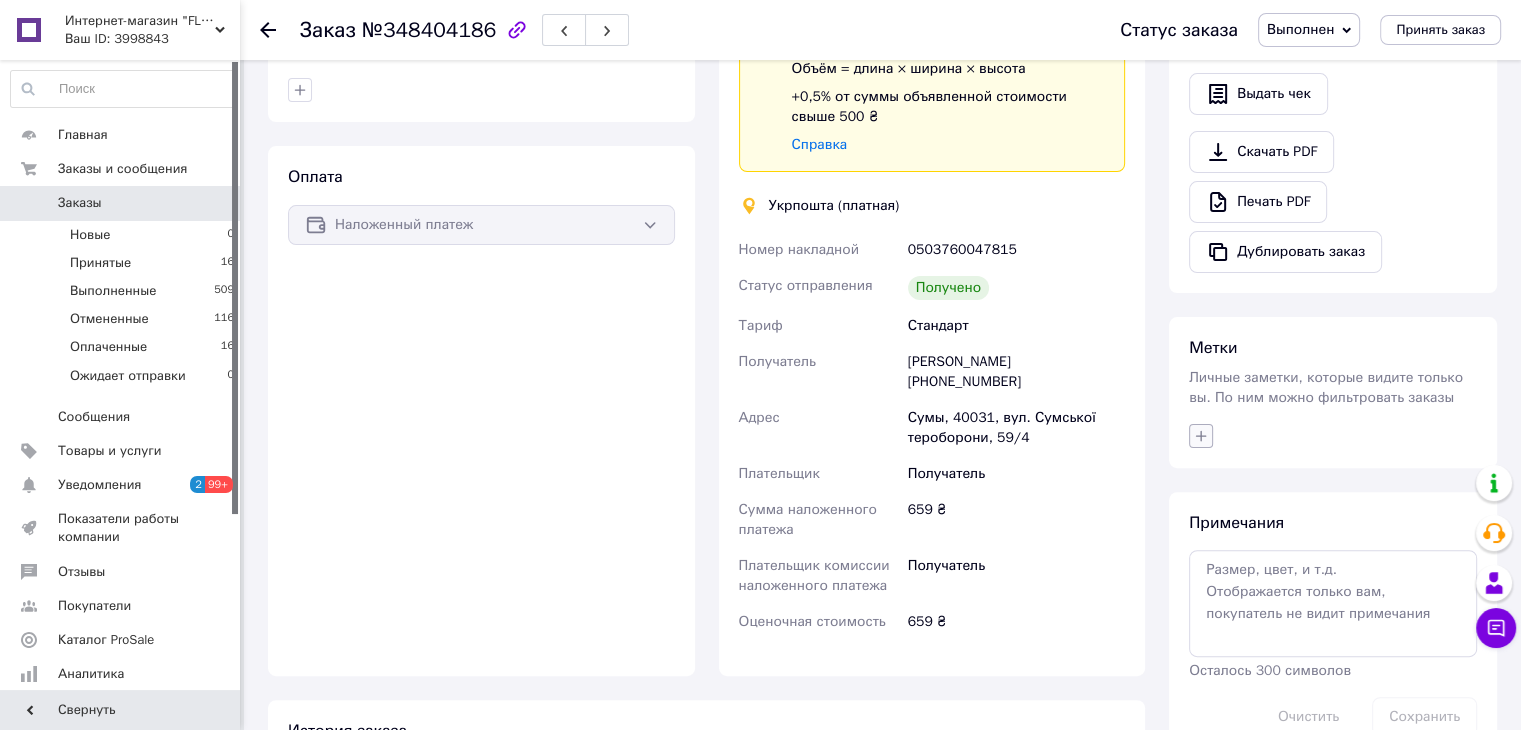 click 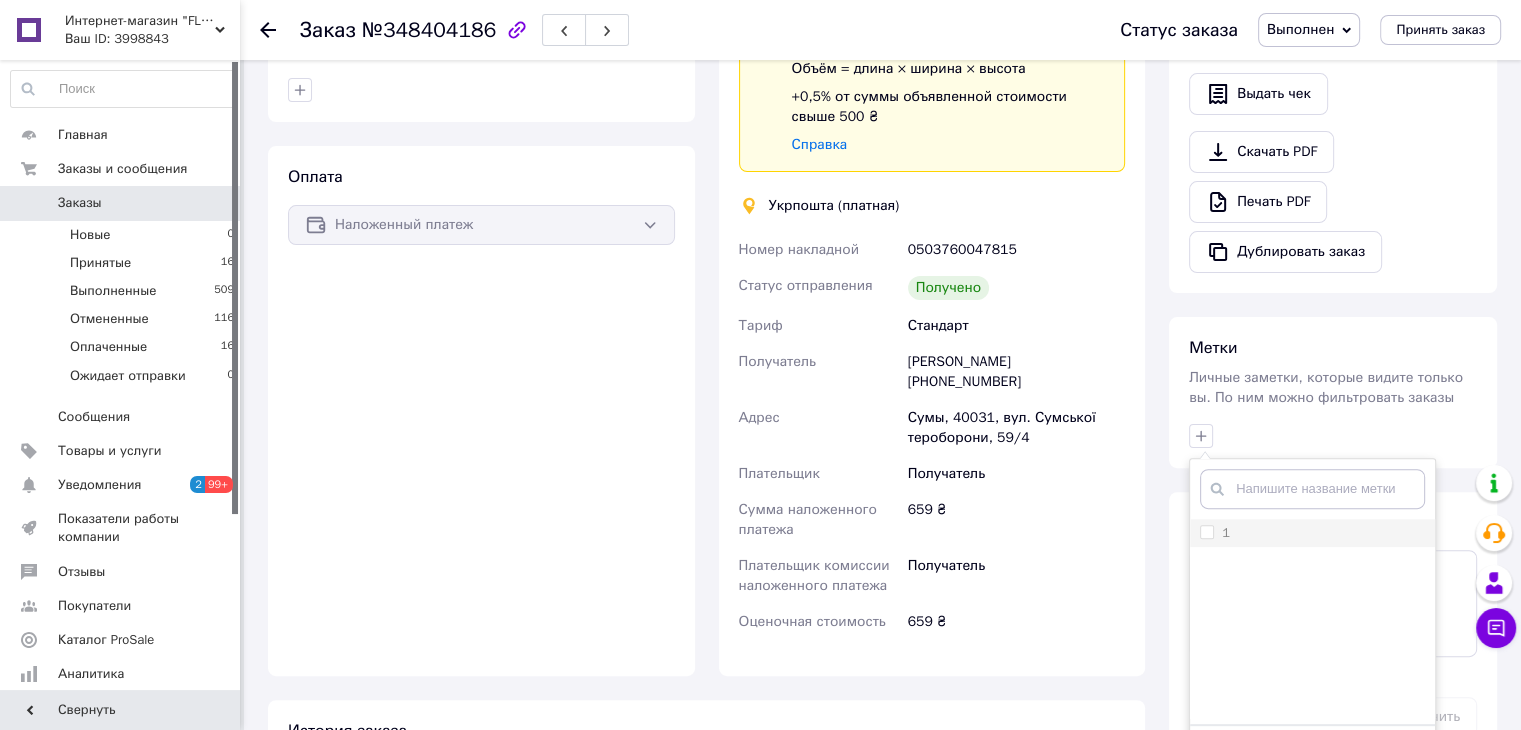 click on "1" at bounding box center [1206, 531] 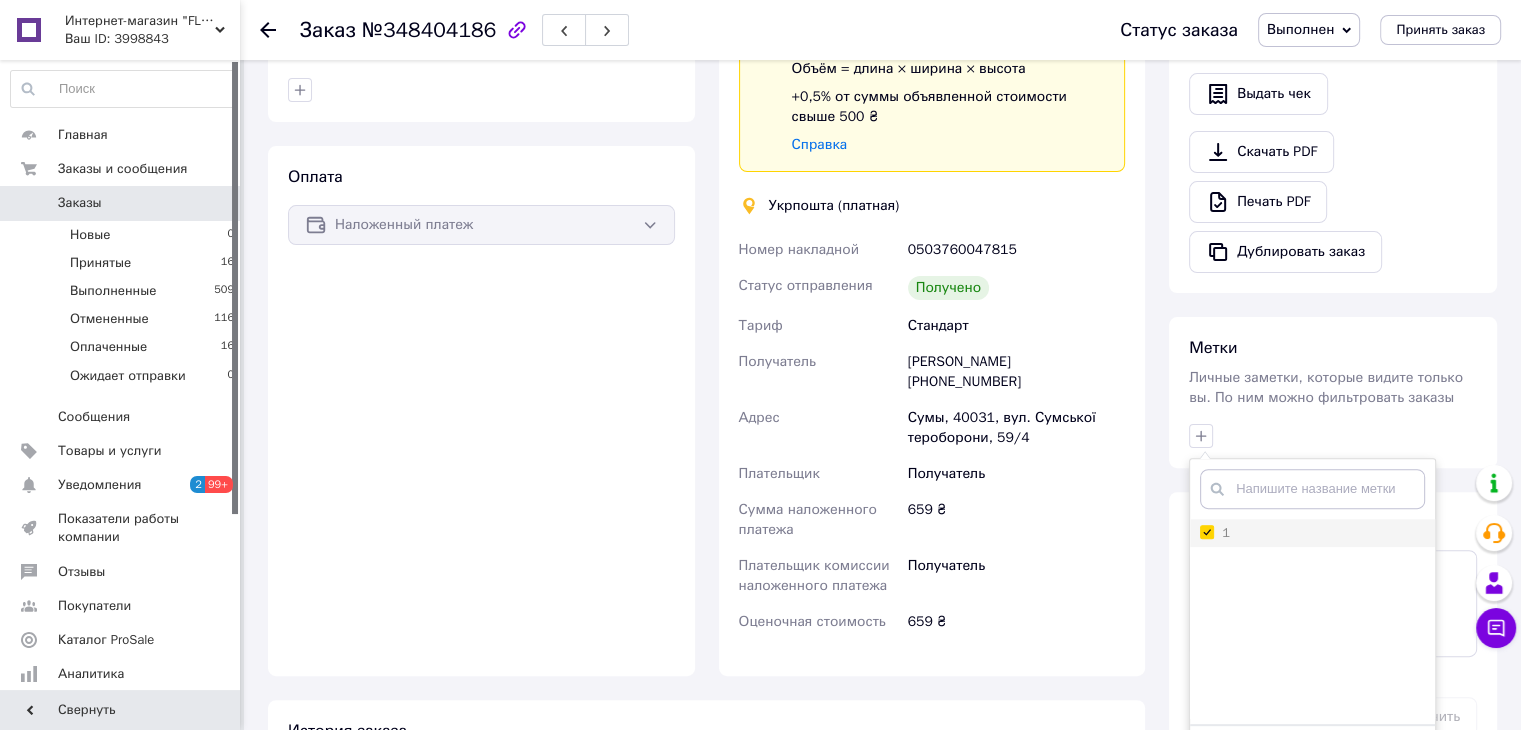 checkbox on "true" 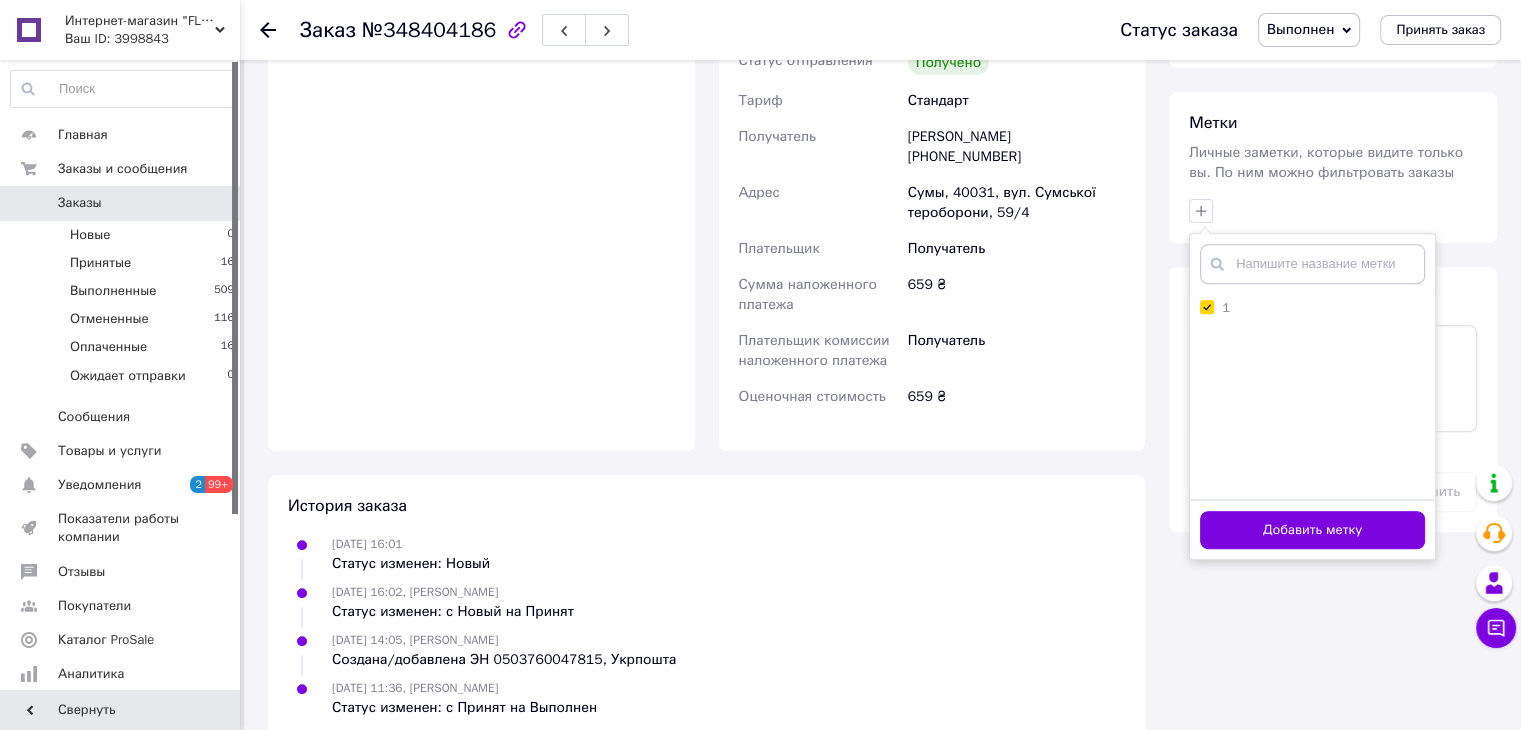 scroll, scrollTop: 739, scrollLeft: 0, axis: vertical 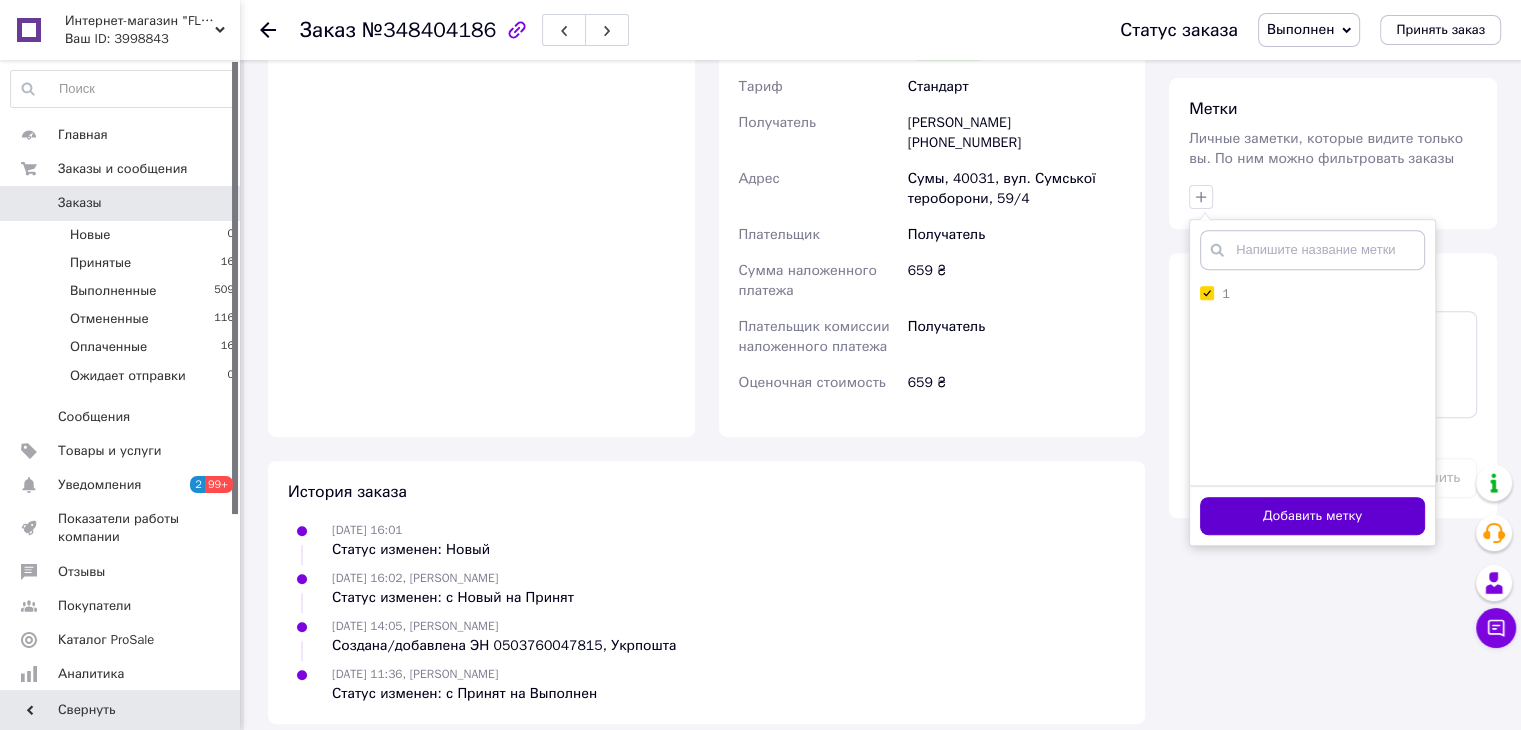 click on "Добавить метку" at bounding box center (1312, 516) 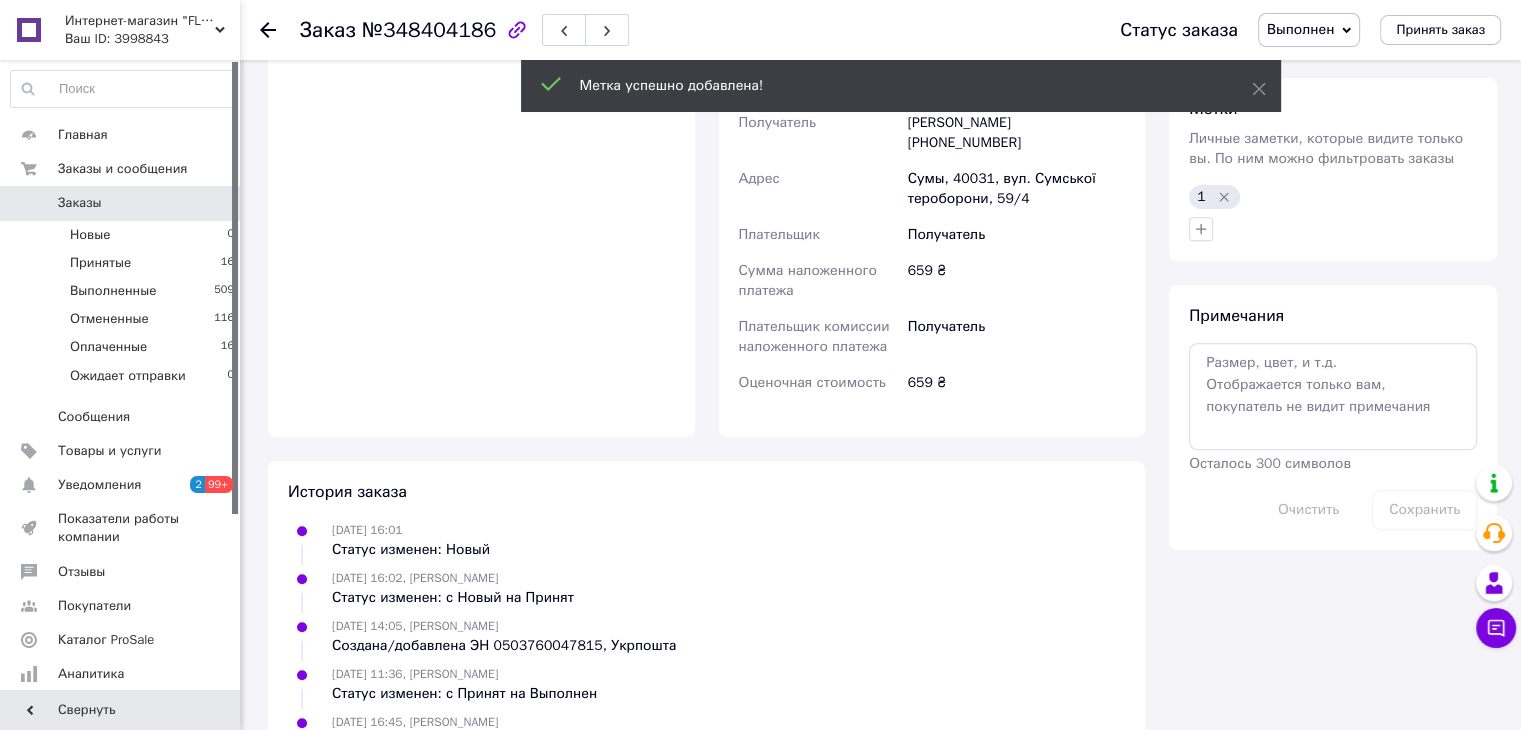 click 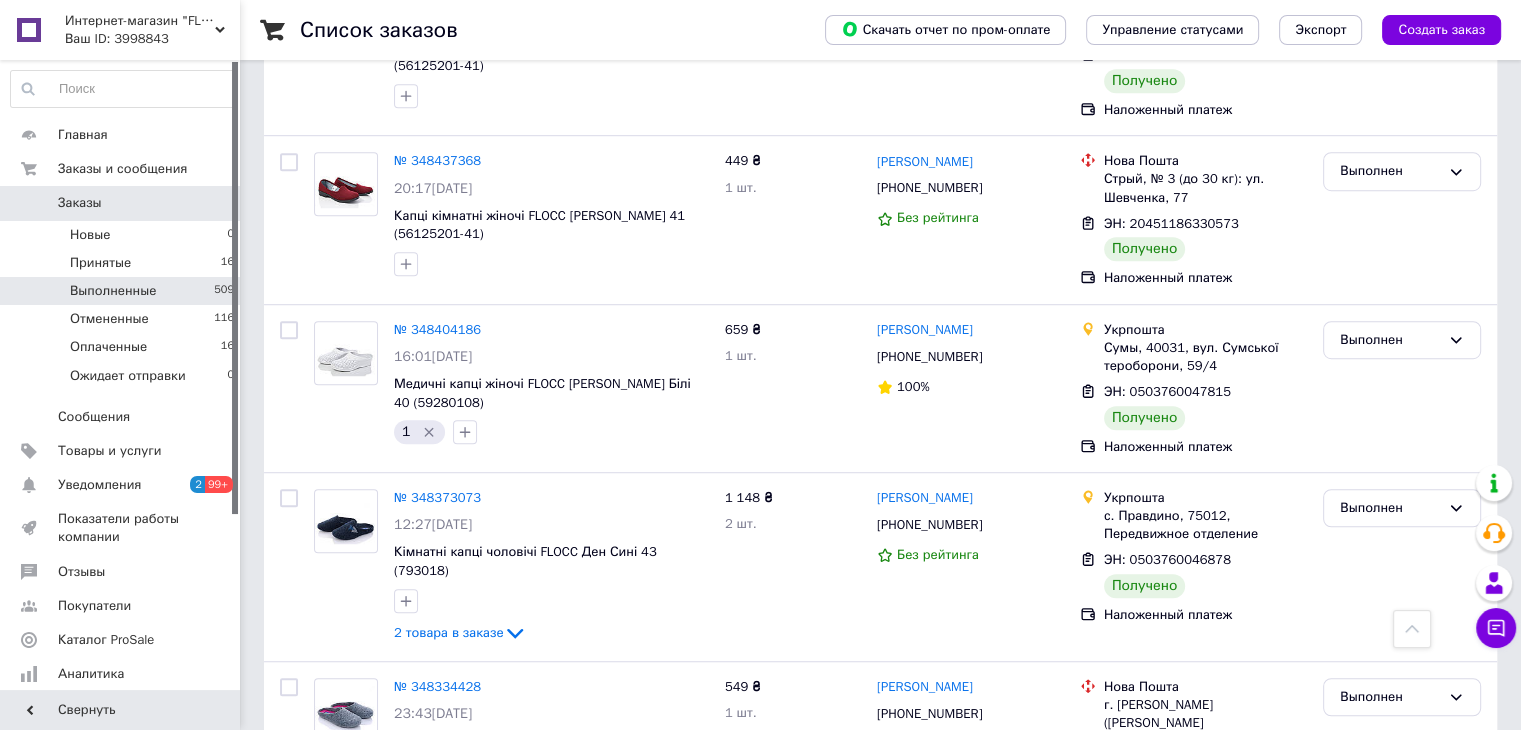 scroll, scrollTop: 1300, scrollLeft: 0, axis: vertical 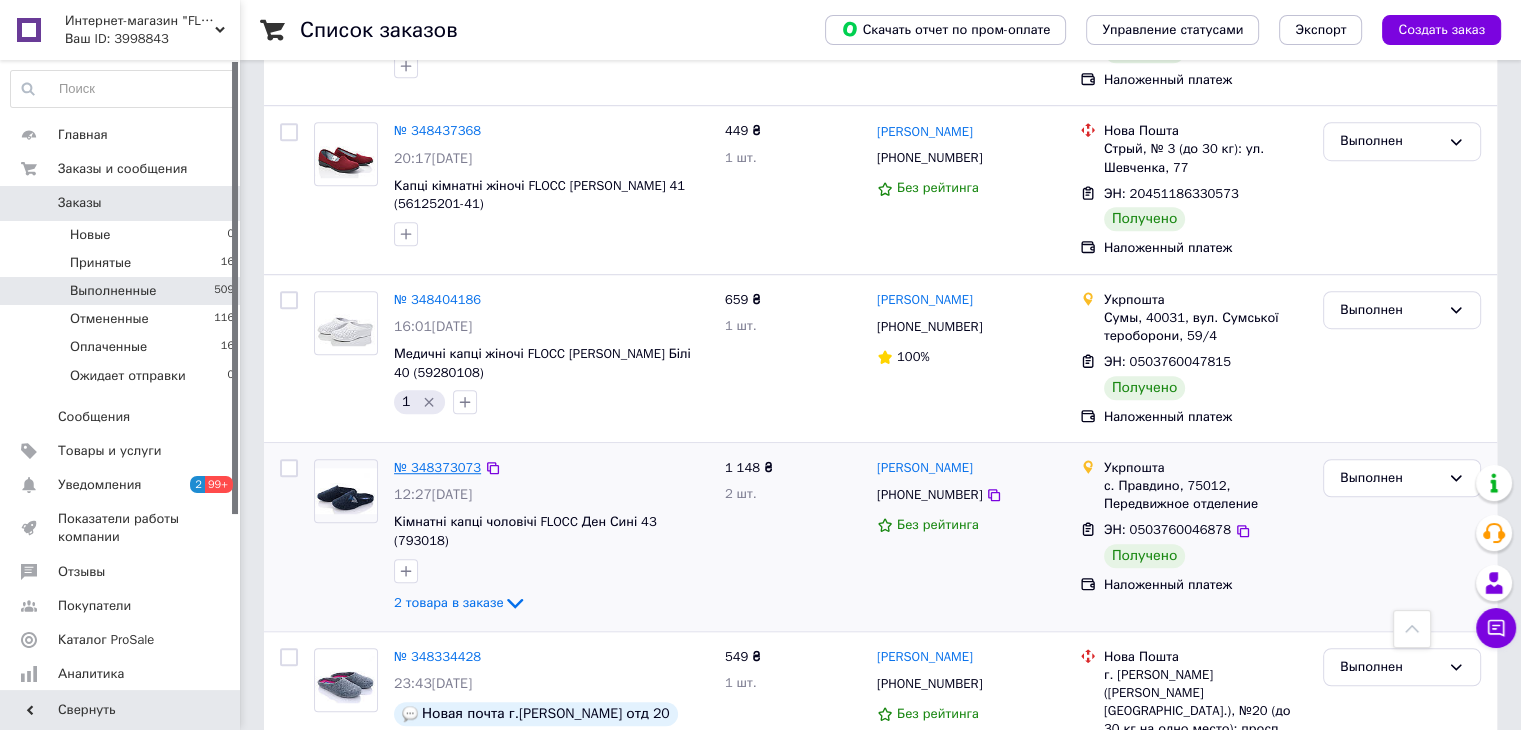 click on "№ 348373073" at bounding box center (437, 467) 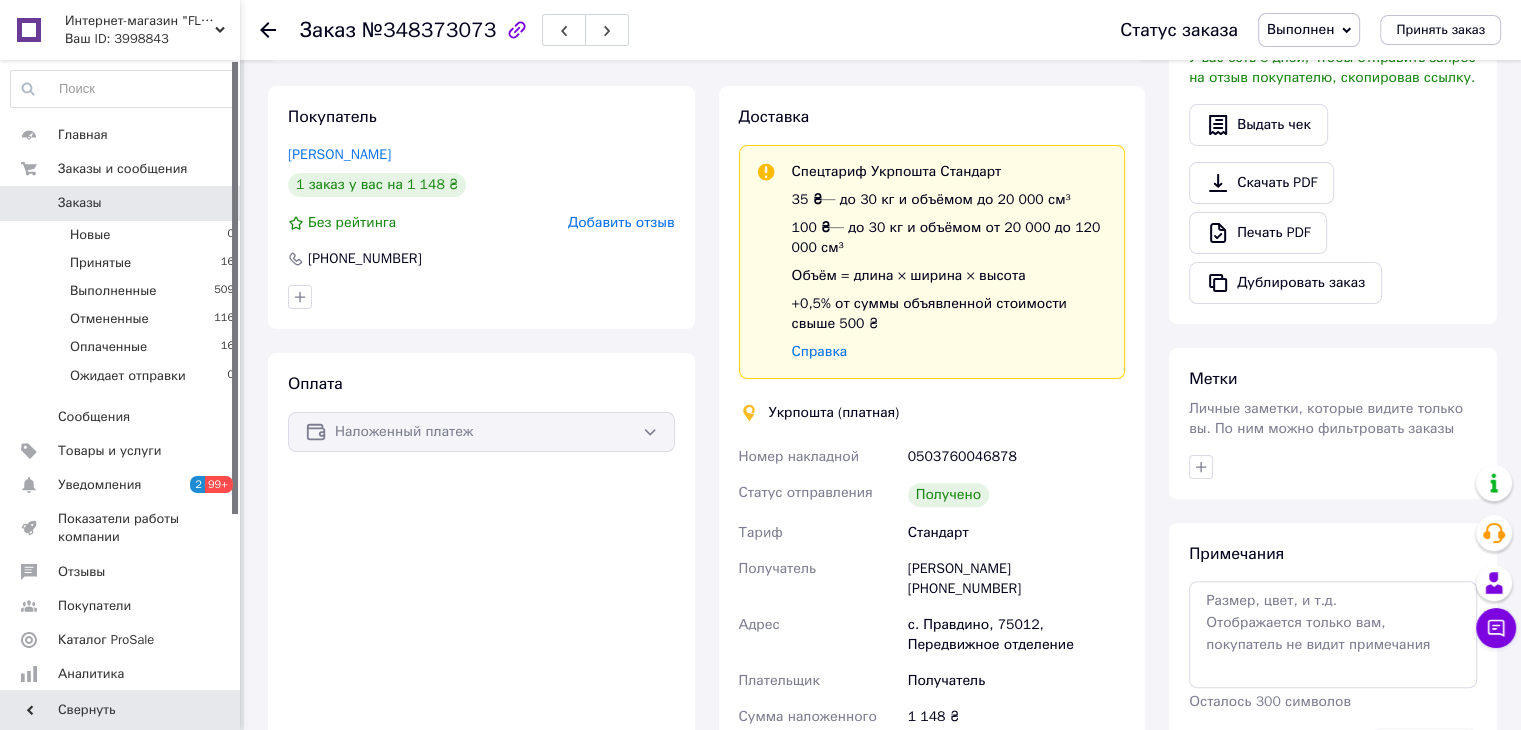 scroll, scrollTop: 415, scrollLeft: 0, axis: vertical 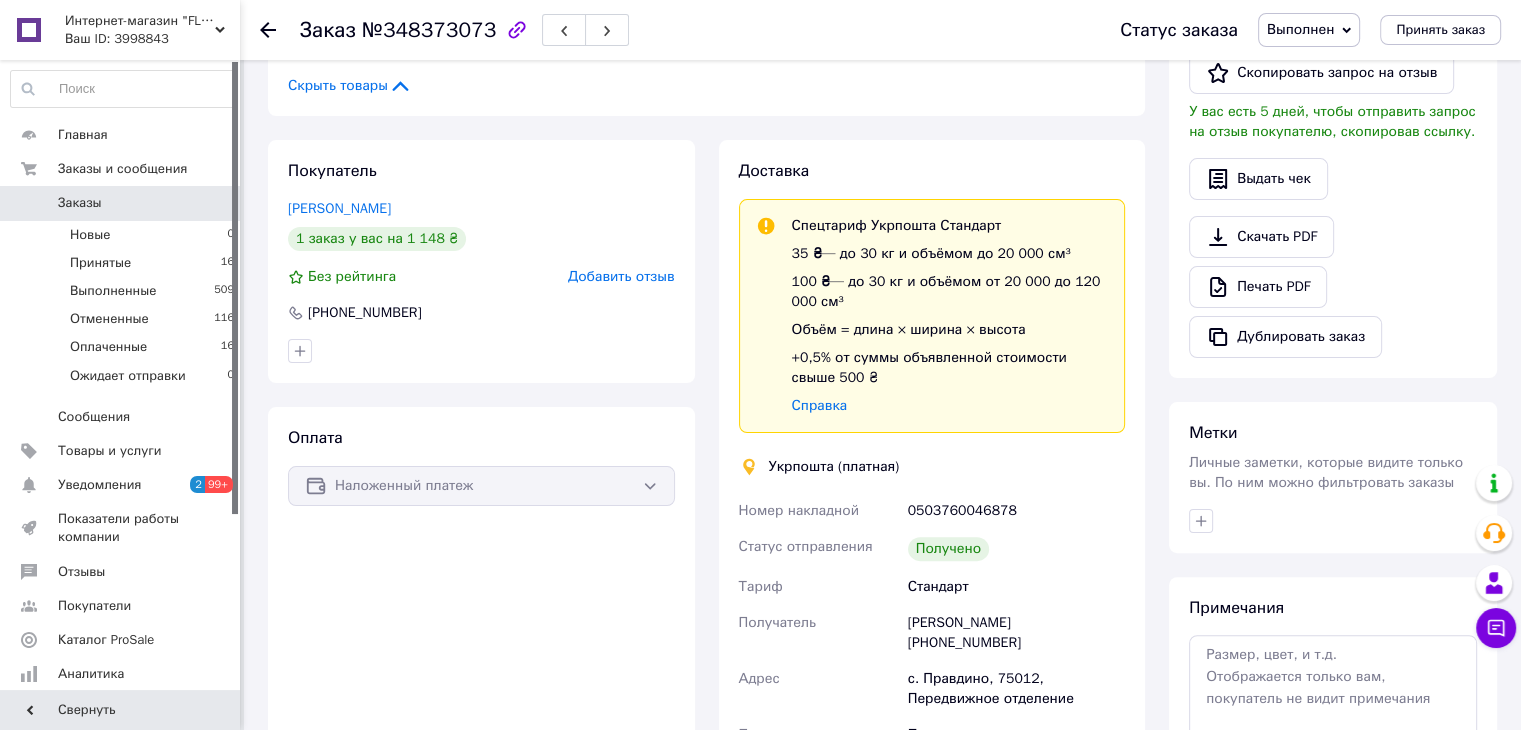 click on "Оплата Наложенный платеж" at bounding box center (481, 672) 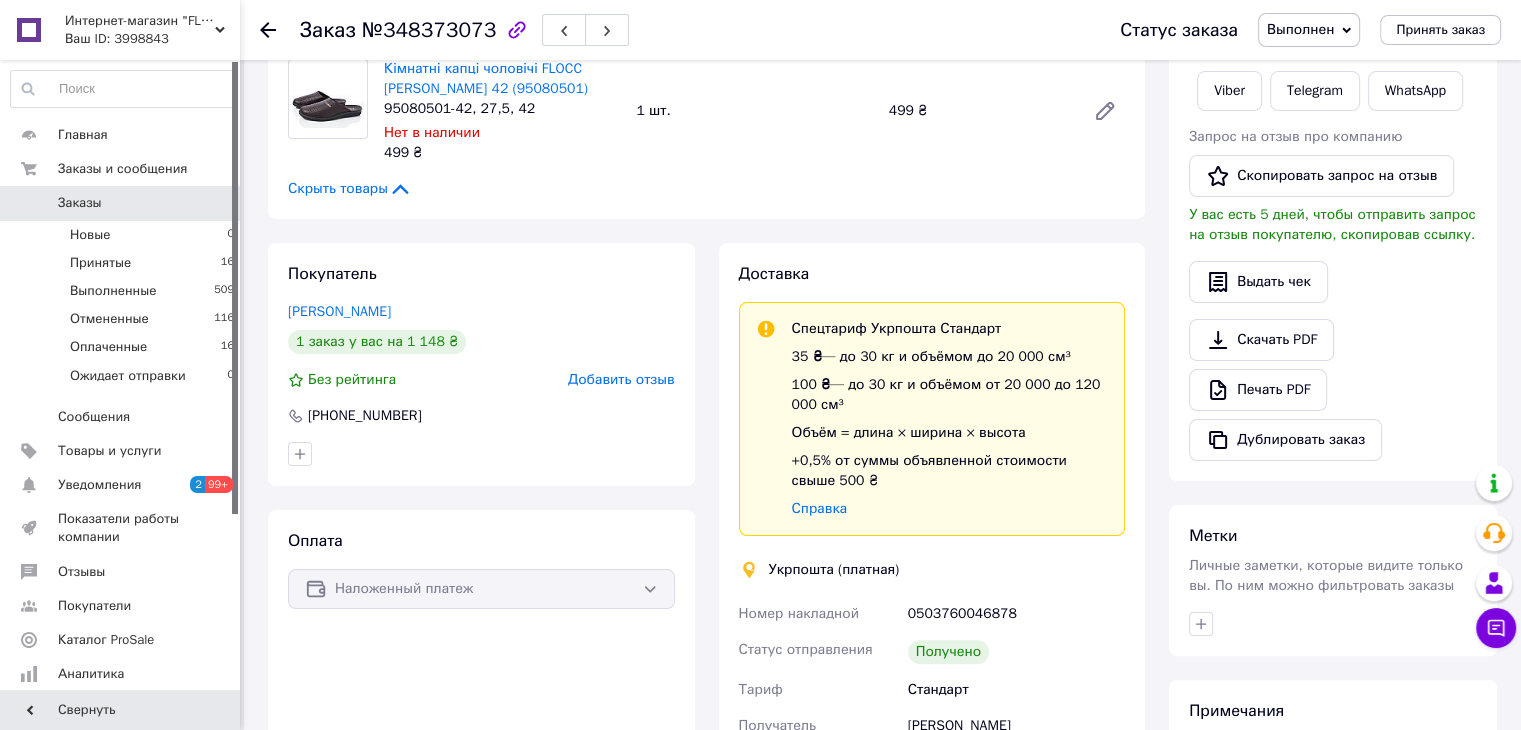 scroll, scrollTop: 215, scrollLeft: 0, axis: vertical 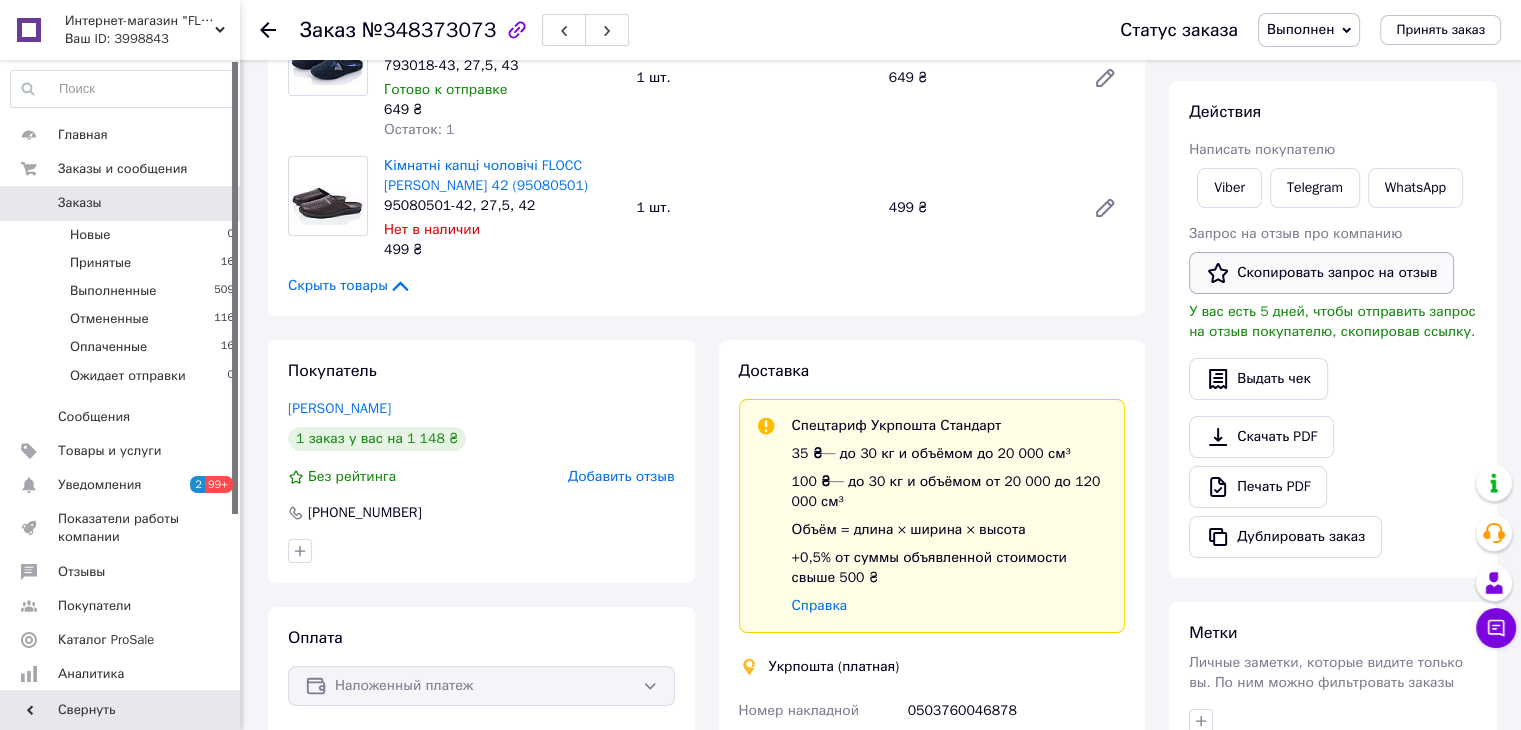 click on "Скопировать запрос на отзыв" at bounding box center [1321, 273] 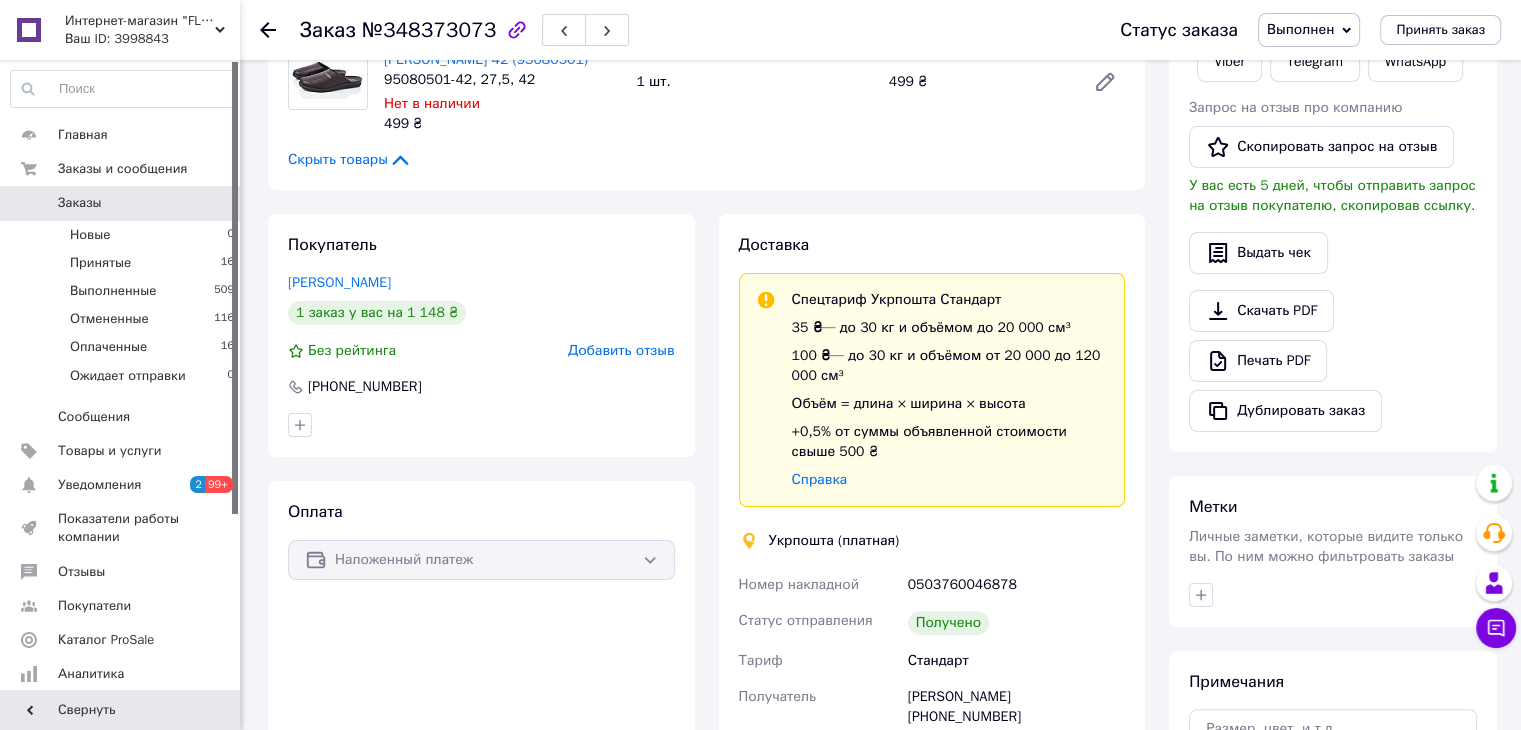 scroll, scrollTop: 515, scrollLeft: 0, axis: vertical 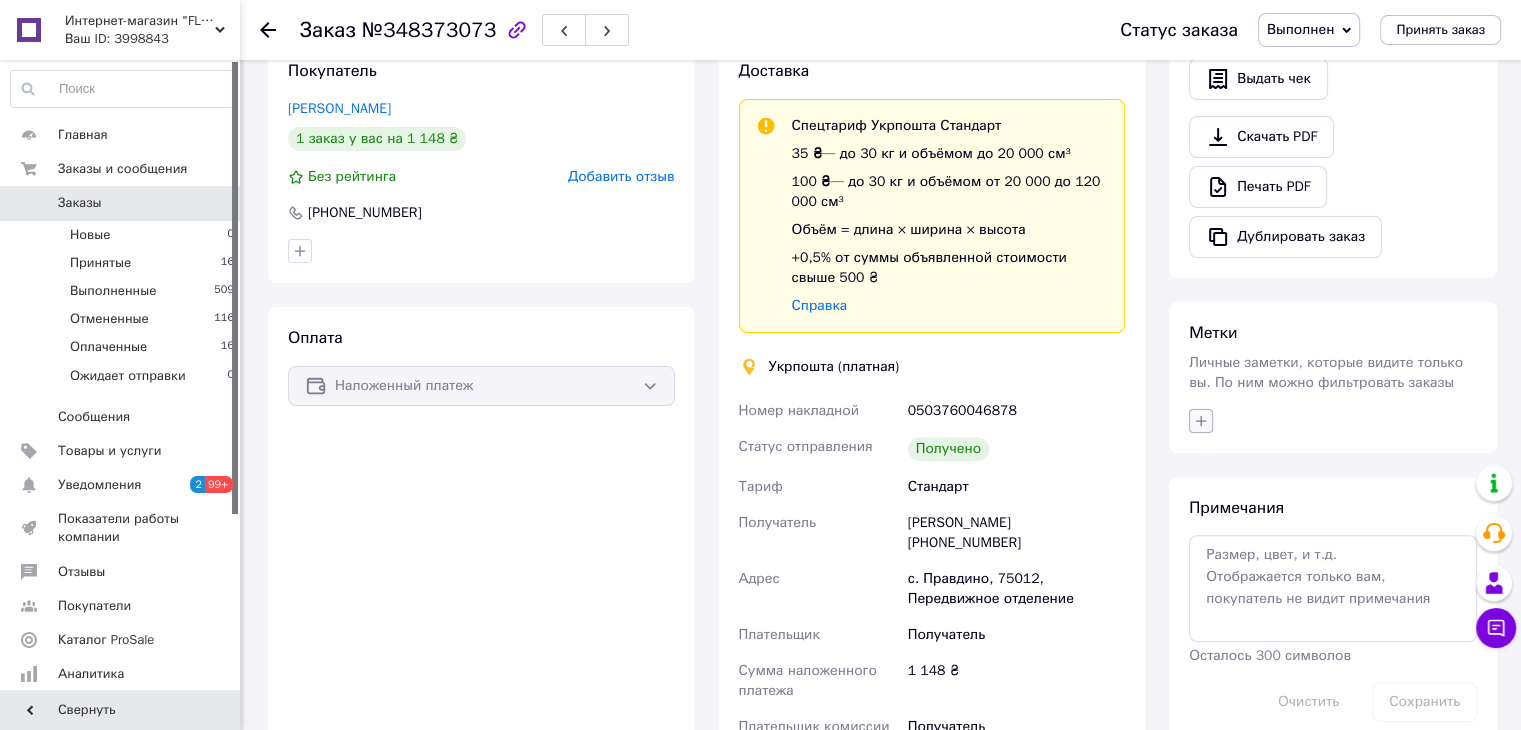 click 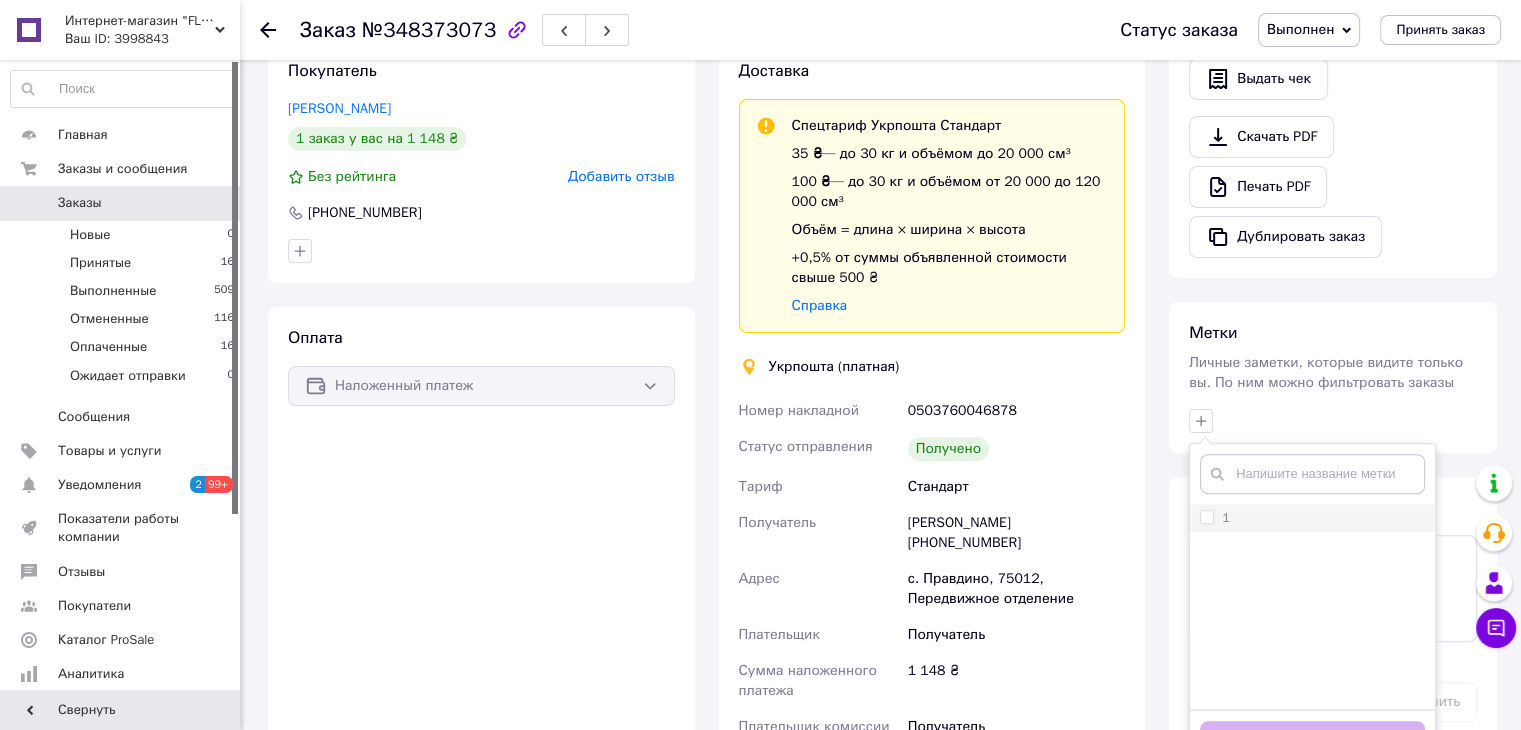 click at bounding box center [1207, 517] 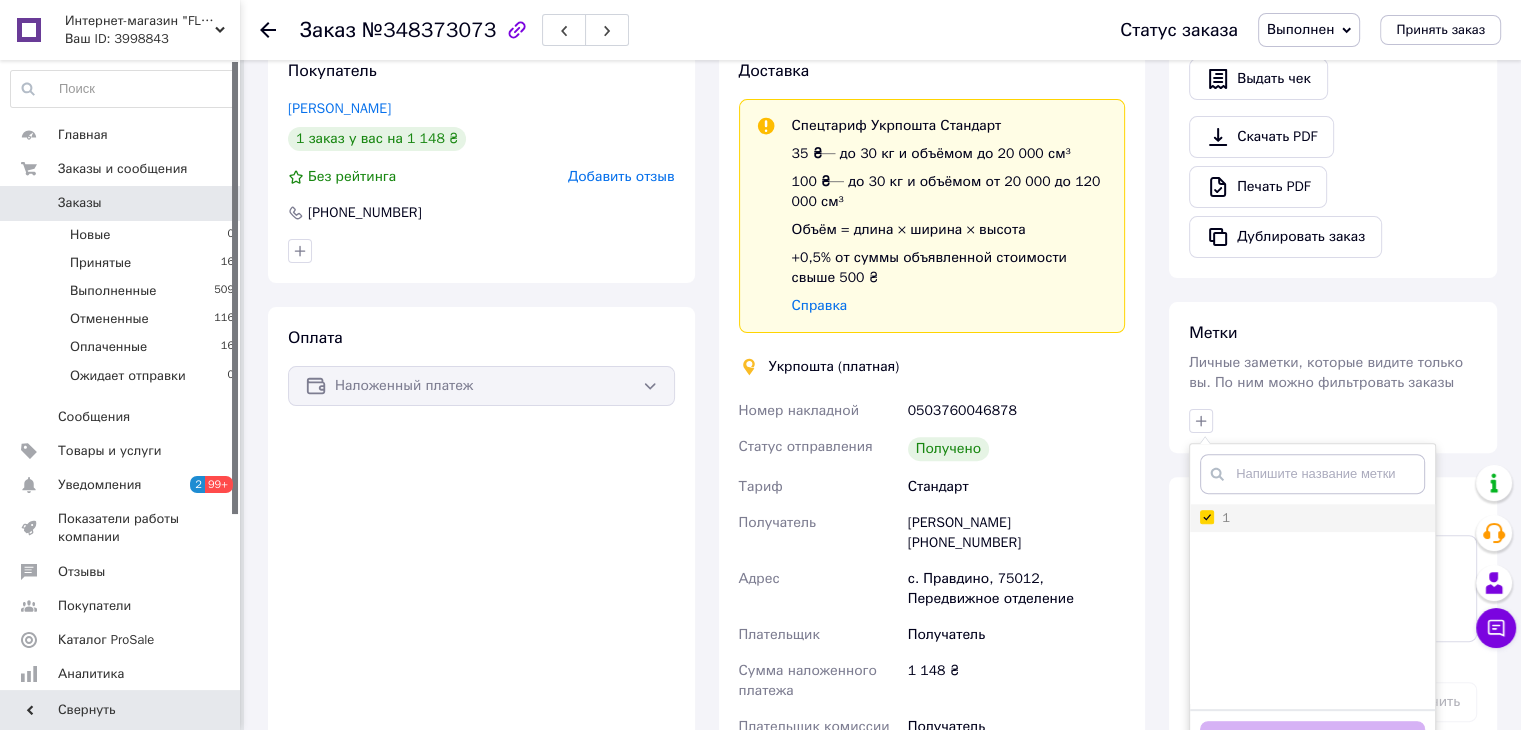 click on "1" at bounding box center (1206, 516) 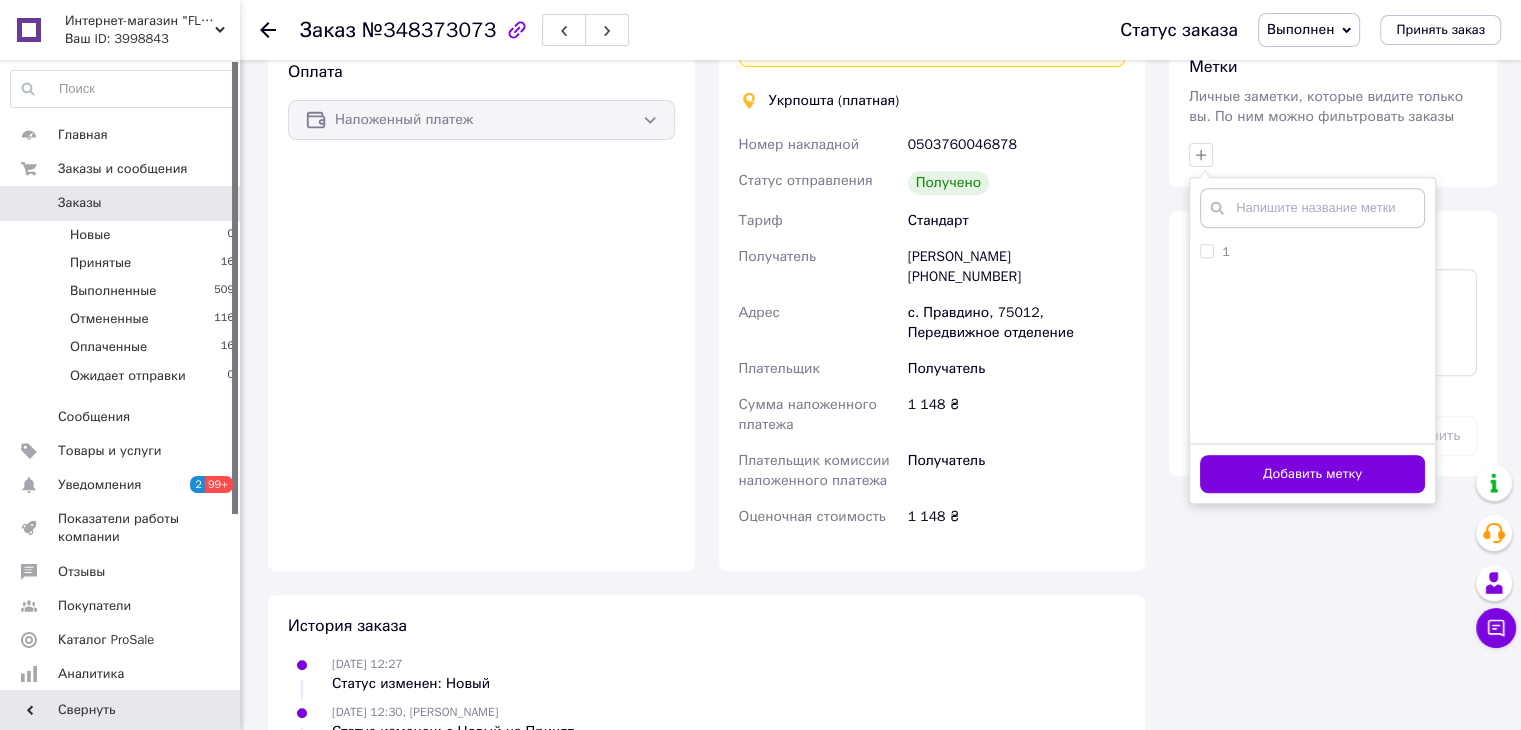 scroll, scrollTop: 815, scrollLeft: 0, axis: vertical 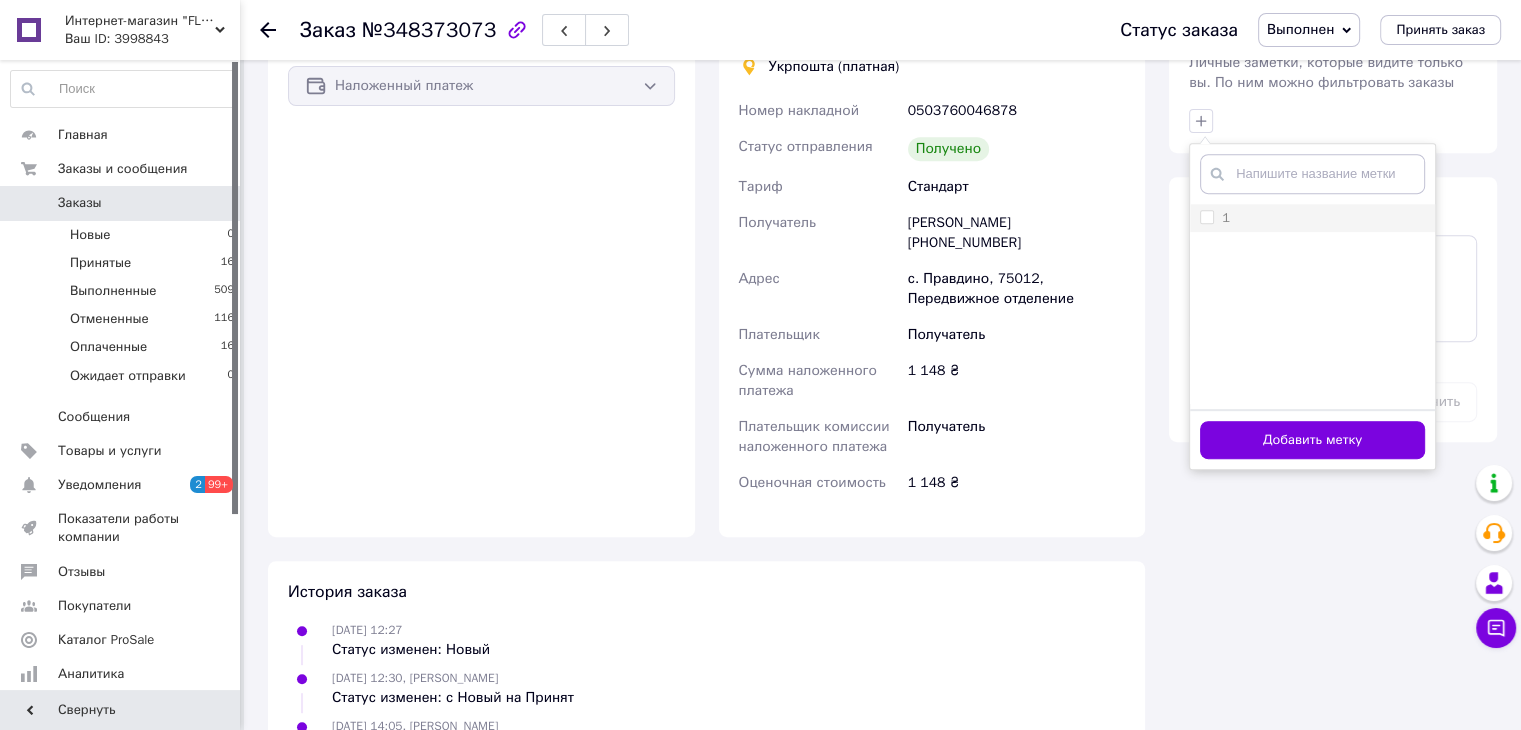 click on "1" at bounding box center (1206, 216) 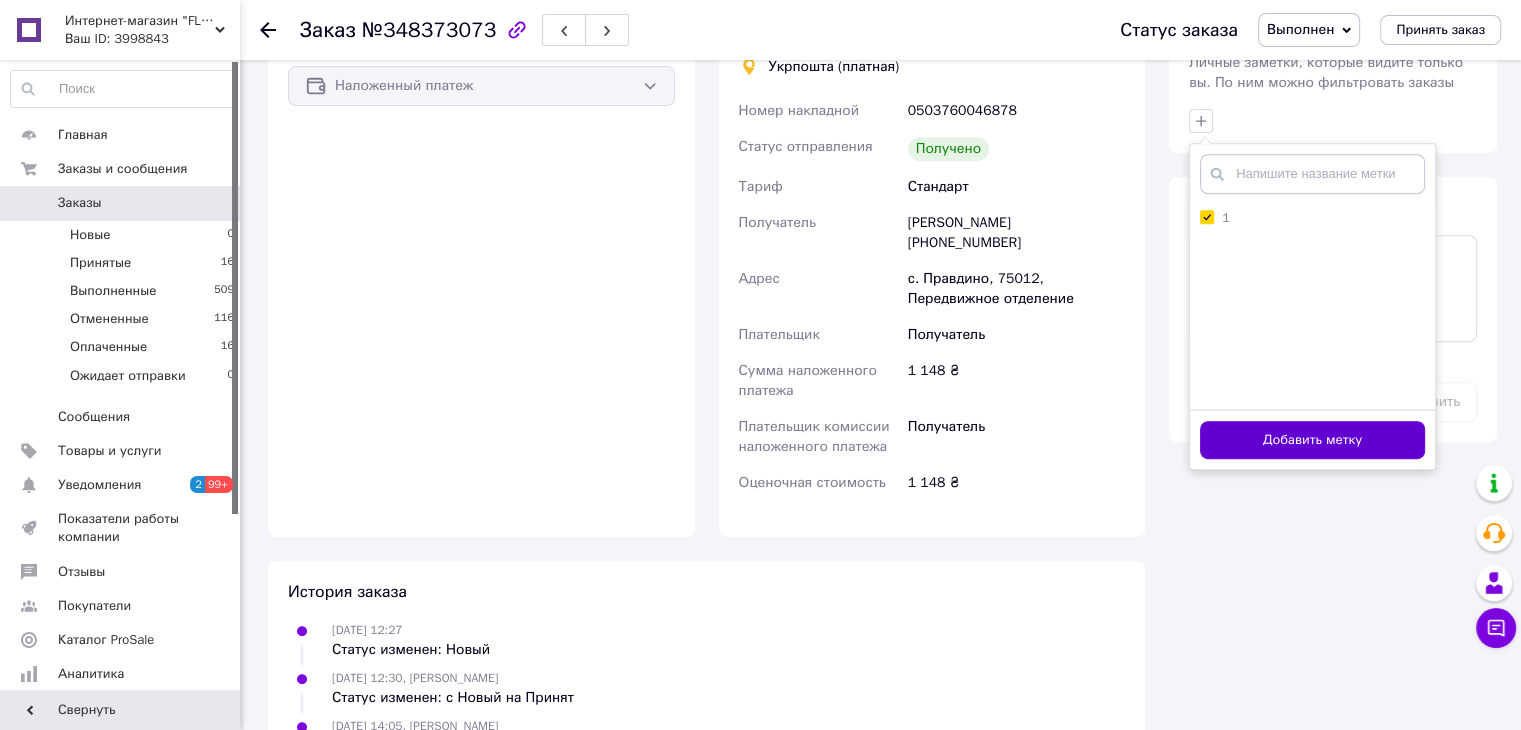 click on "Добавить метку" at bounding box center [1312, 440] 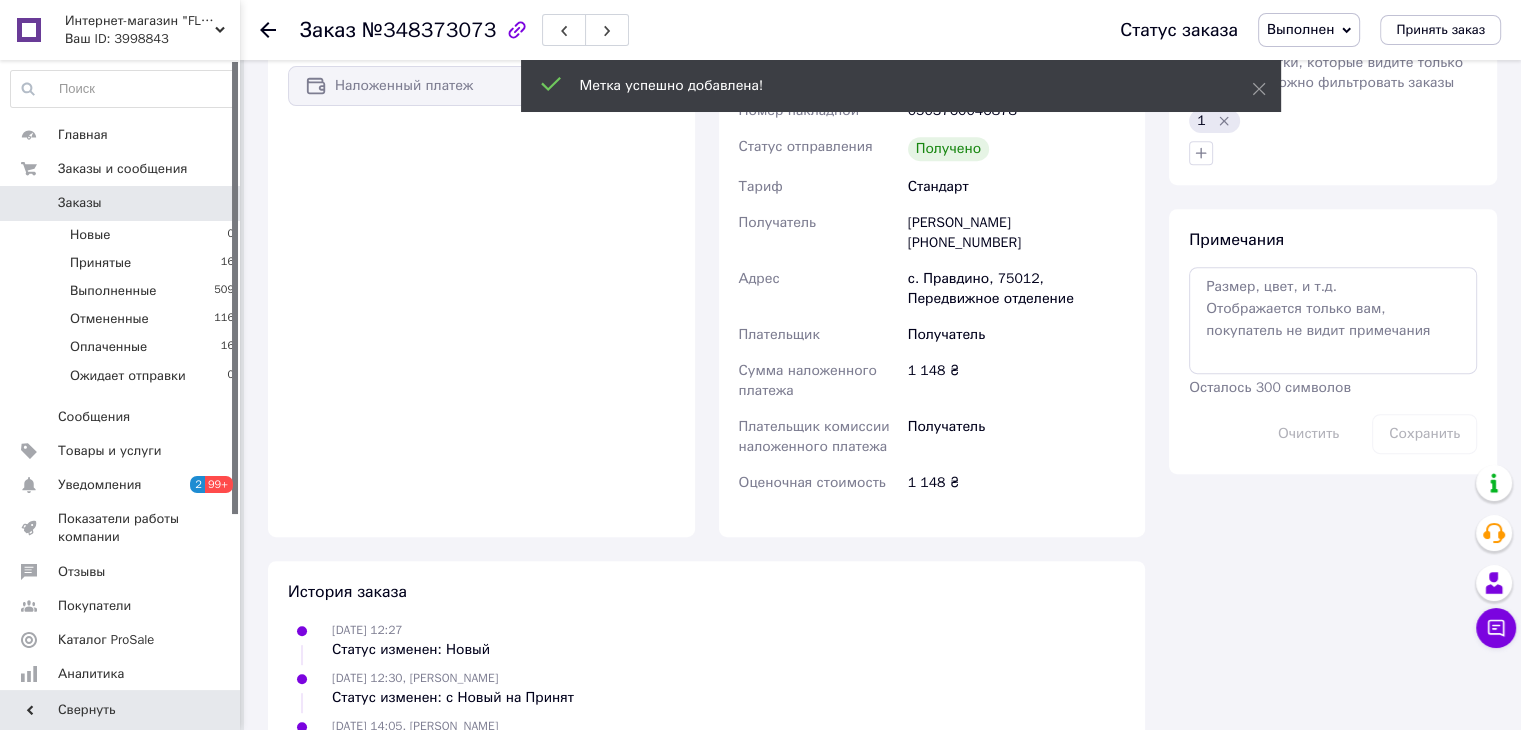 click 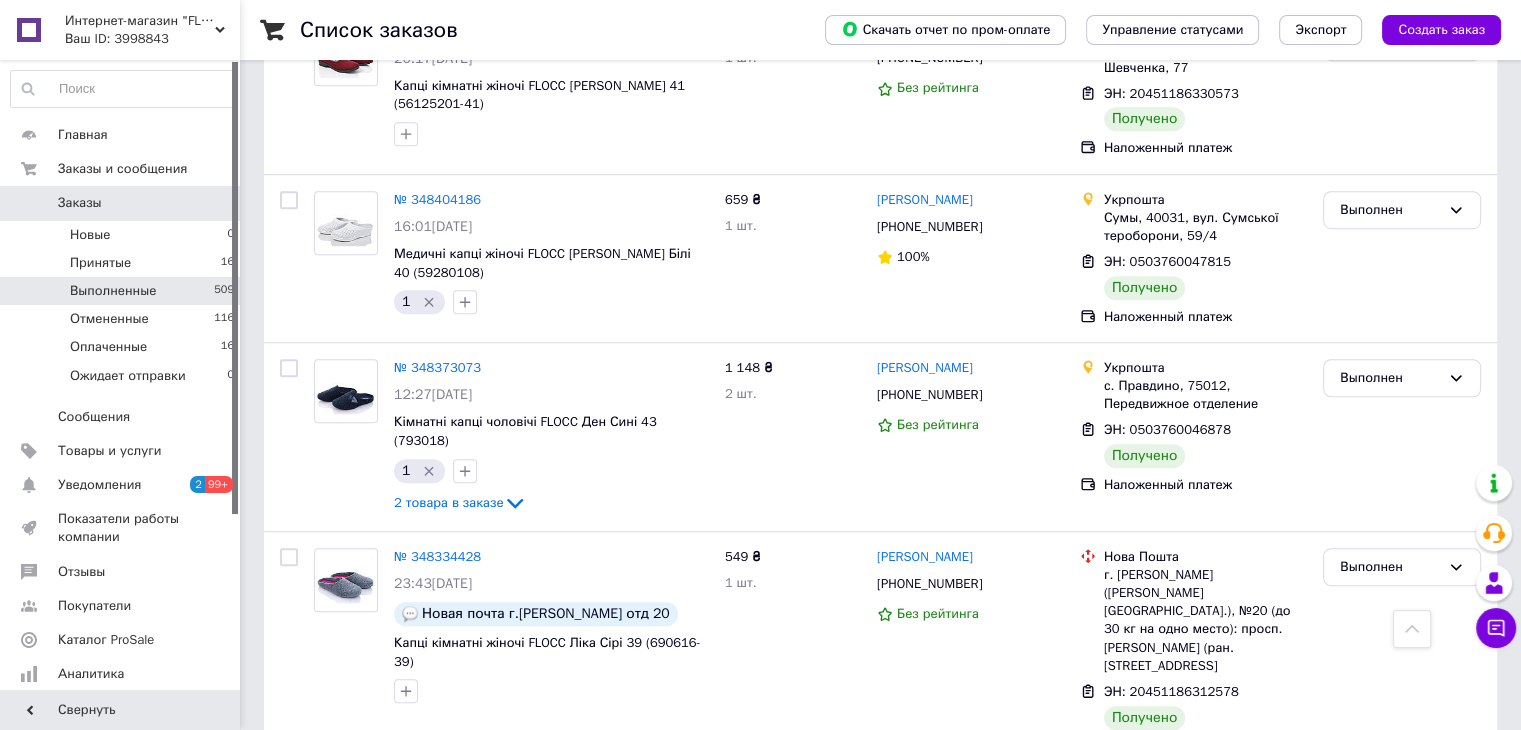 scroll, scrollTop: 1500, scrollLeft: 0, axis: vertical 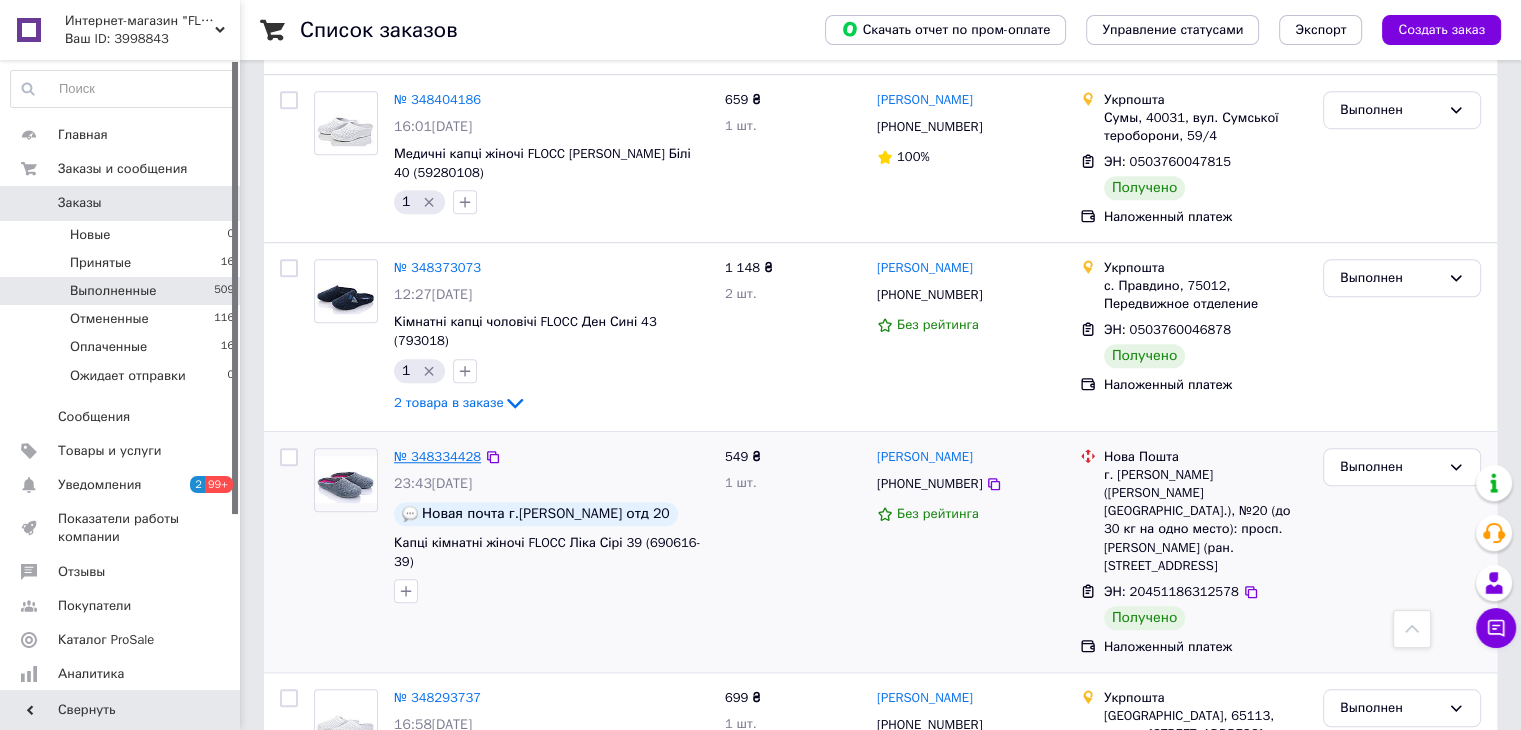 click on "№ 348334428" at bounding box center (437, 456) 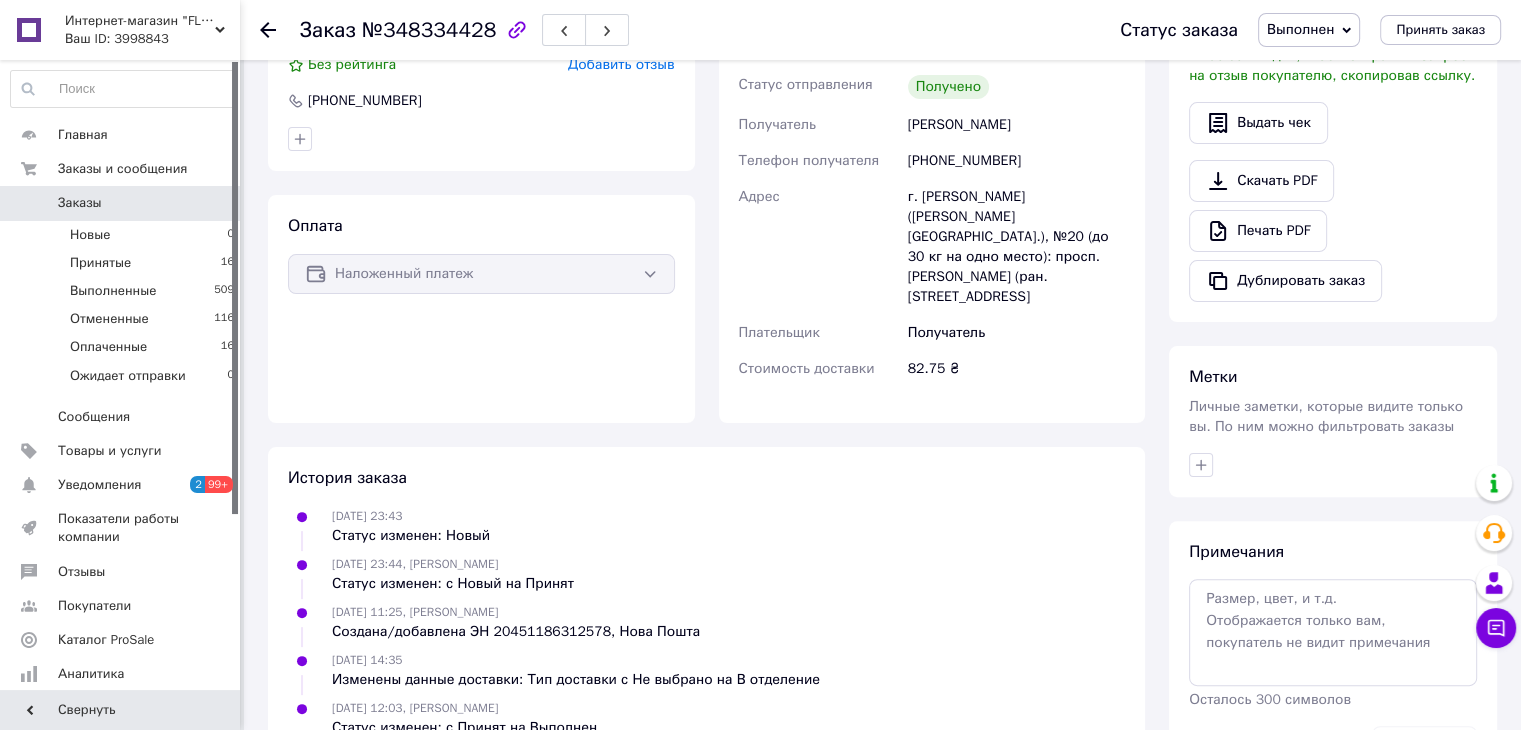 scroll, scrollTop: 348, scrollLeft: 0, axis: vertical 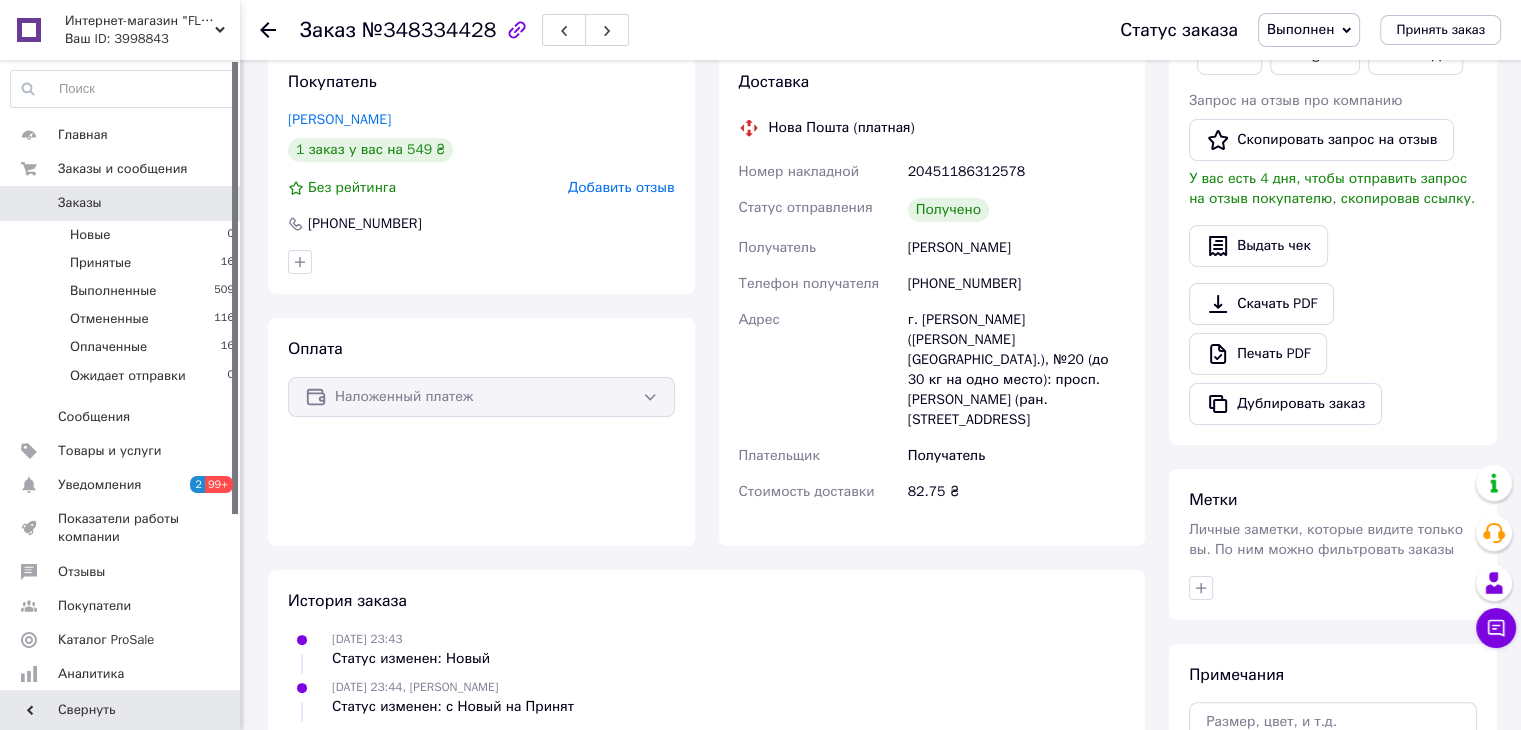 click on "Оплата Наложенный платеж" at bounding box center (481, 432) 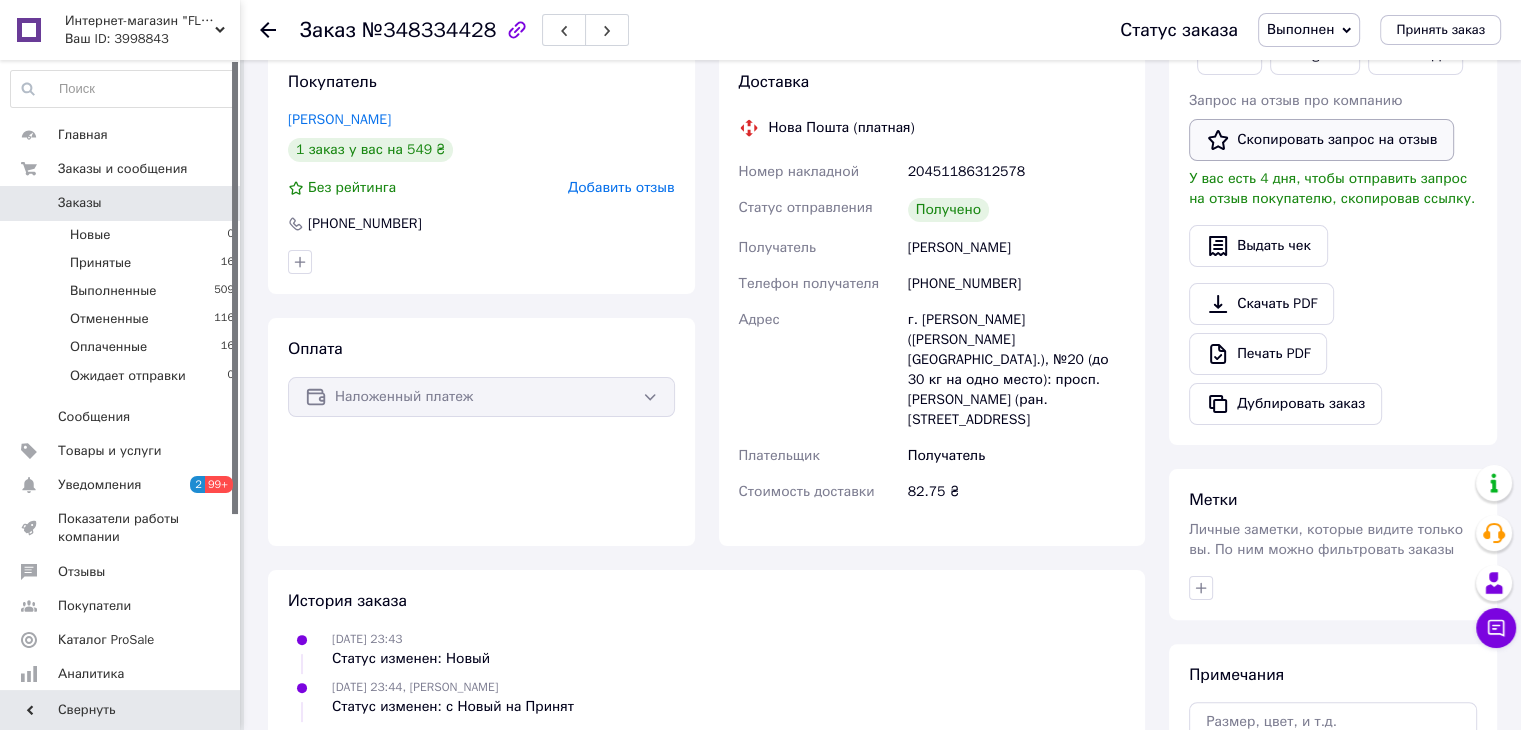 click on "Скопировать запрос на отзыв" at bounding box center [1321, 140] 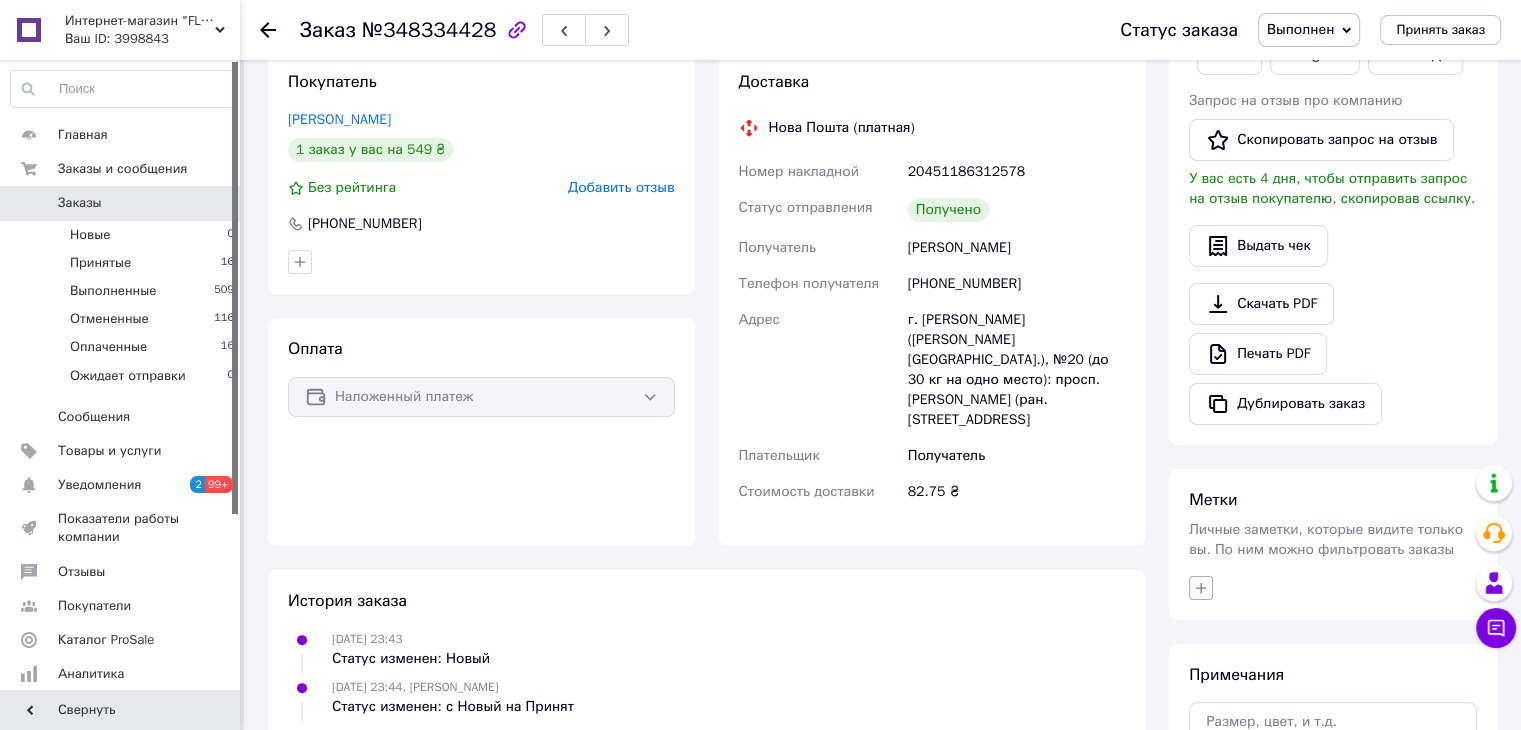 click 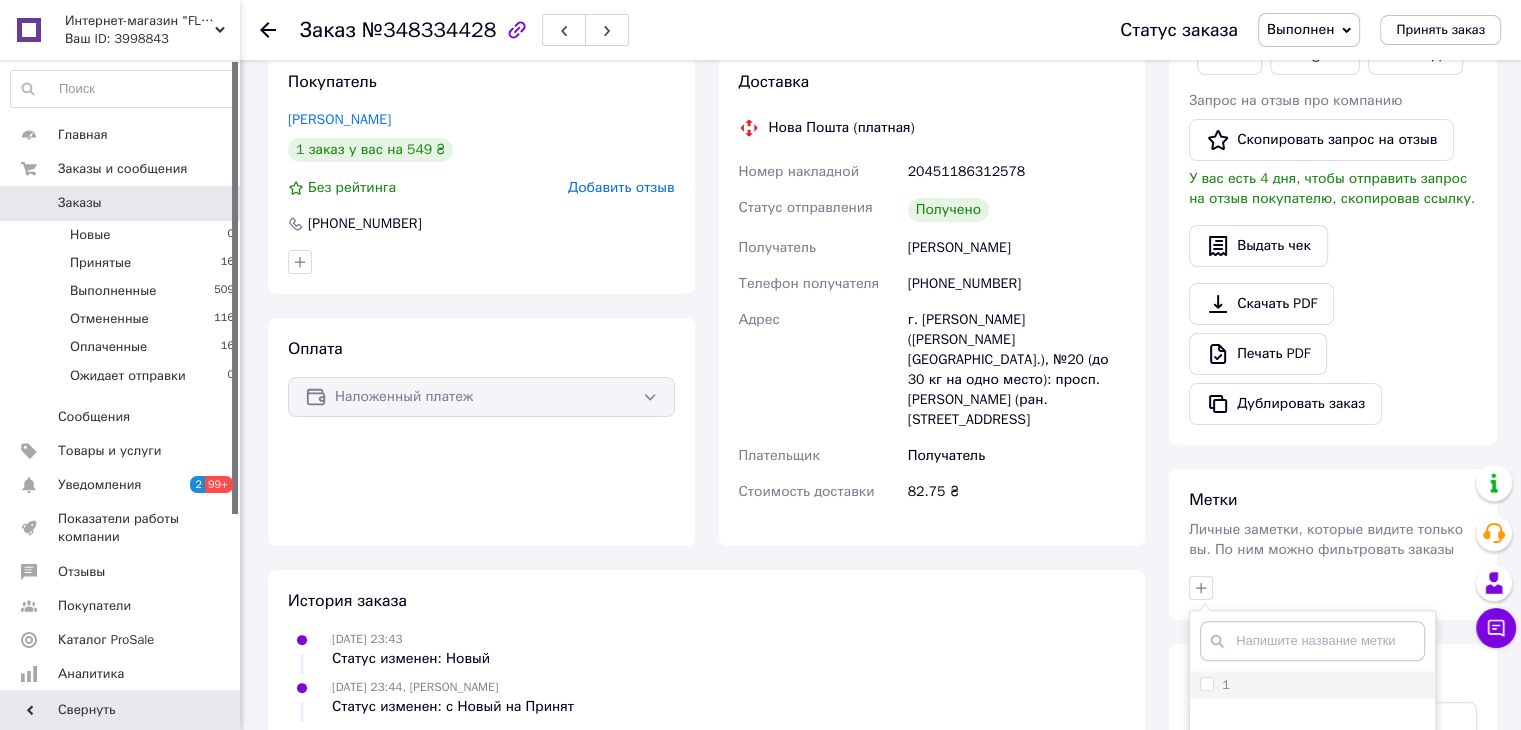 click on "1" at bounding box center [1206, 683] 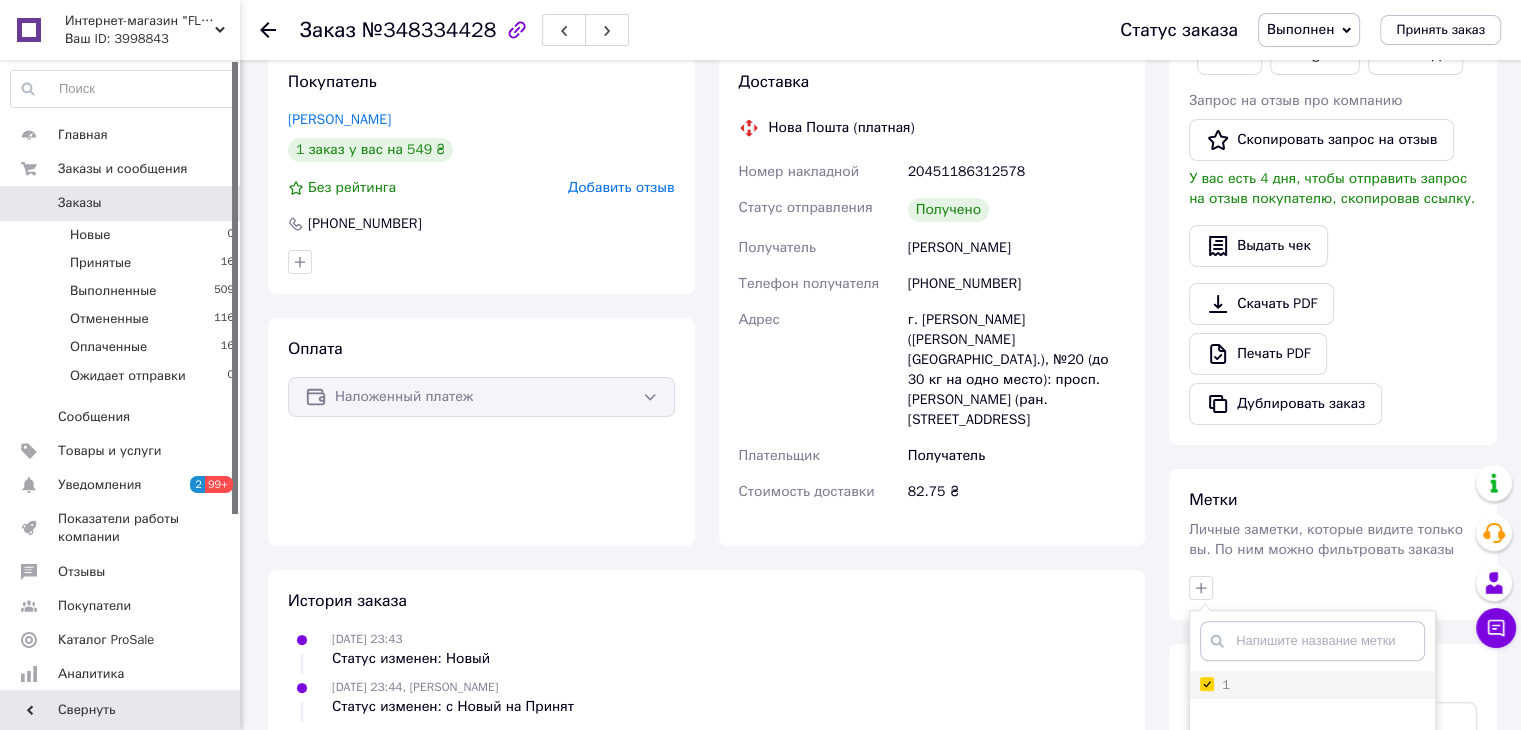 checkbox on "true" 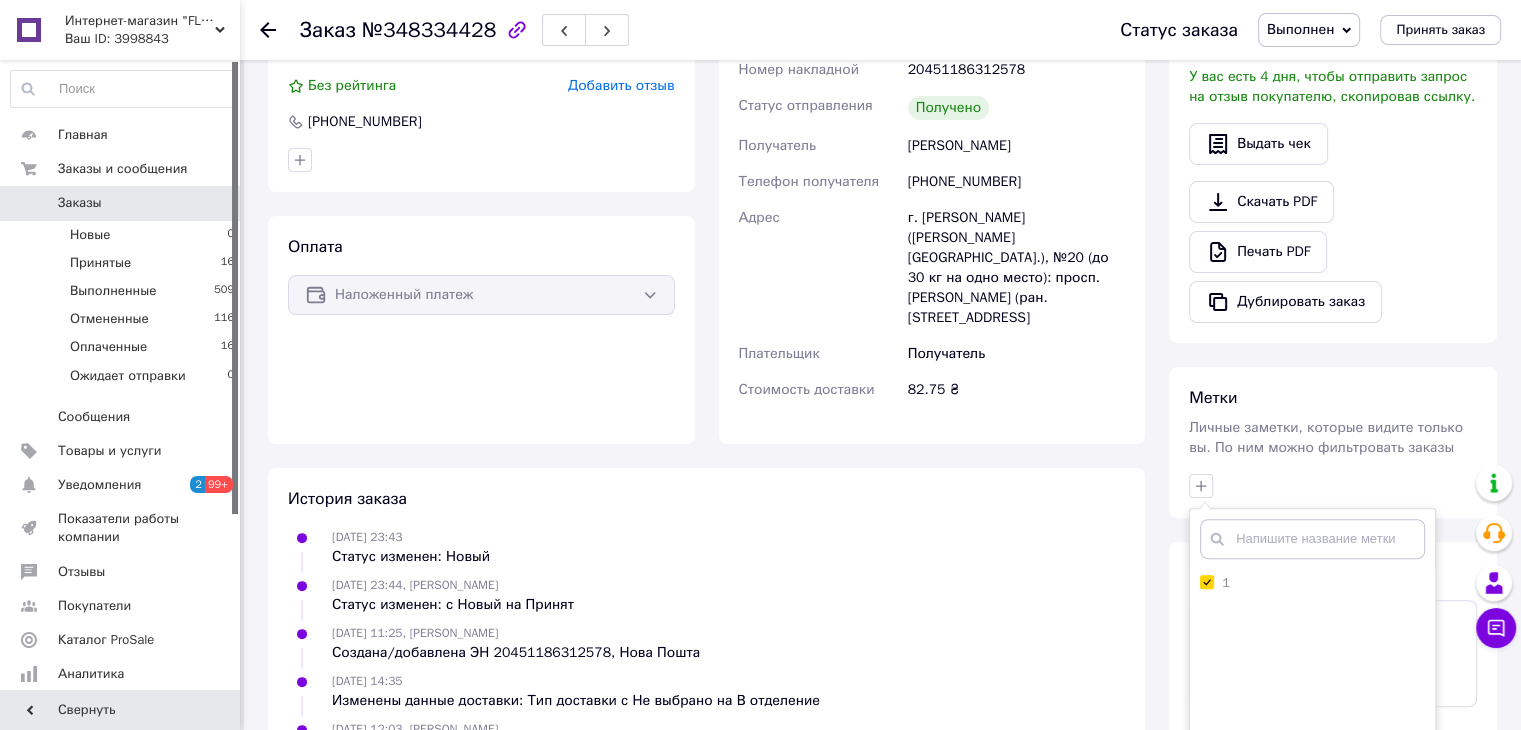 scroll, scrollTop: 552, scrollLeft: 0, axis: vertical 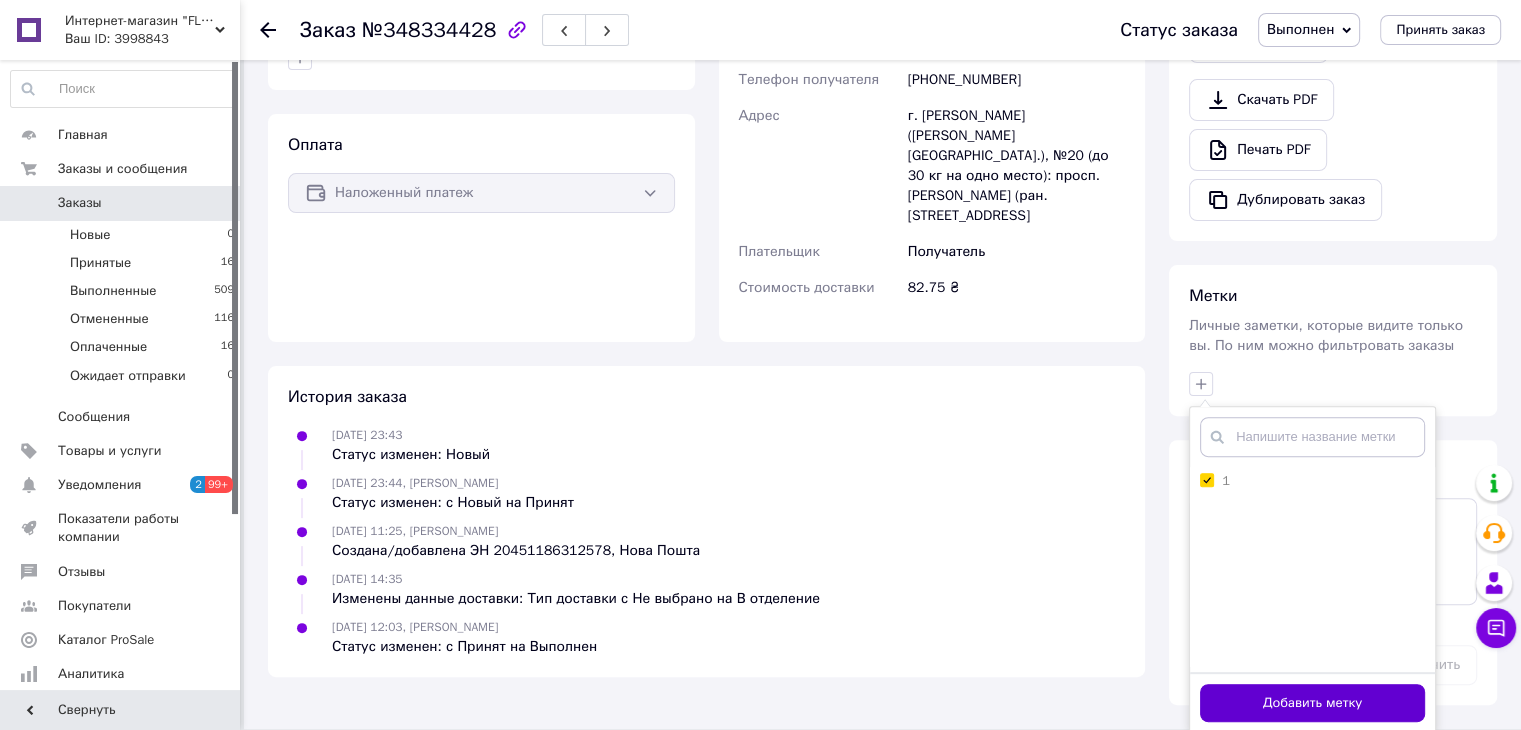 click on "Добавить метку" at bounding box center [1312, 703] 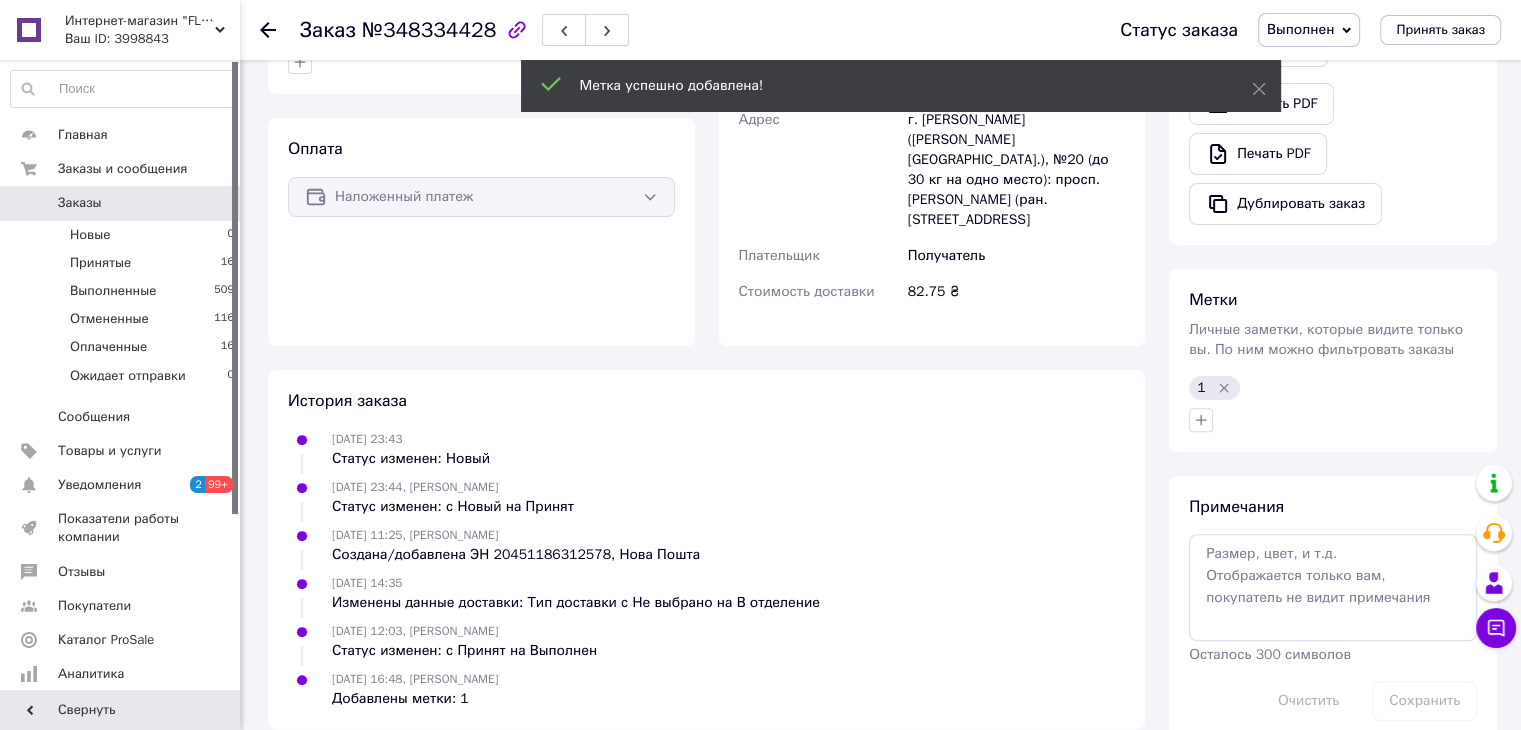 scroll, scrollTop: 552, scrollLeft: 0, axis: vertical 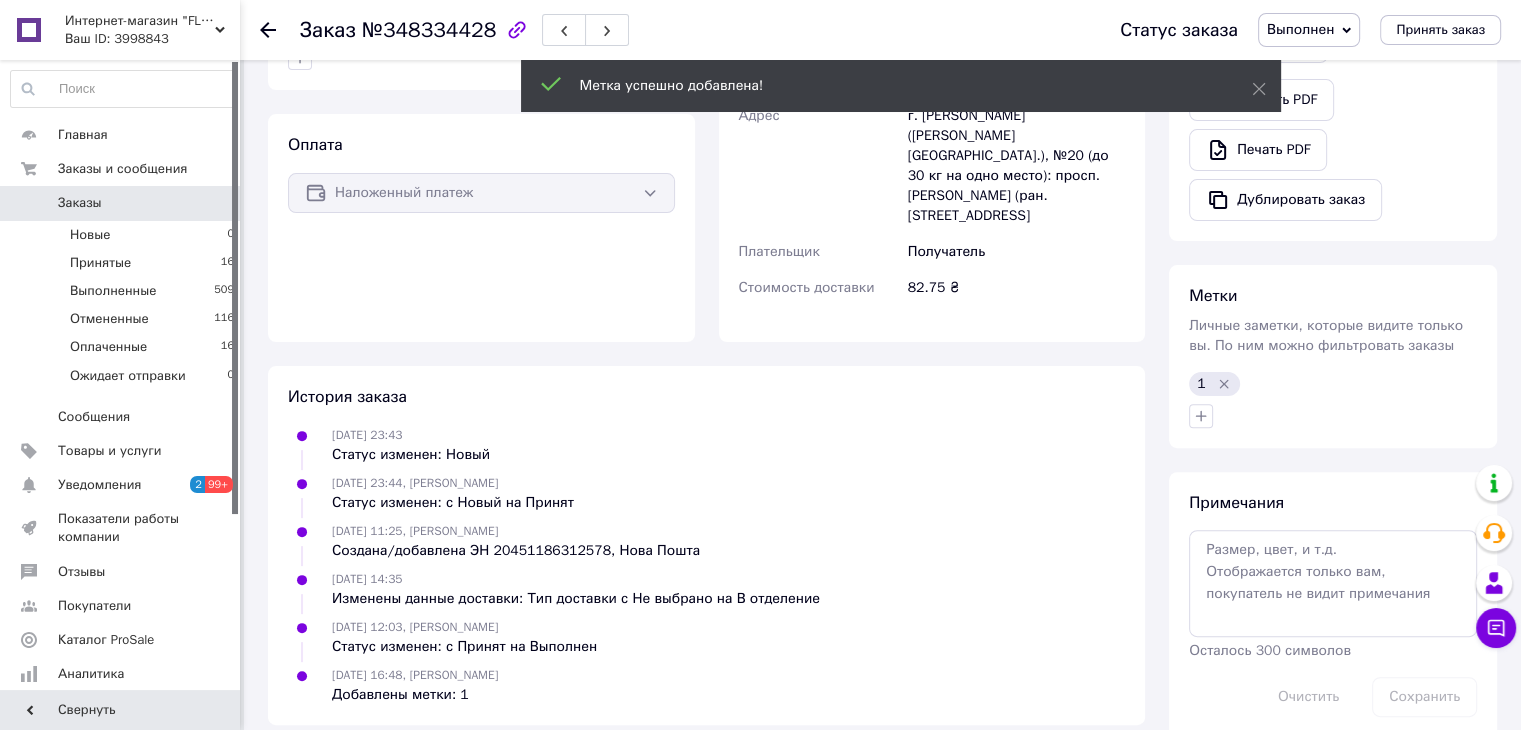 click on "Заказ №348334428 Статус заказа Выполнен Принят Отменен Оплаченный Ожидает отправки Принять заказ" at bounding box center (880, 30) 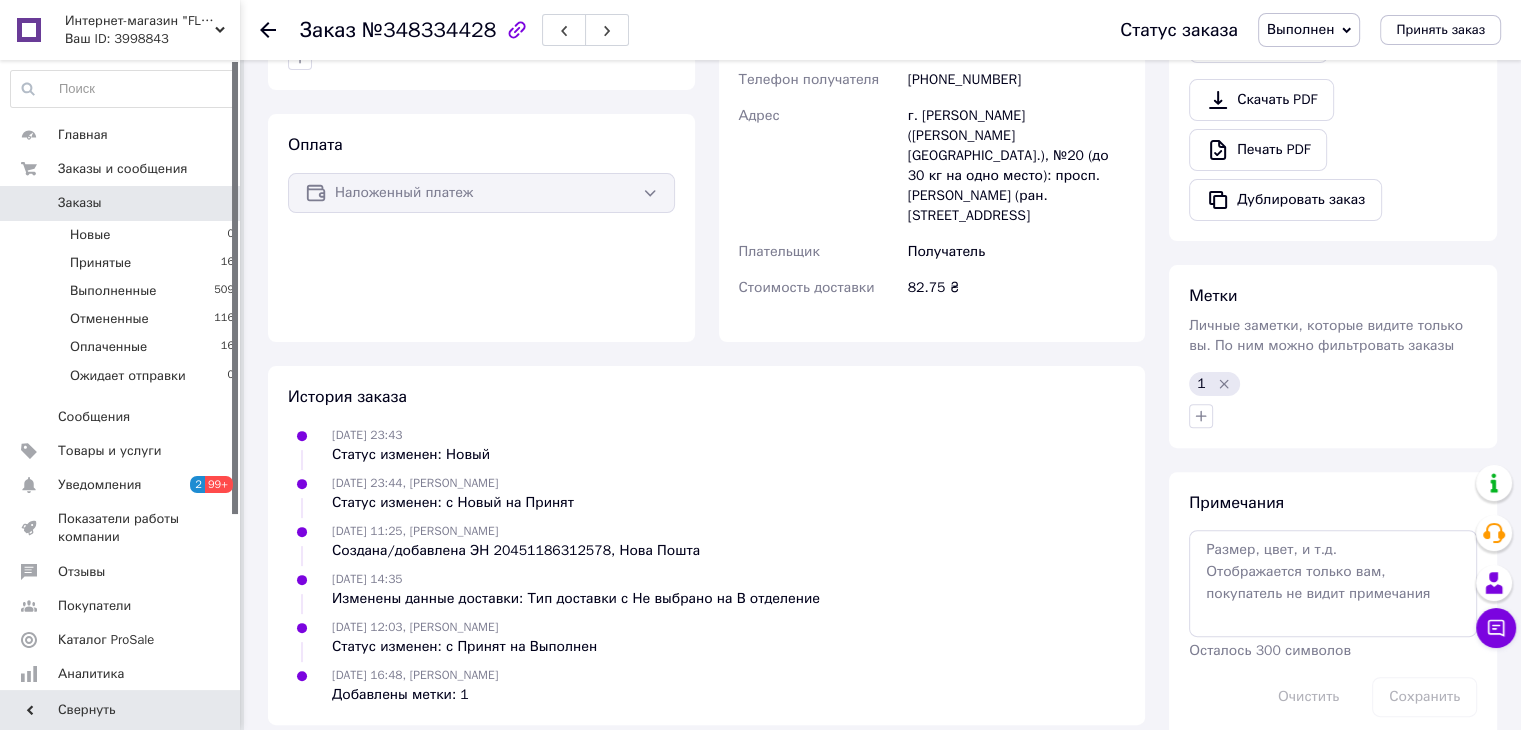 click 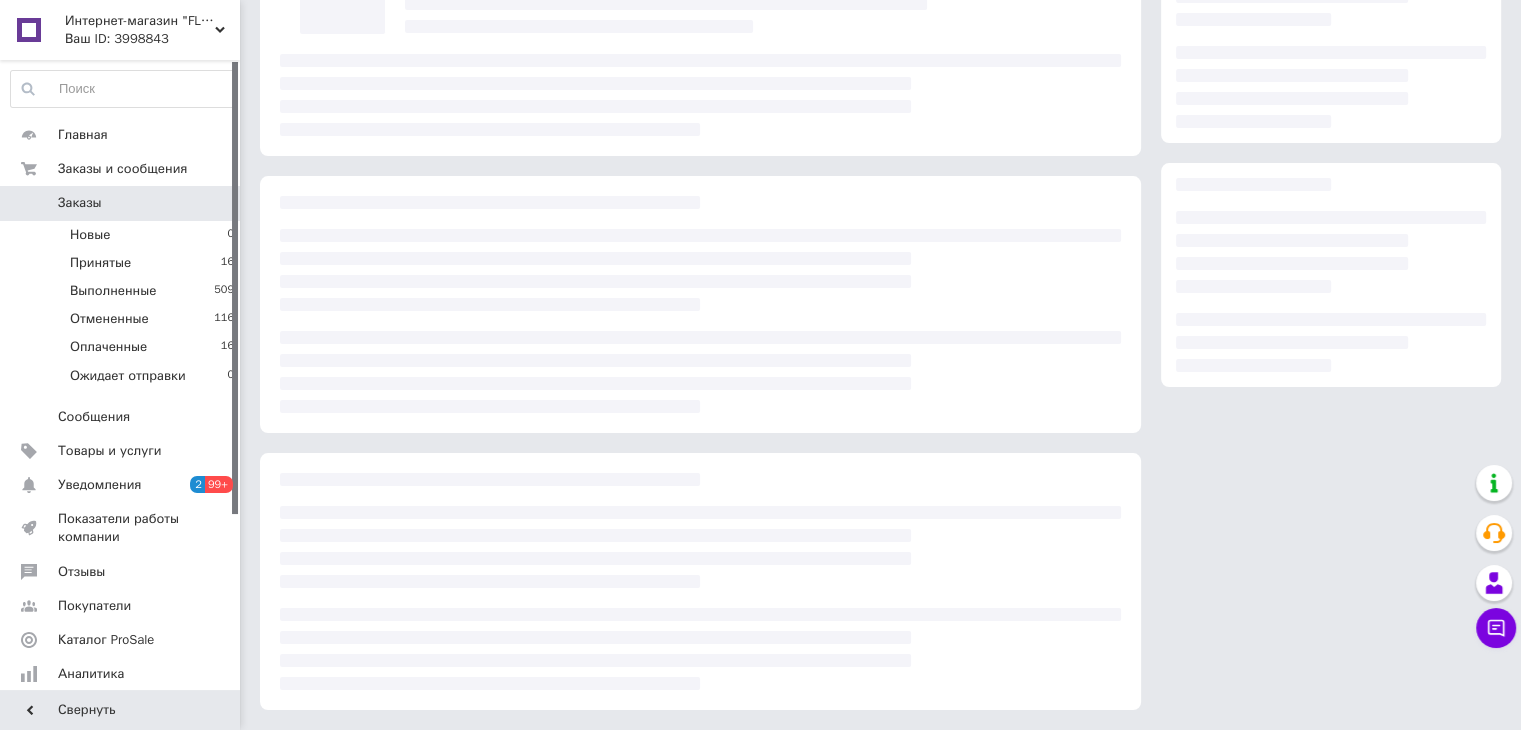 scroll, scrollTop: 184, scrollLeft: 0, axis: vertical 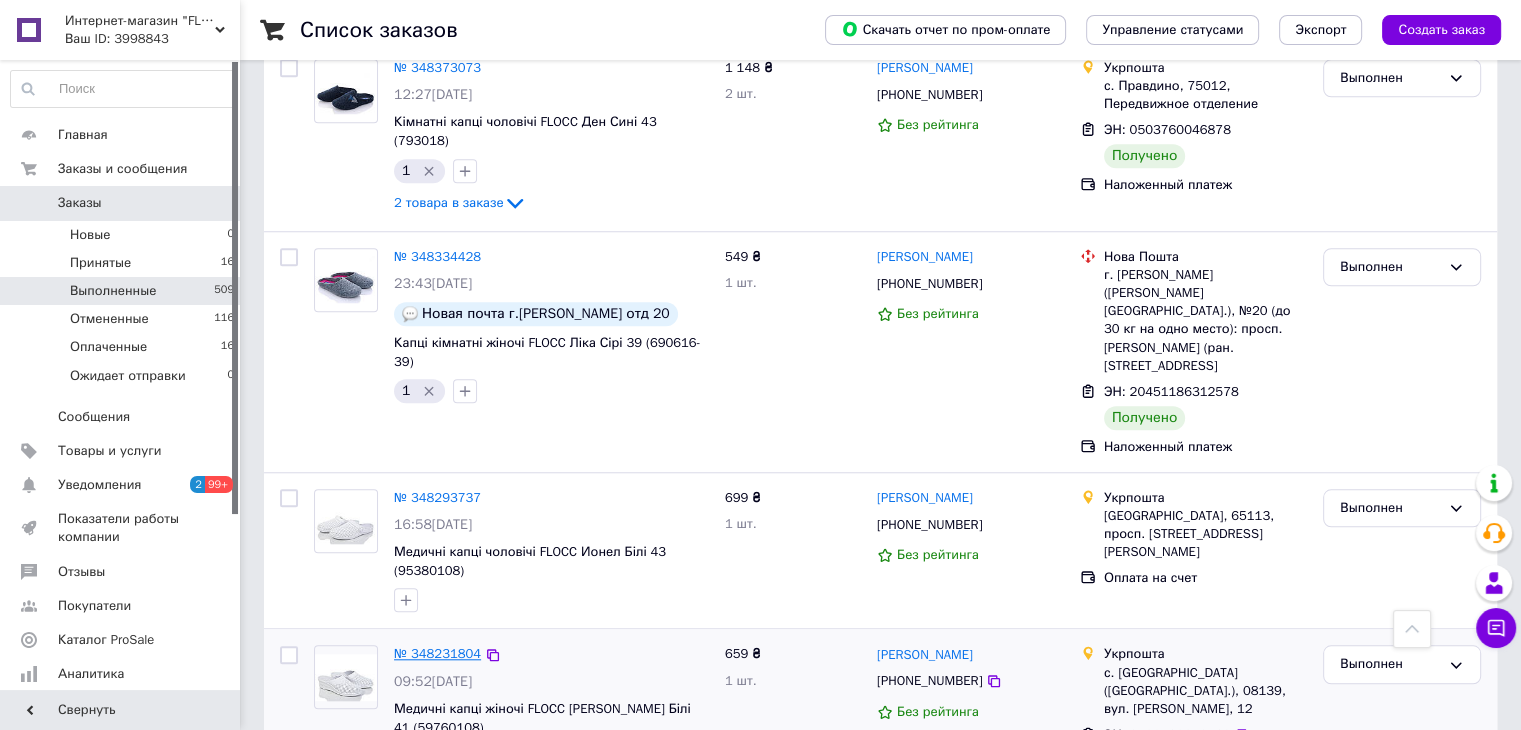 click on "№ 348231804" at bounding box center (437, 653) 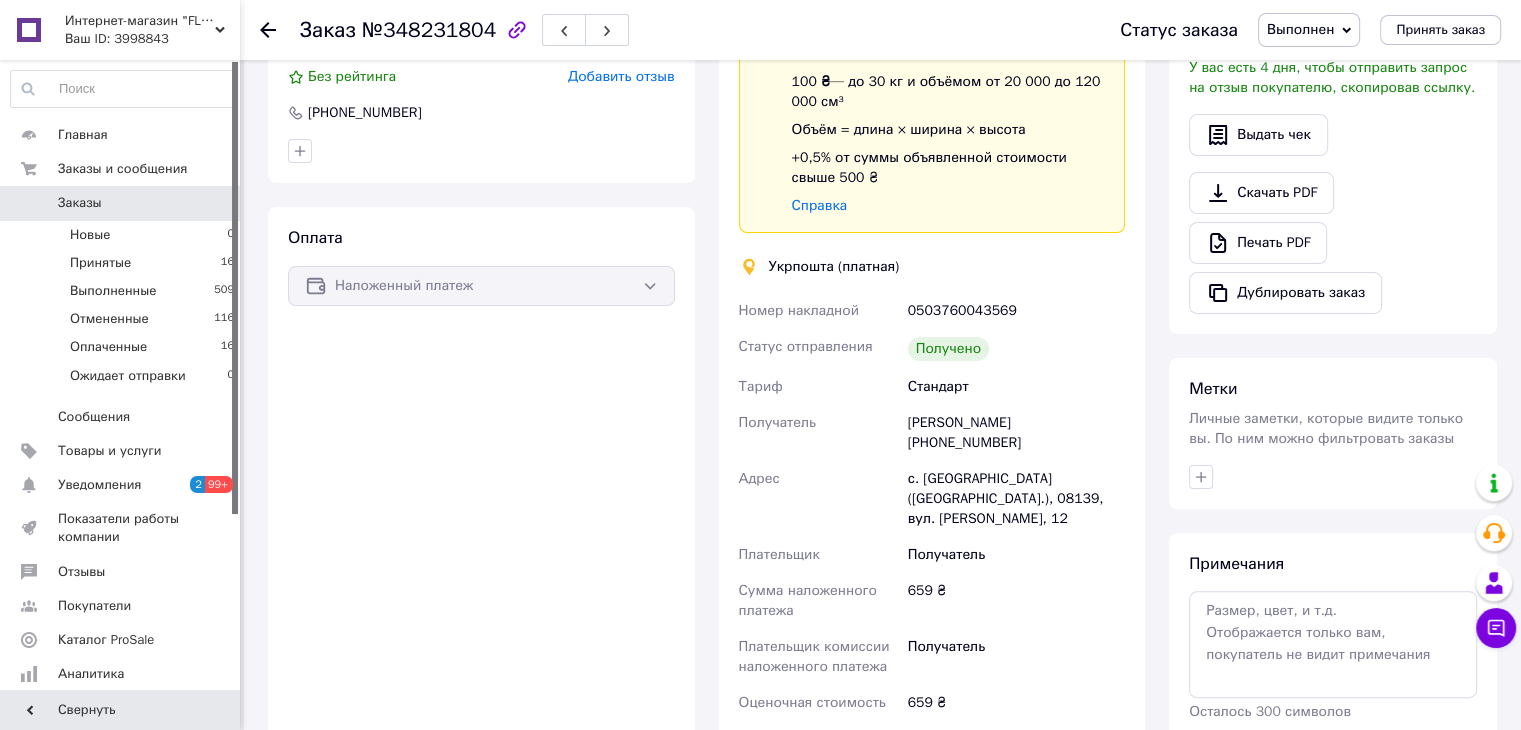 scroll, scrollTop: 359, scrollLeft: 0, axis: vertical 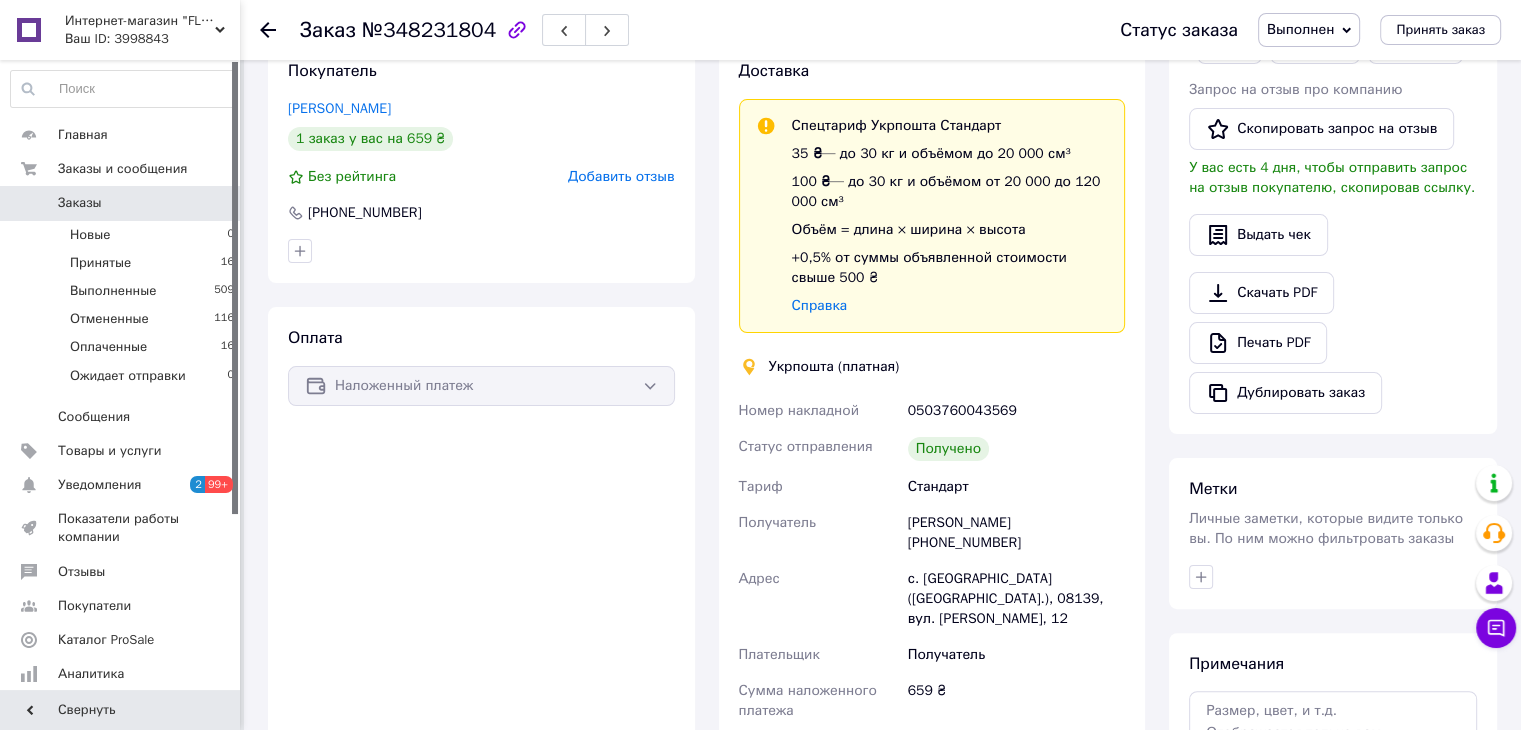 click on "Оплата Наложенный платеж" at bounding box center [481, 582] 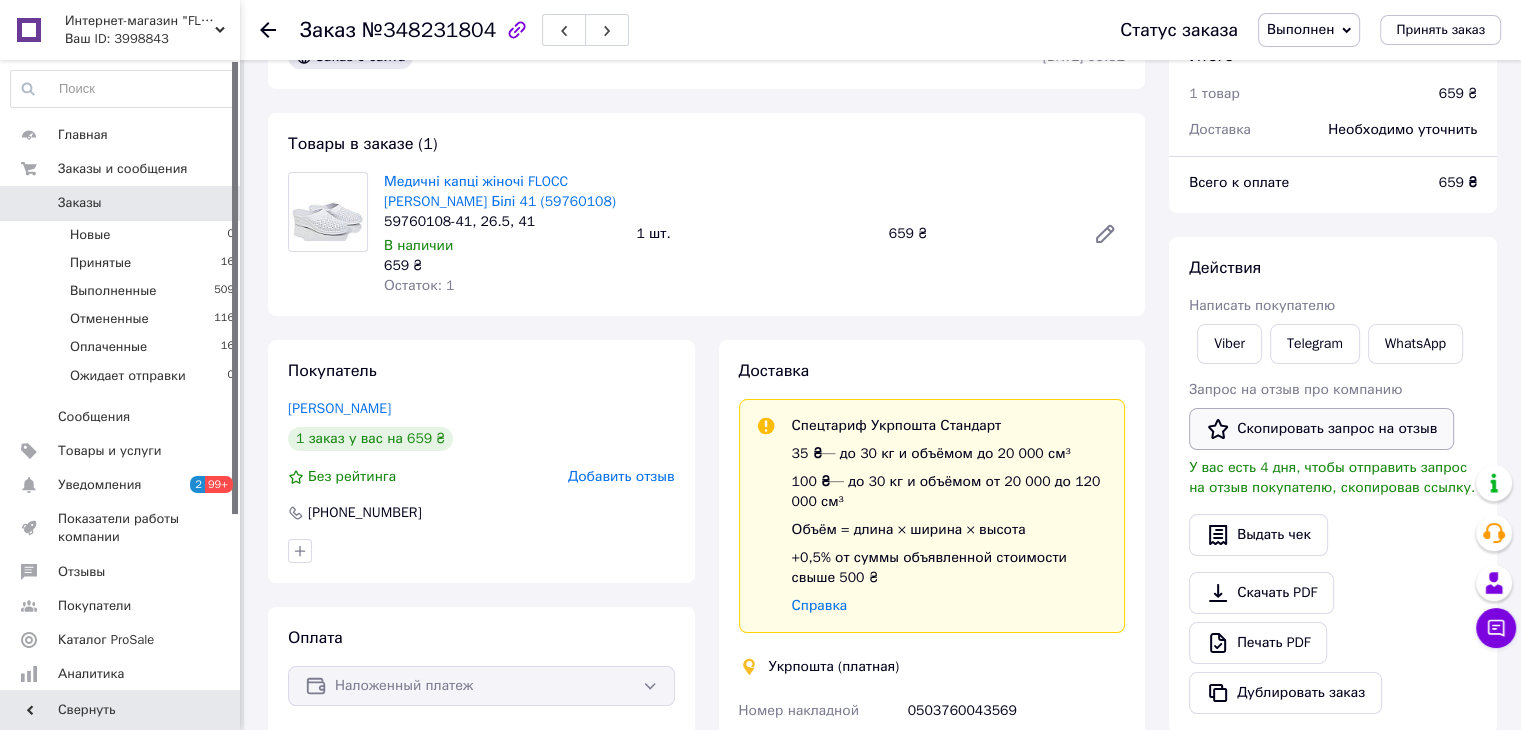 click on "Скопировать запрос на отзыв" at bounding box center (1321, 429) 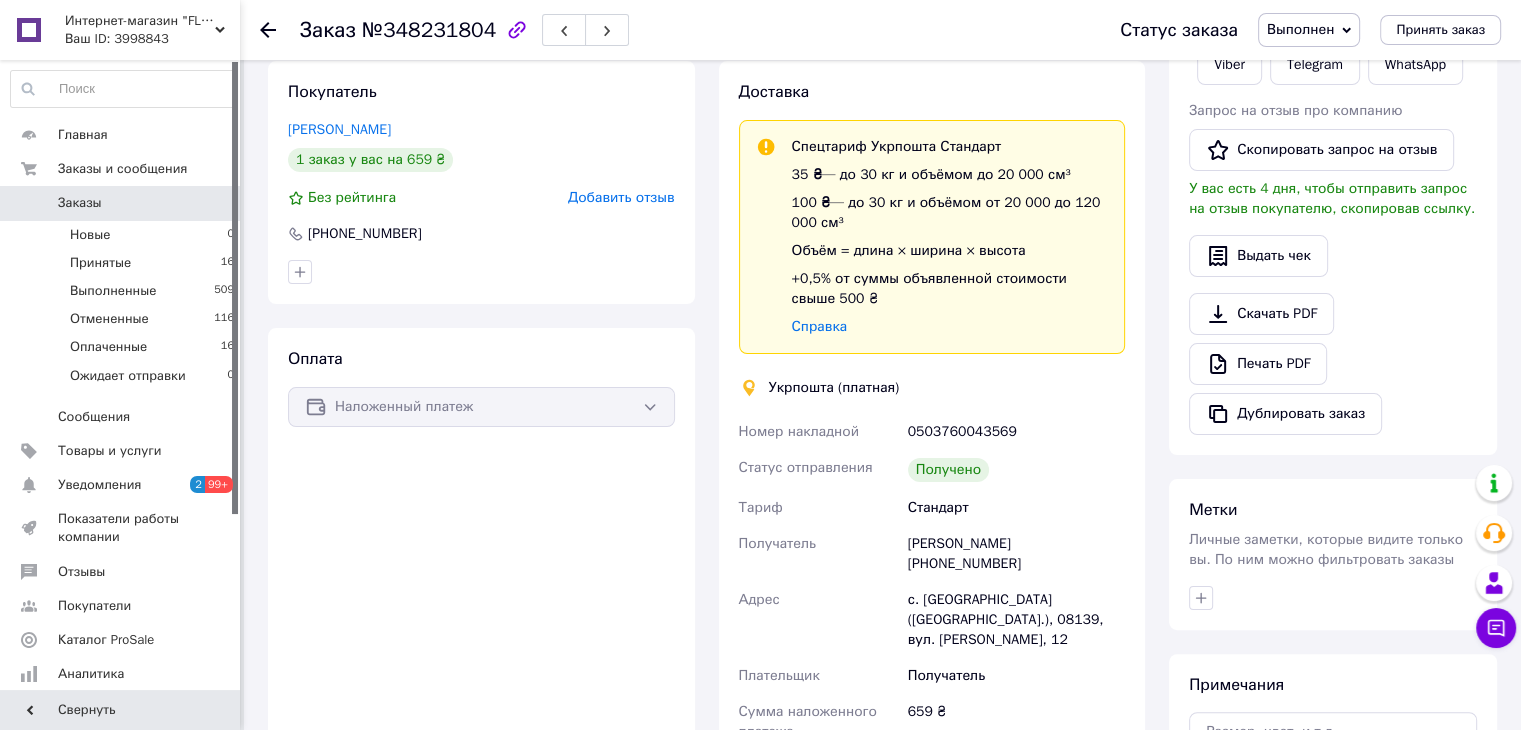 scroll, scrollTop: 359, scrollLeft: 0, axis: vertical 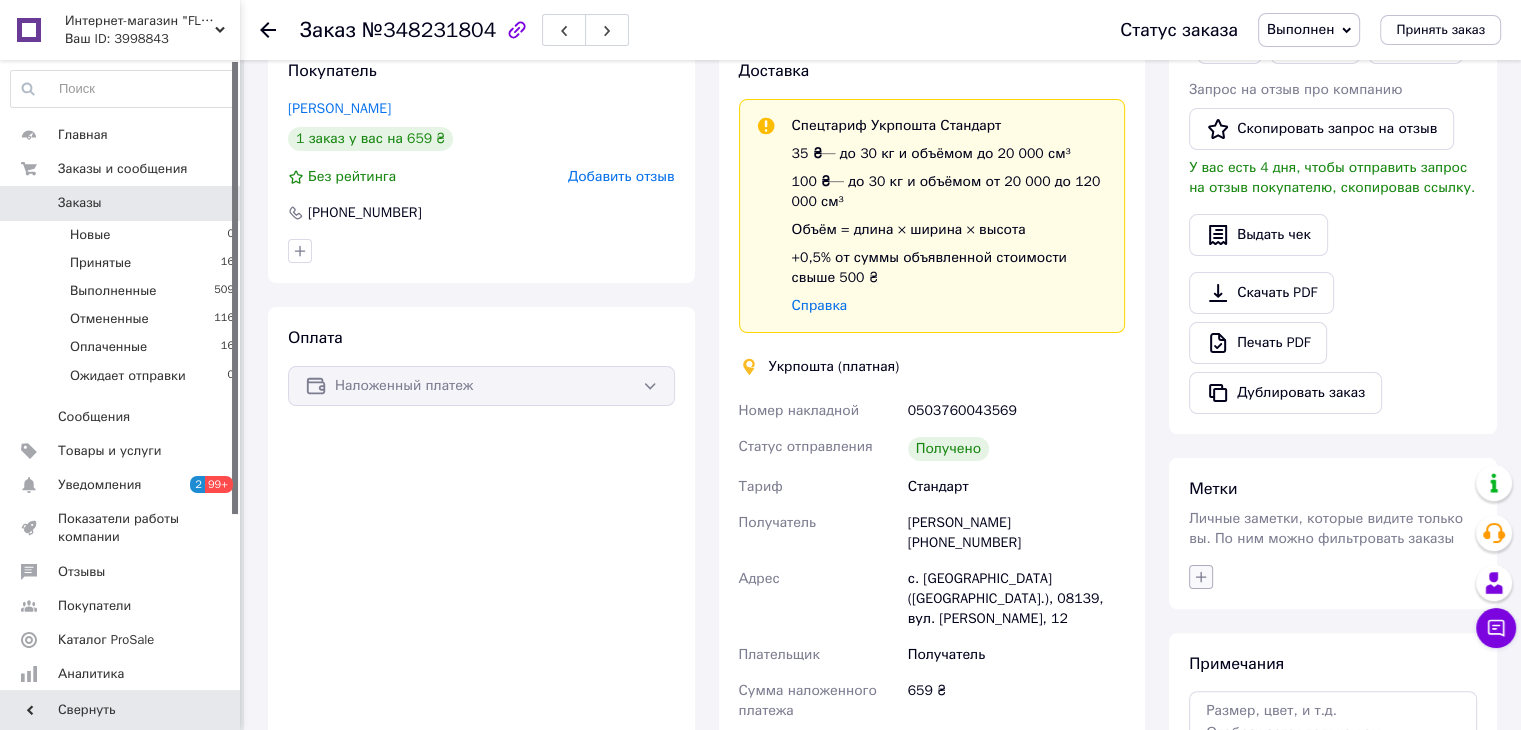 click 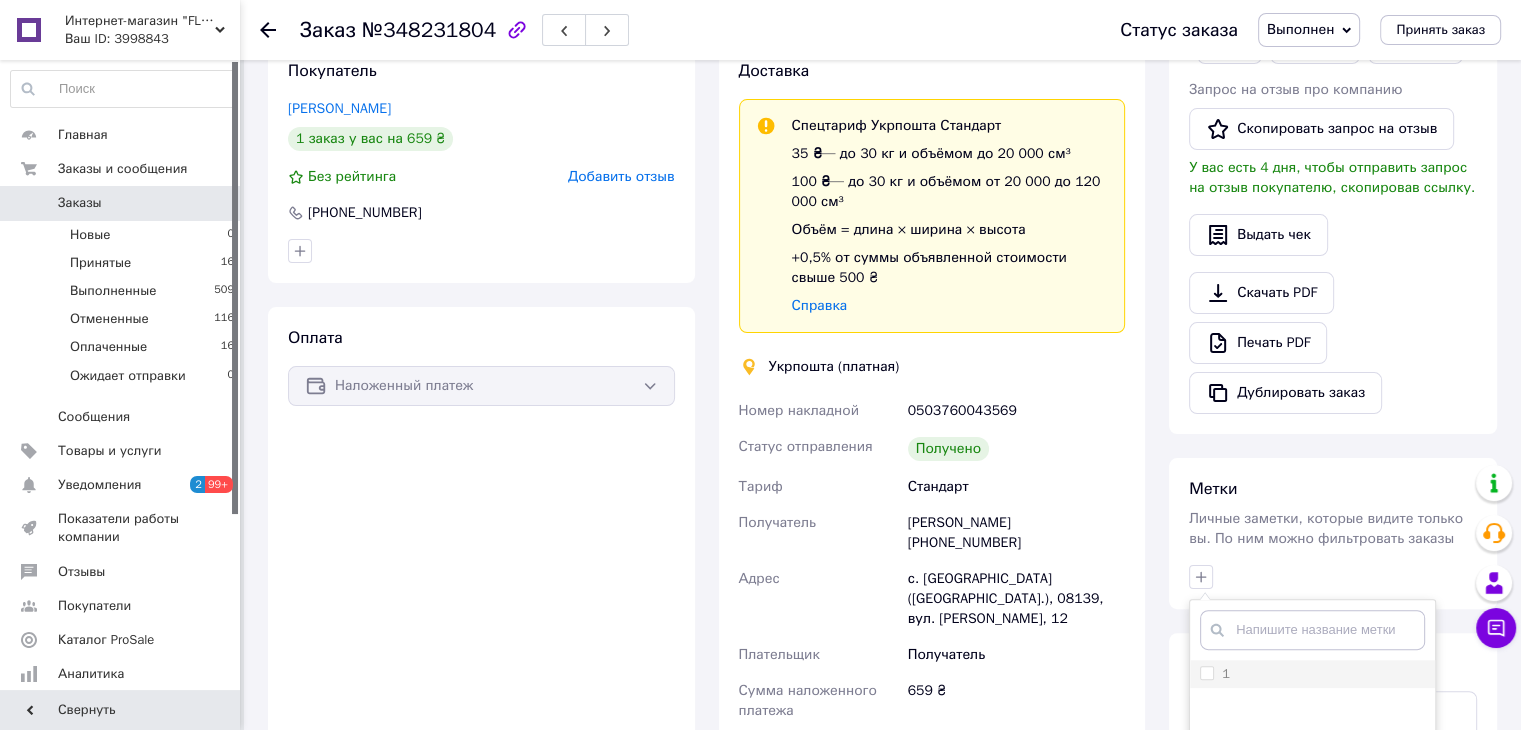 click on "1" at bounding box center (1206, 672) 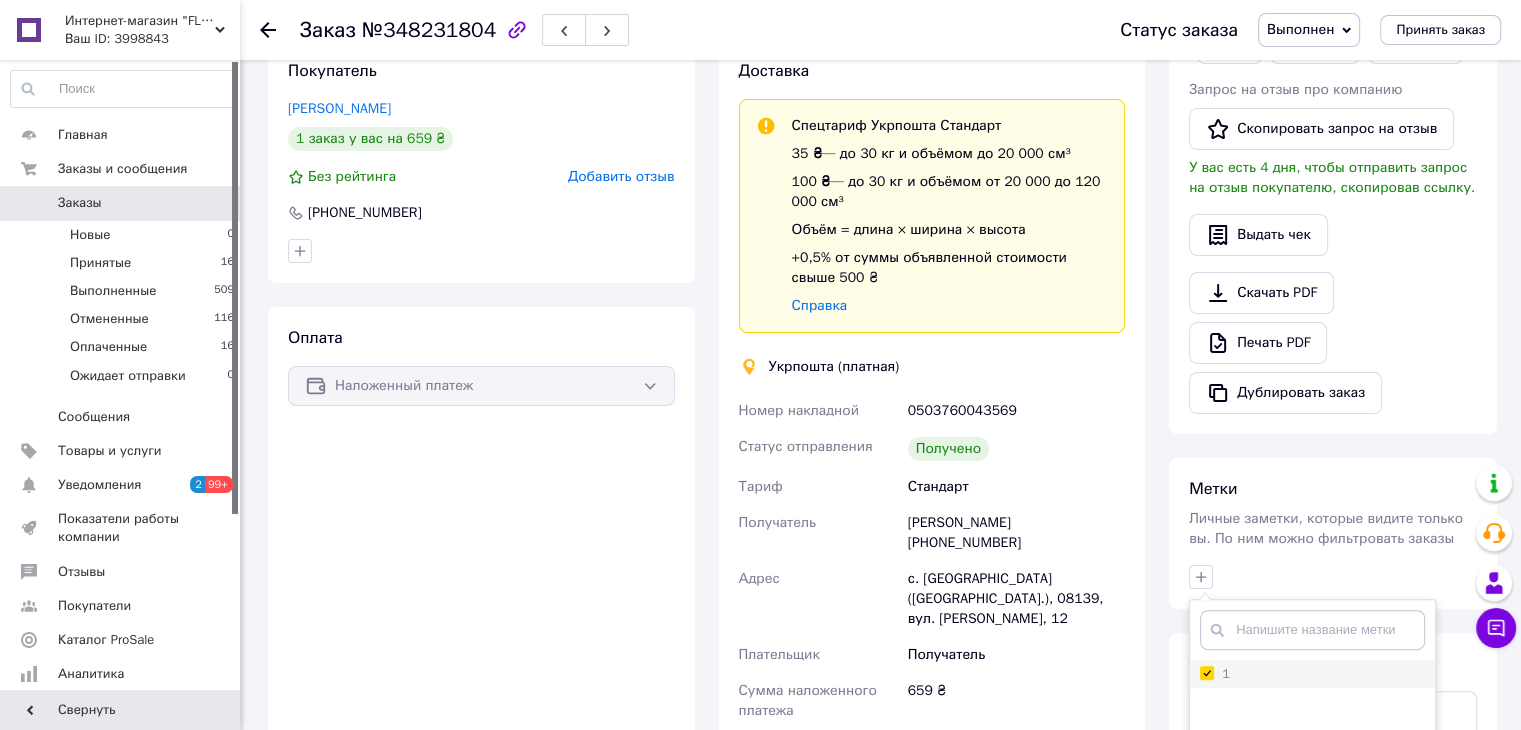 checkbox on "true" 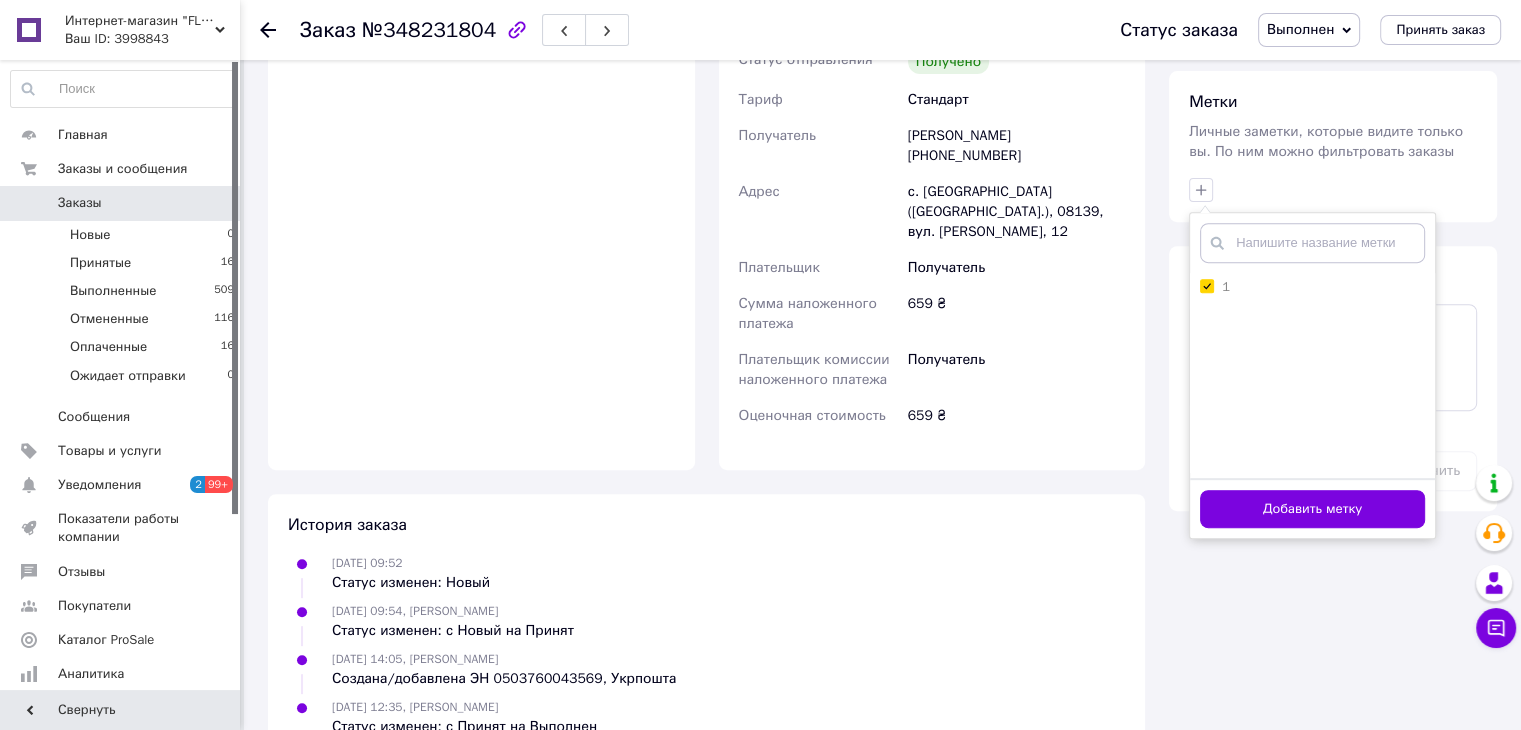 scroll, scrollTop: 759, scrollLeft: 0, axis: vertical 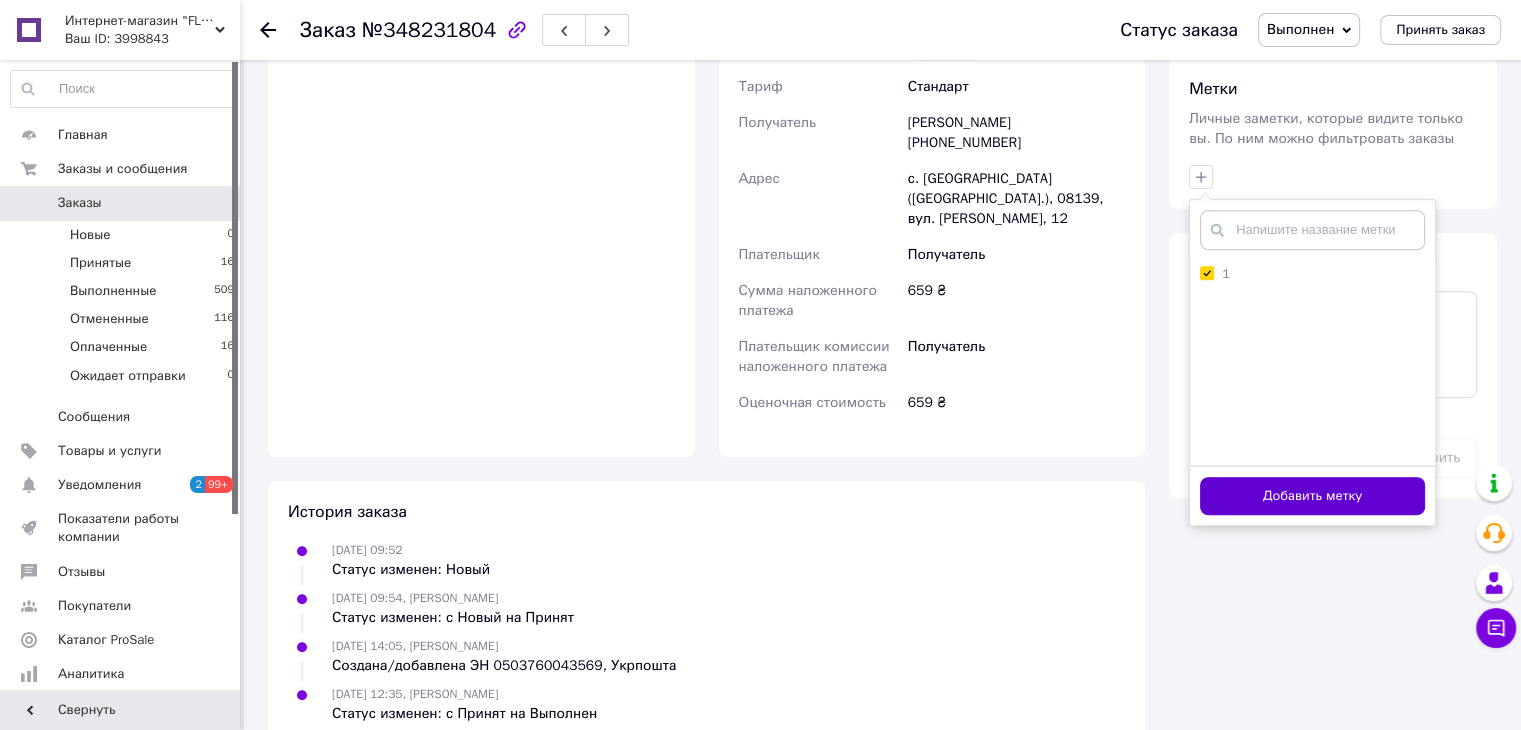 click on "Добавить метку" at bounding box center [1312, 496] 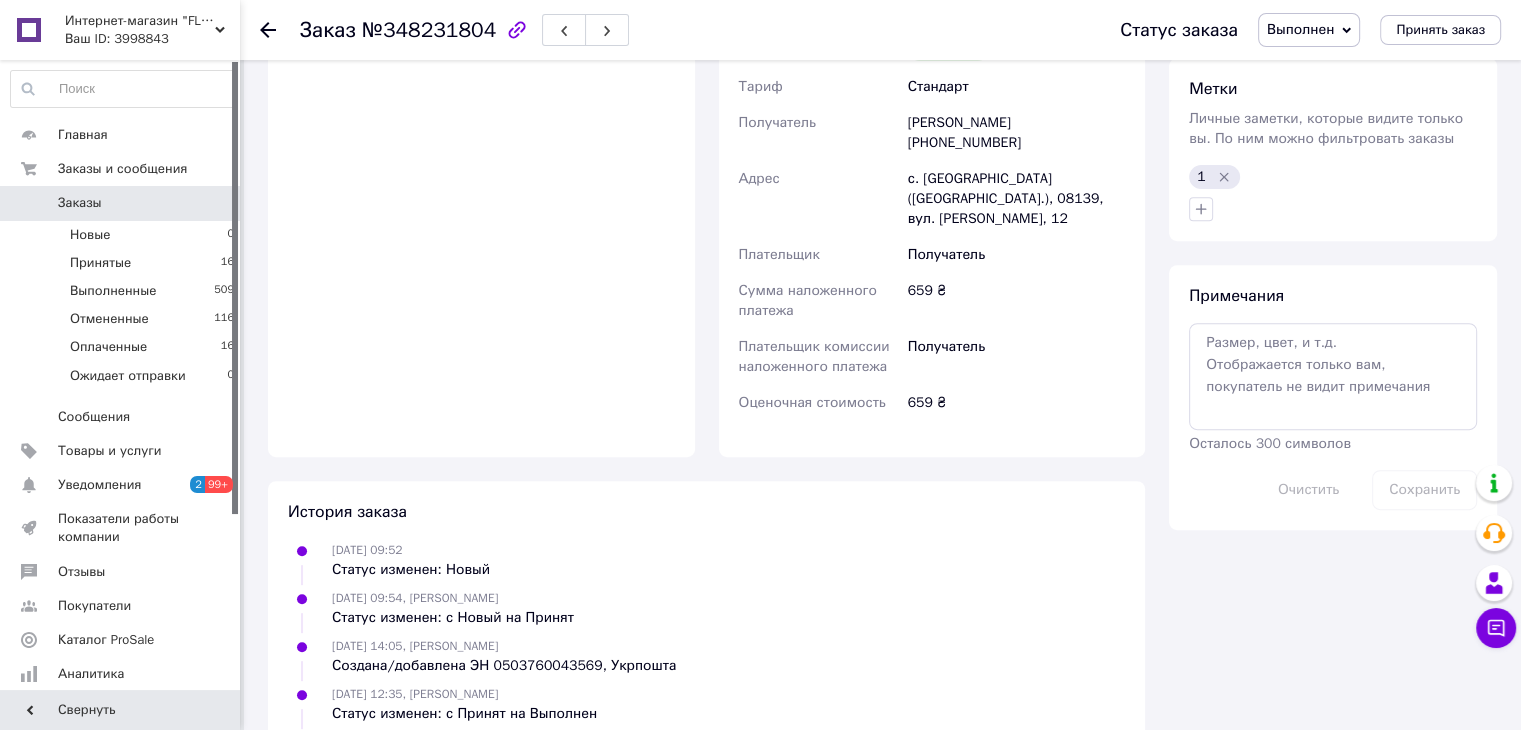 click on "Заказ №348231804 Статус заказа Выполнен Принят Отменен Оплаченный Ожидает отправки Принять заказ" at bounding box center (880, 30) 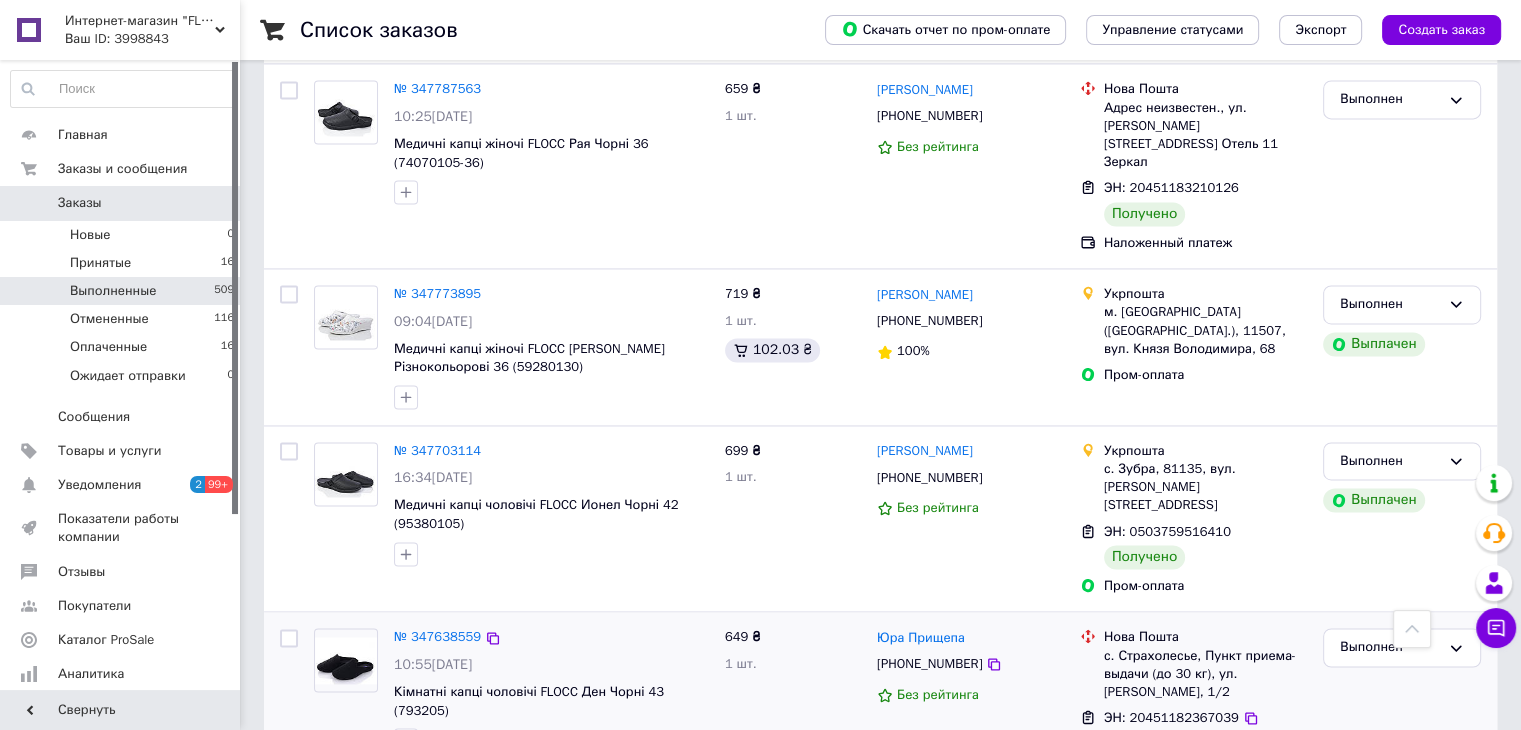 scroll, scrollTop: 3039, scrollLeft: 0, axis: vertical 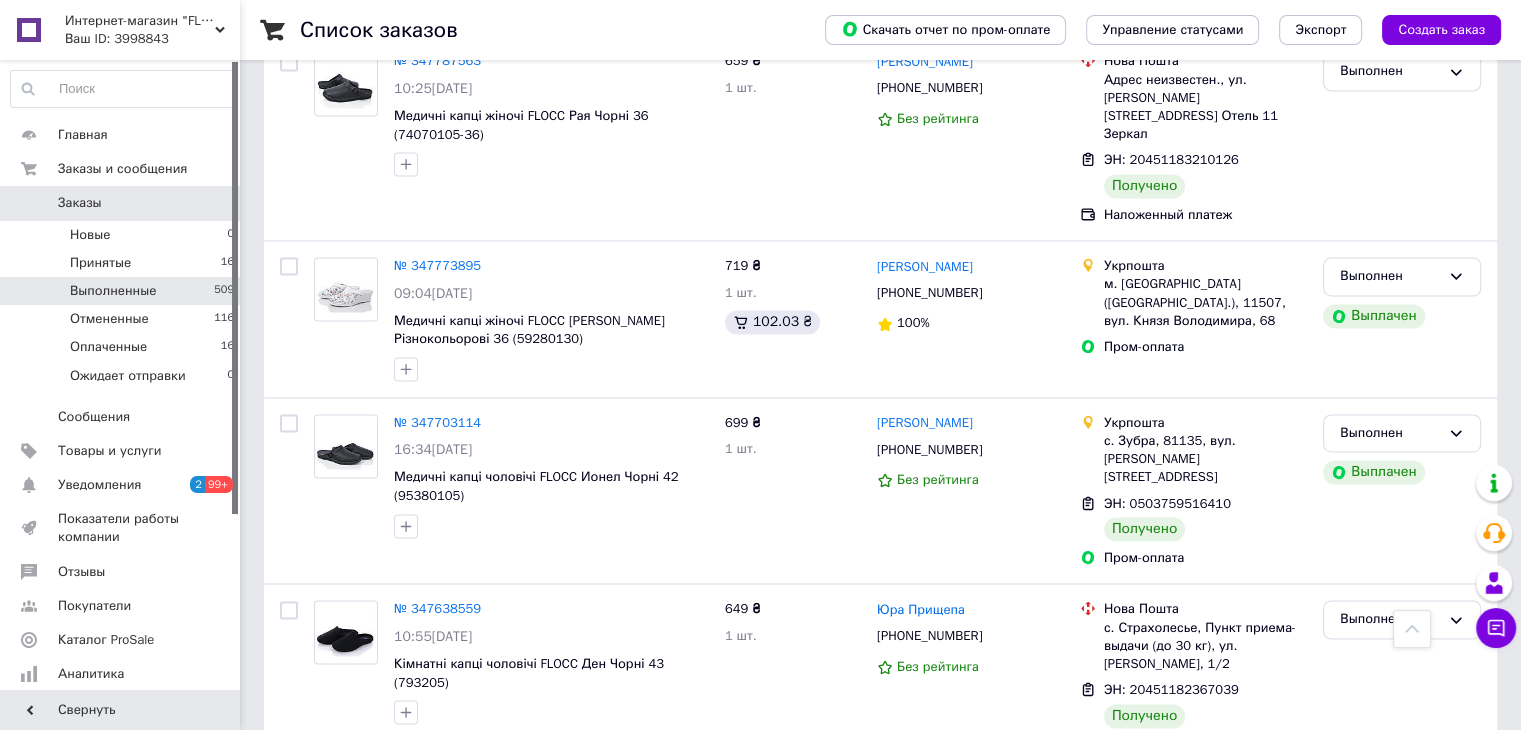 click on "№ 347575607" at bounding box center [437, 795] 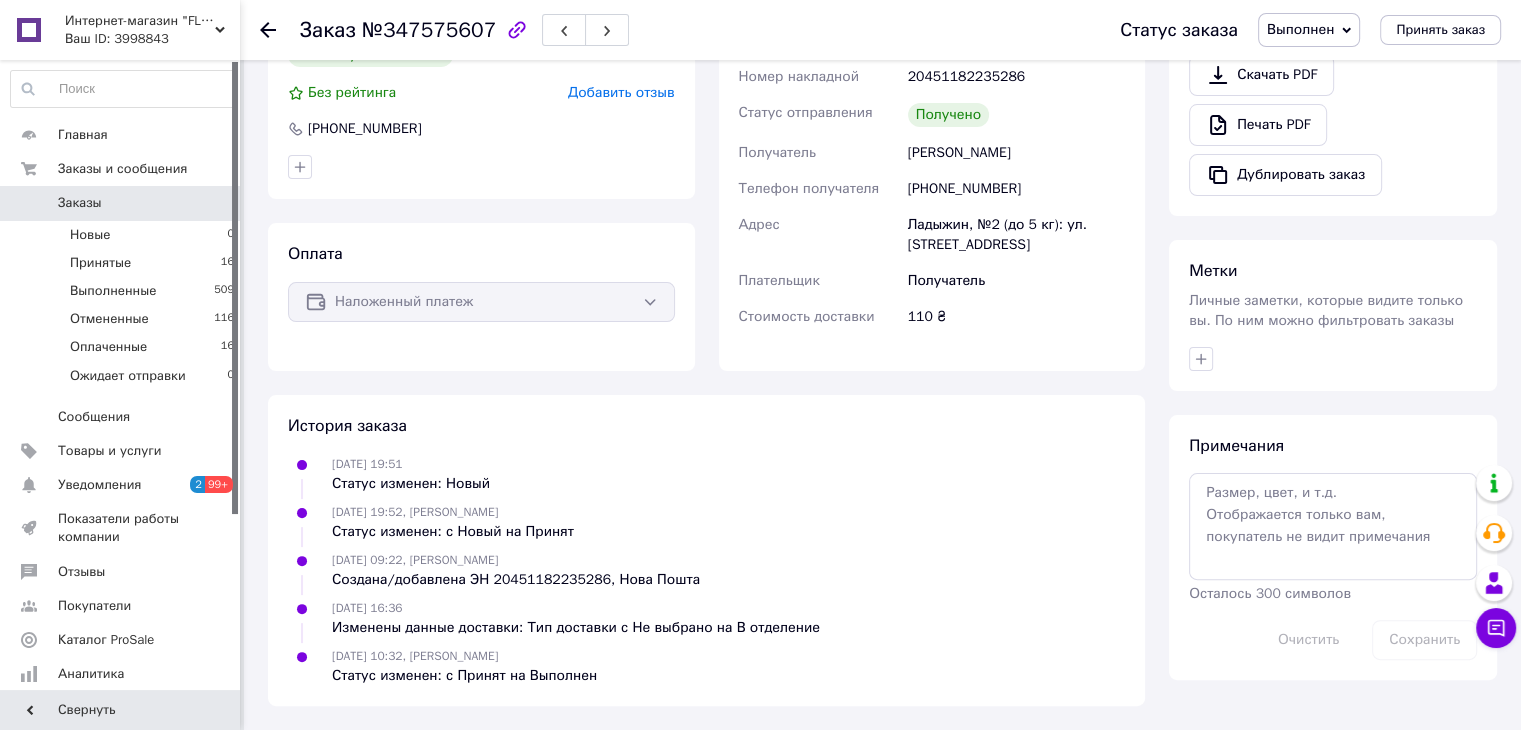 scroll, scrollTop: 345, scrollLeft: 0, axis: vertical 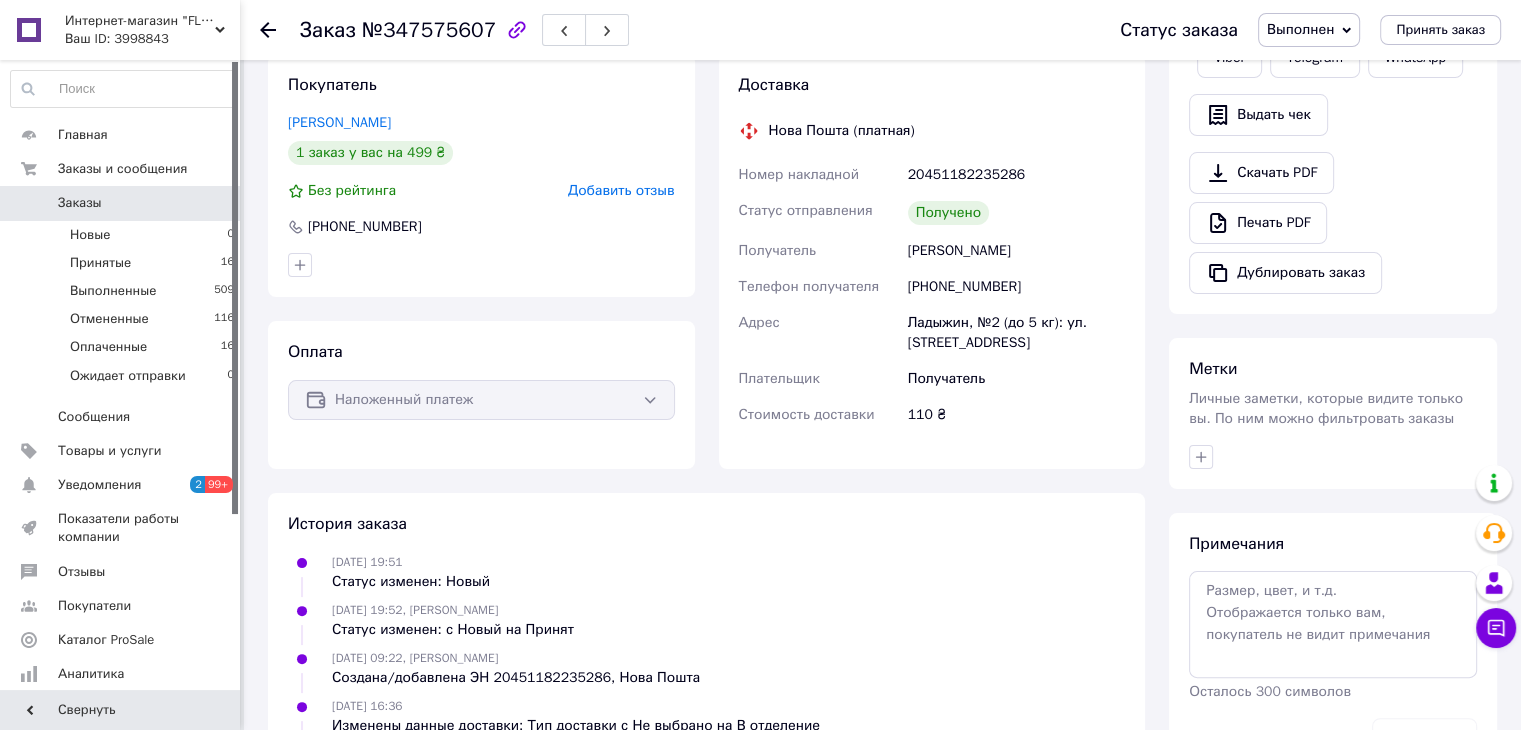 click on "Оплата Наложенный платеж" at bounding box center (481, 395) 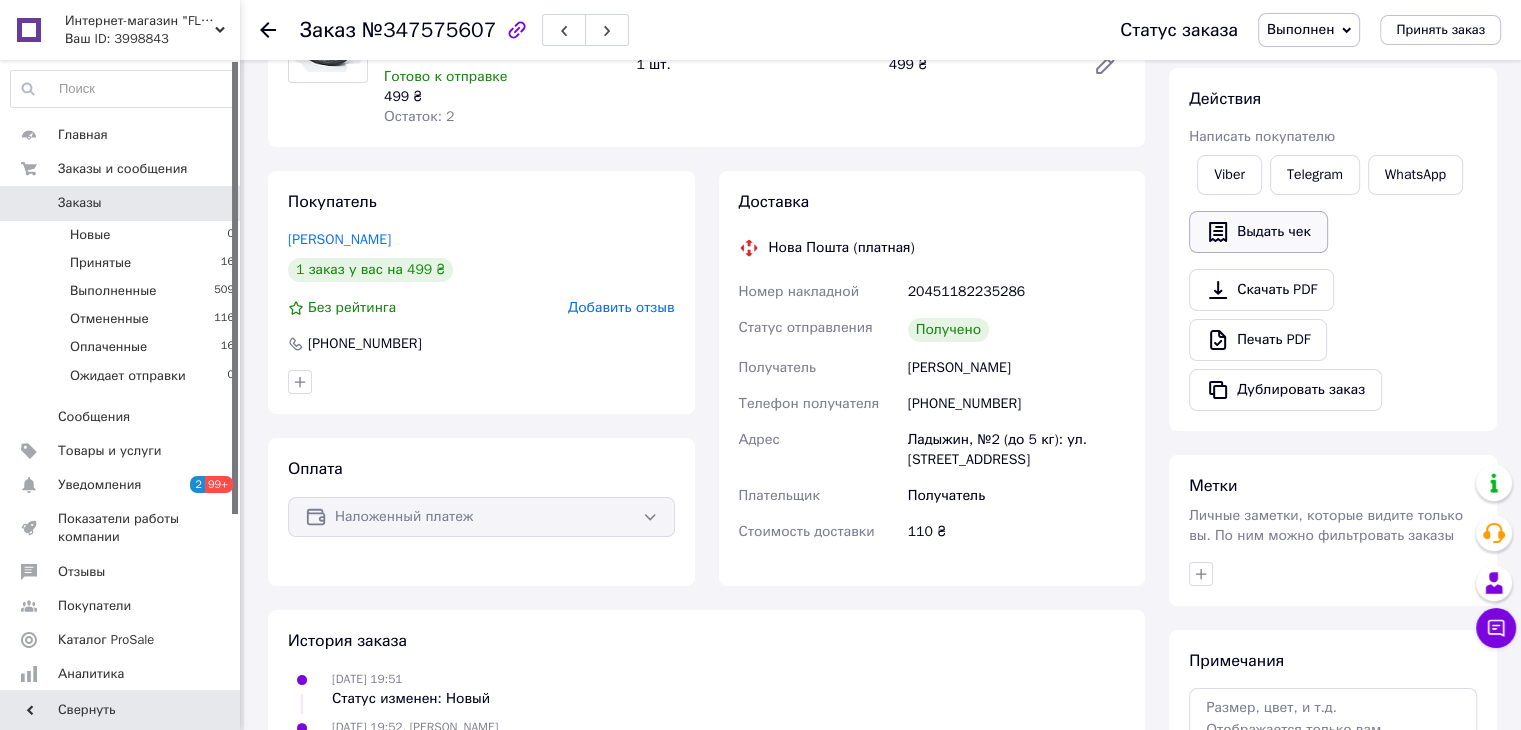 scroll, scrollTop: 0, scrollLeft: 0, axis: both 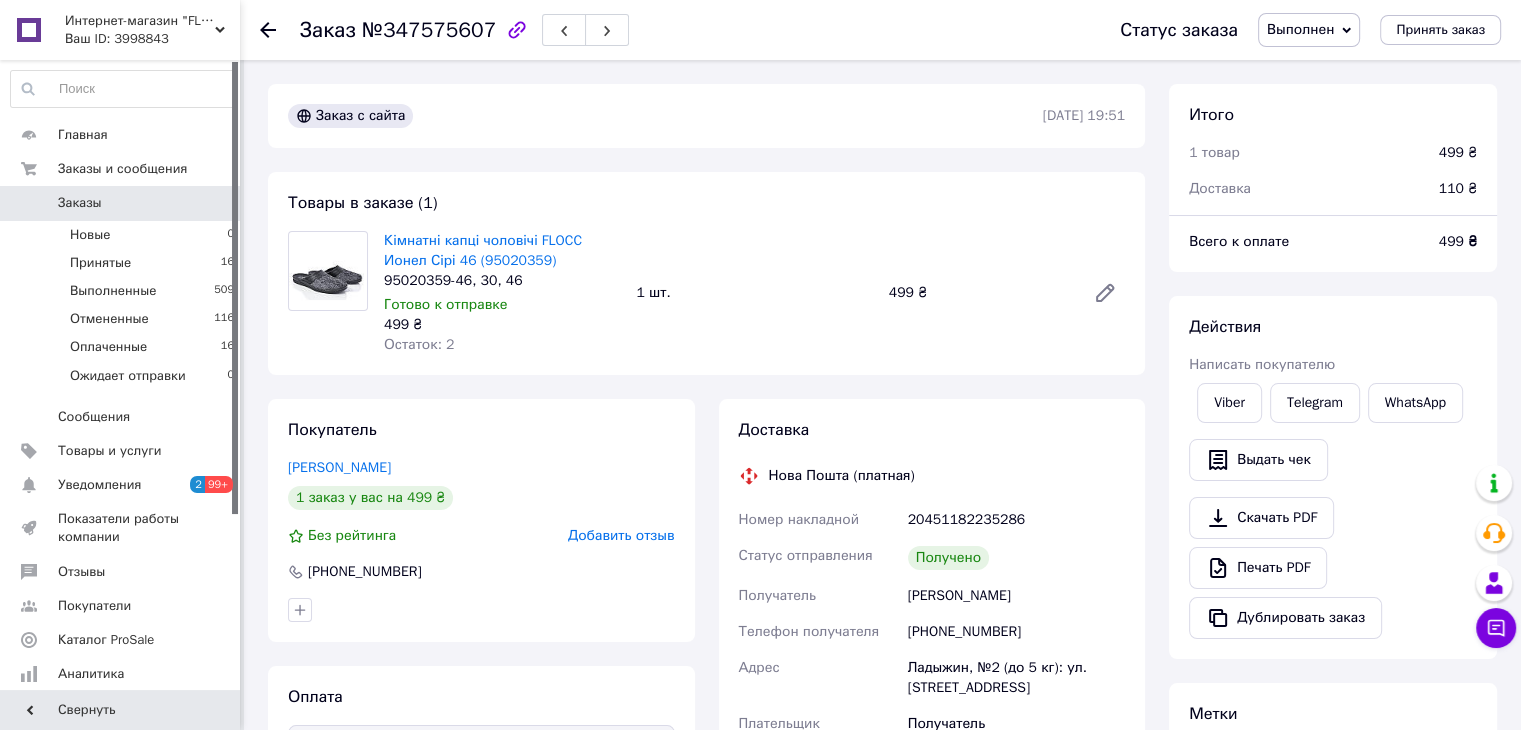 click 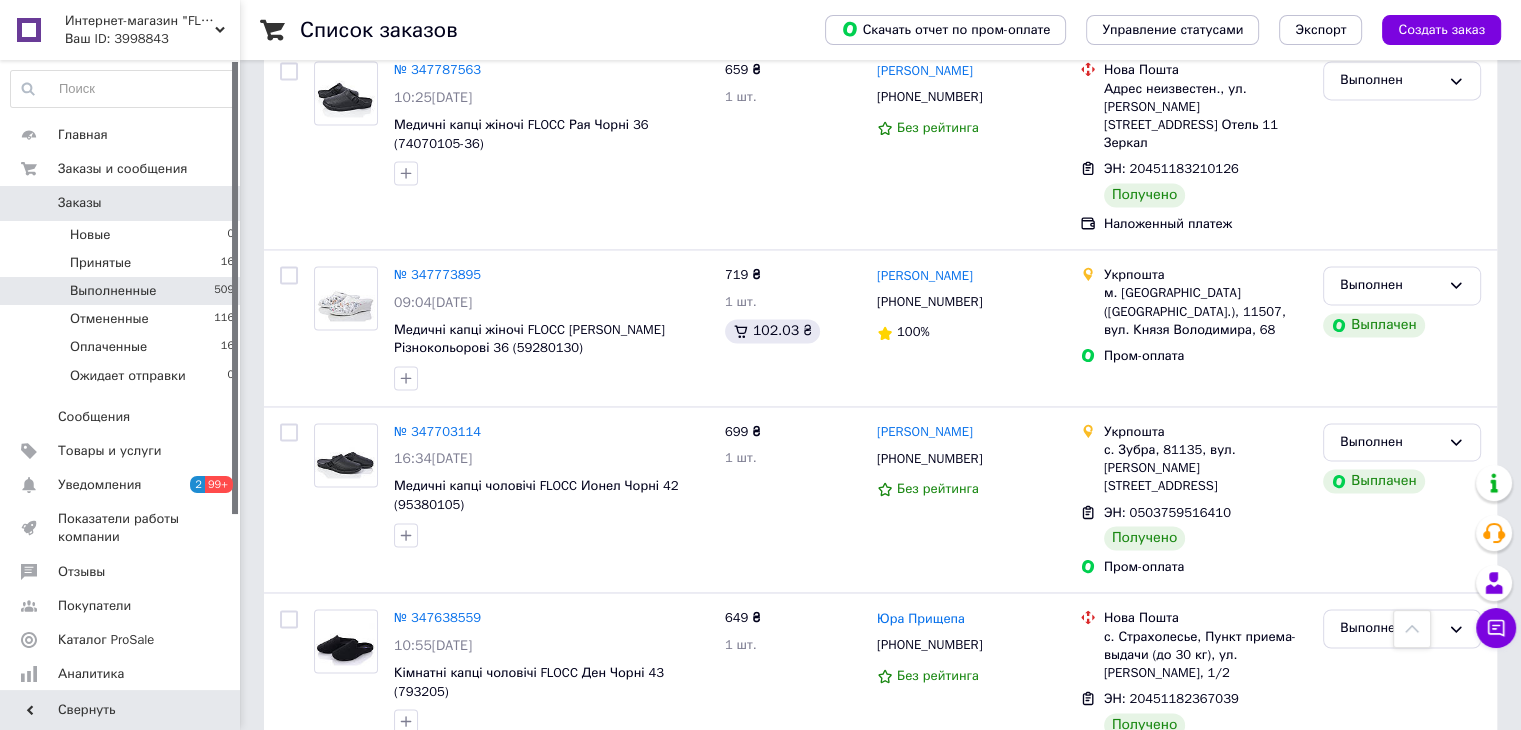 scroll, scrollTop: 3039, scrollLeft: 0, axis: vertical 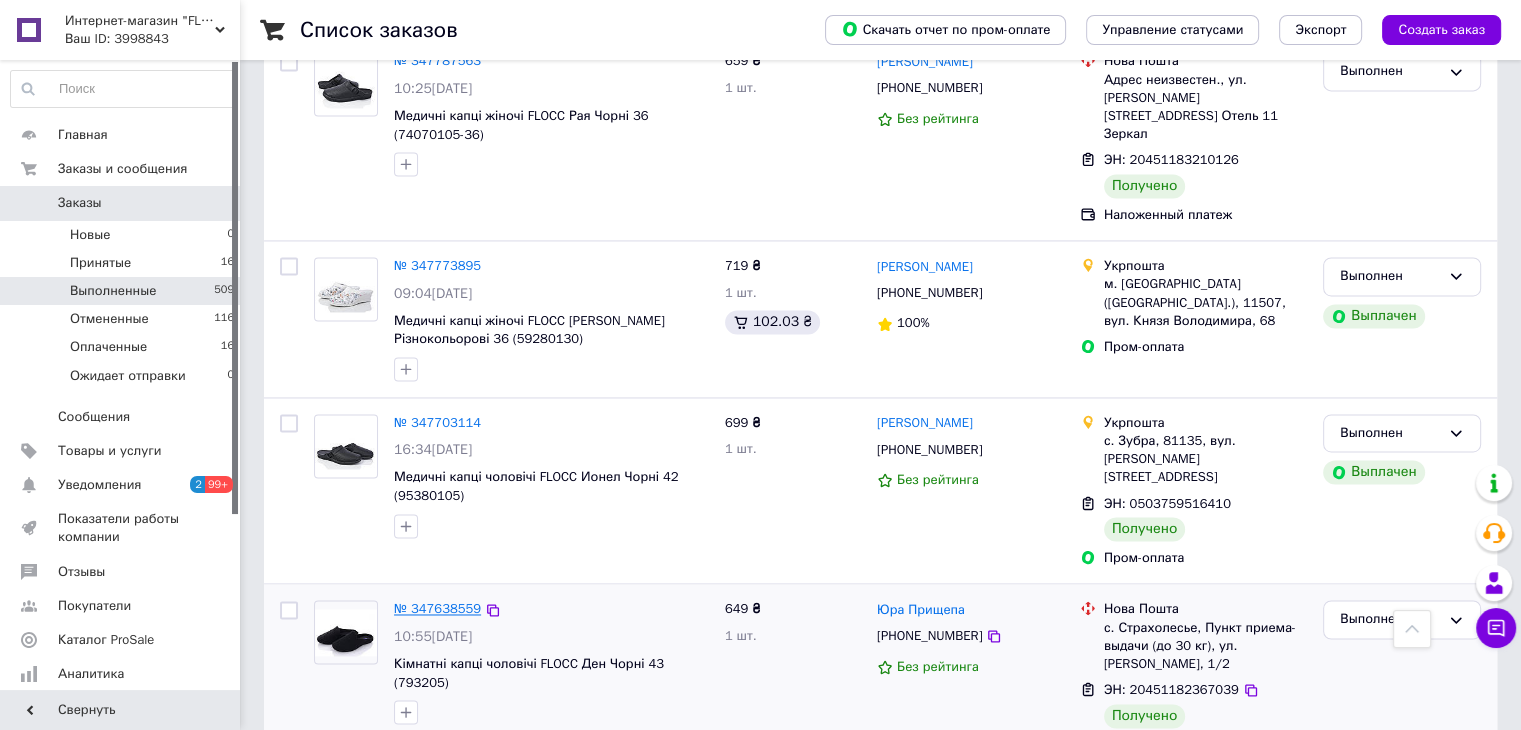 click on "№ 347638559" at bounding box center (437, 608) 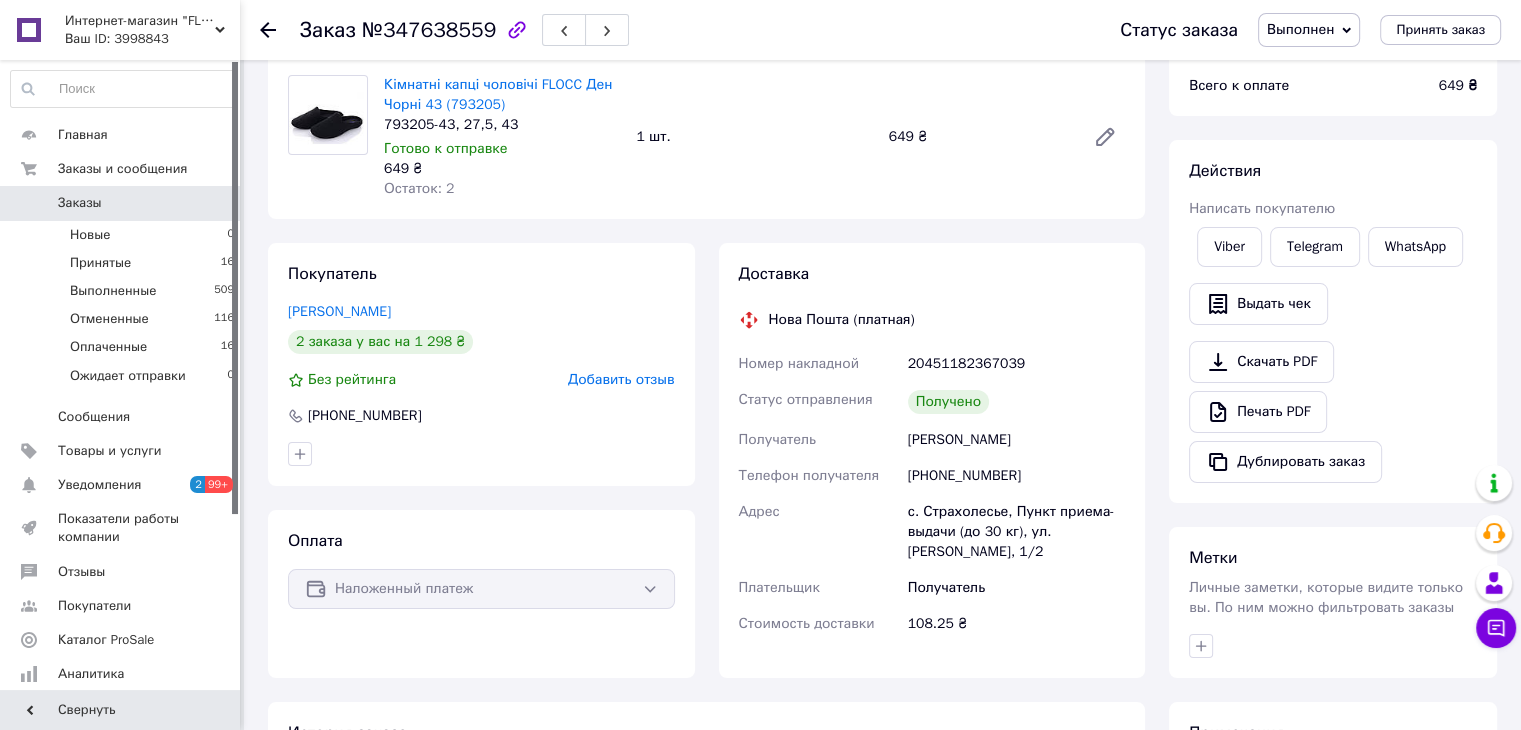 scroll, scrollTop: 0, scrollLeft: 0, axis: both 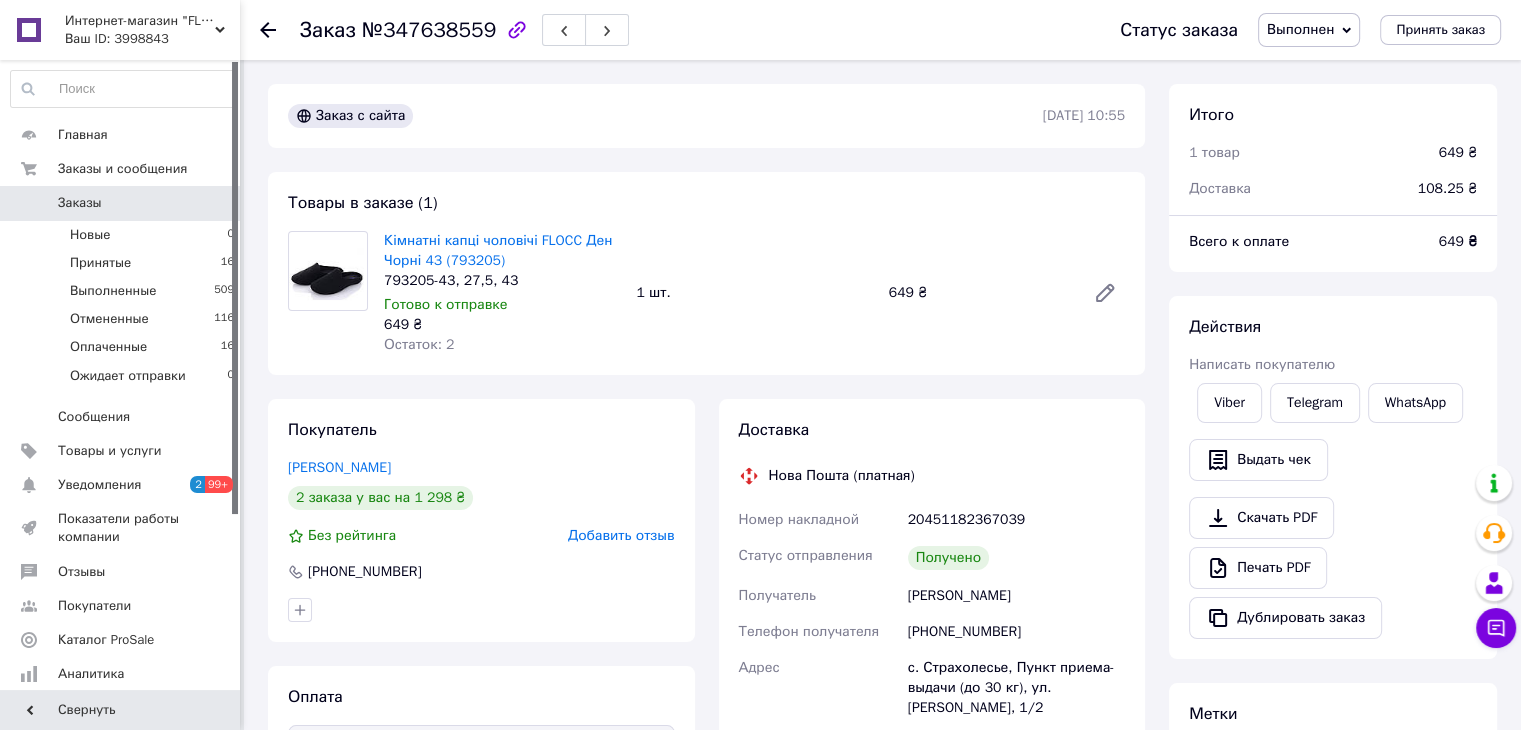 click 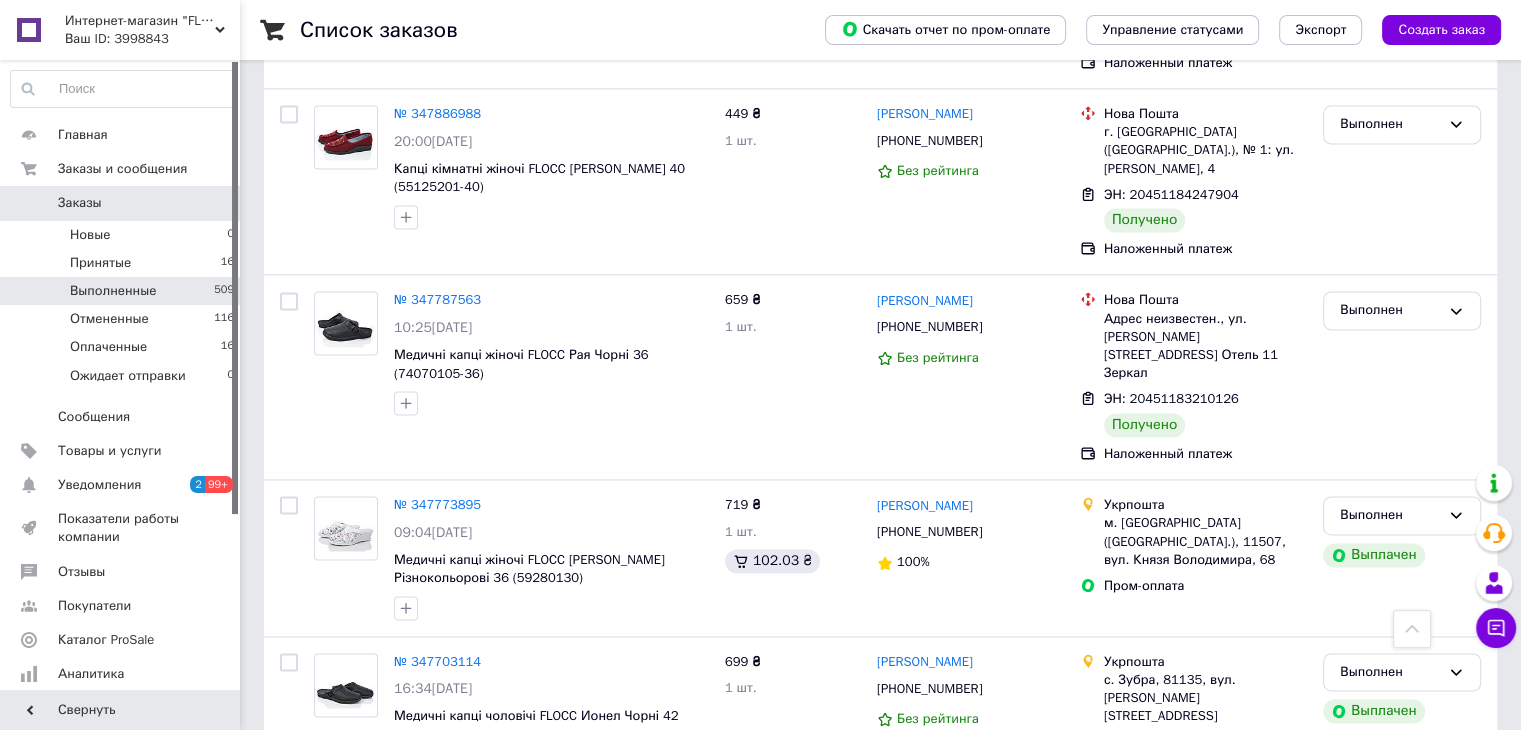scroll, scrollTop: 2700, scrollLeft: 0, axis: vertical 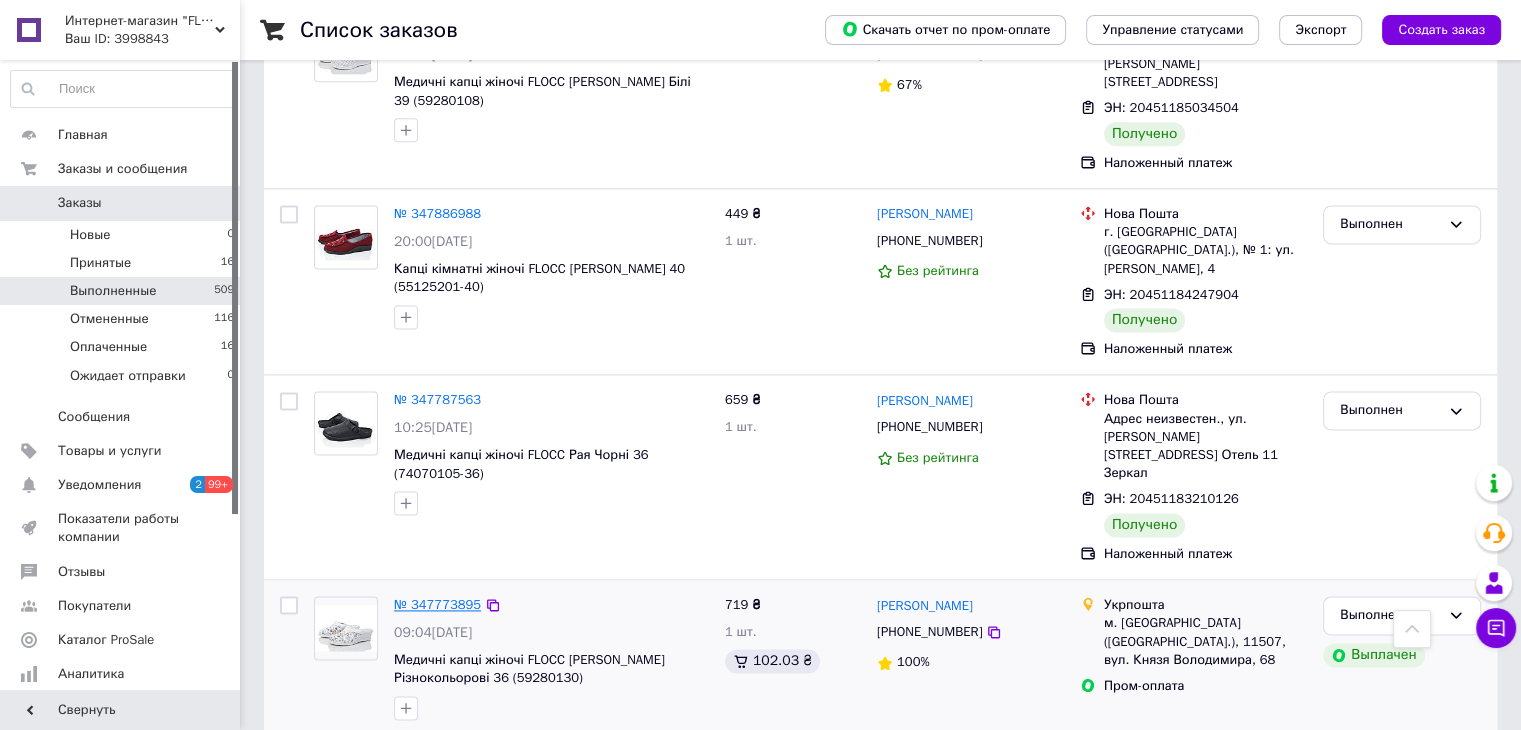 click on "№ 347773895" at bounding box center [437, 604] 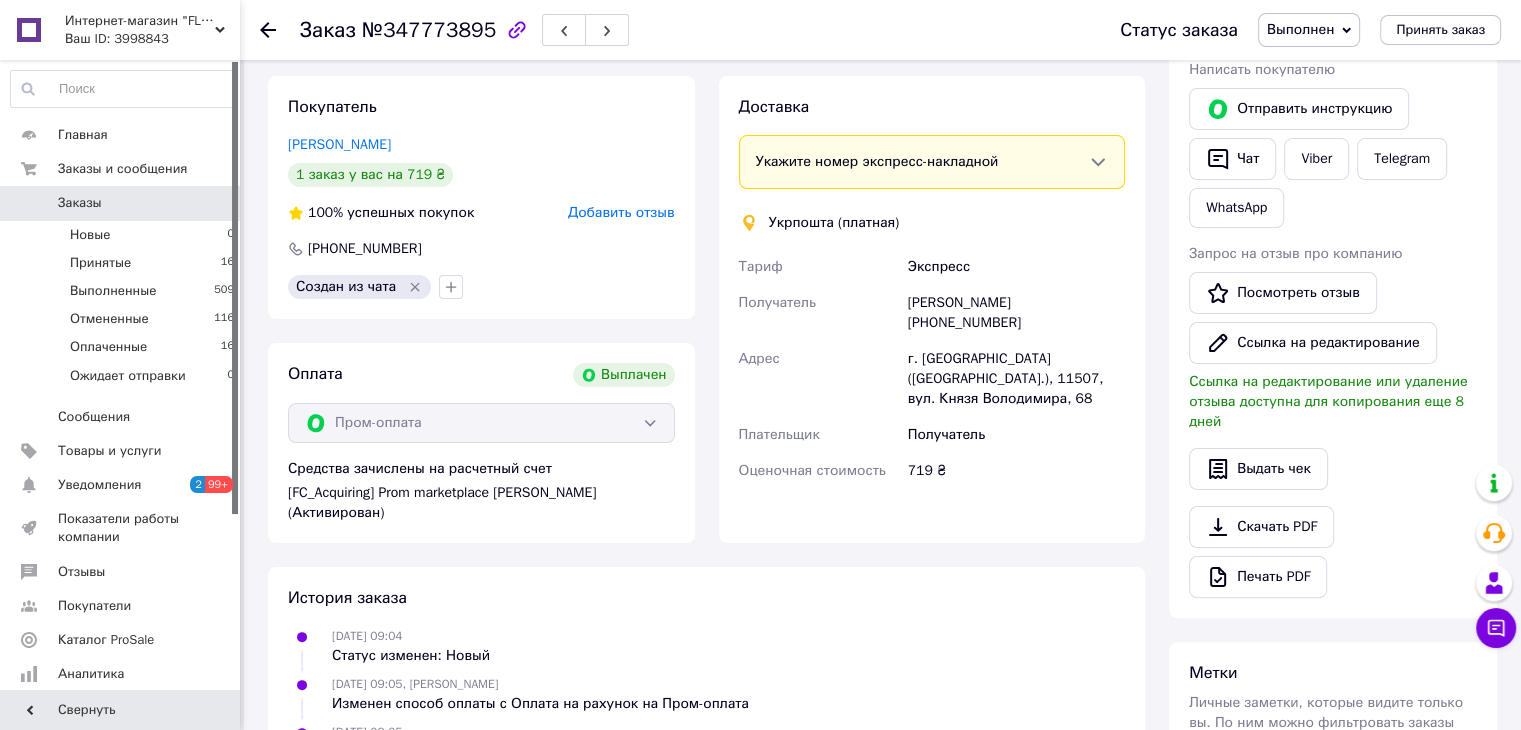 scroll, scrollTop: 336, scrollLeft: 0, axis: vertical 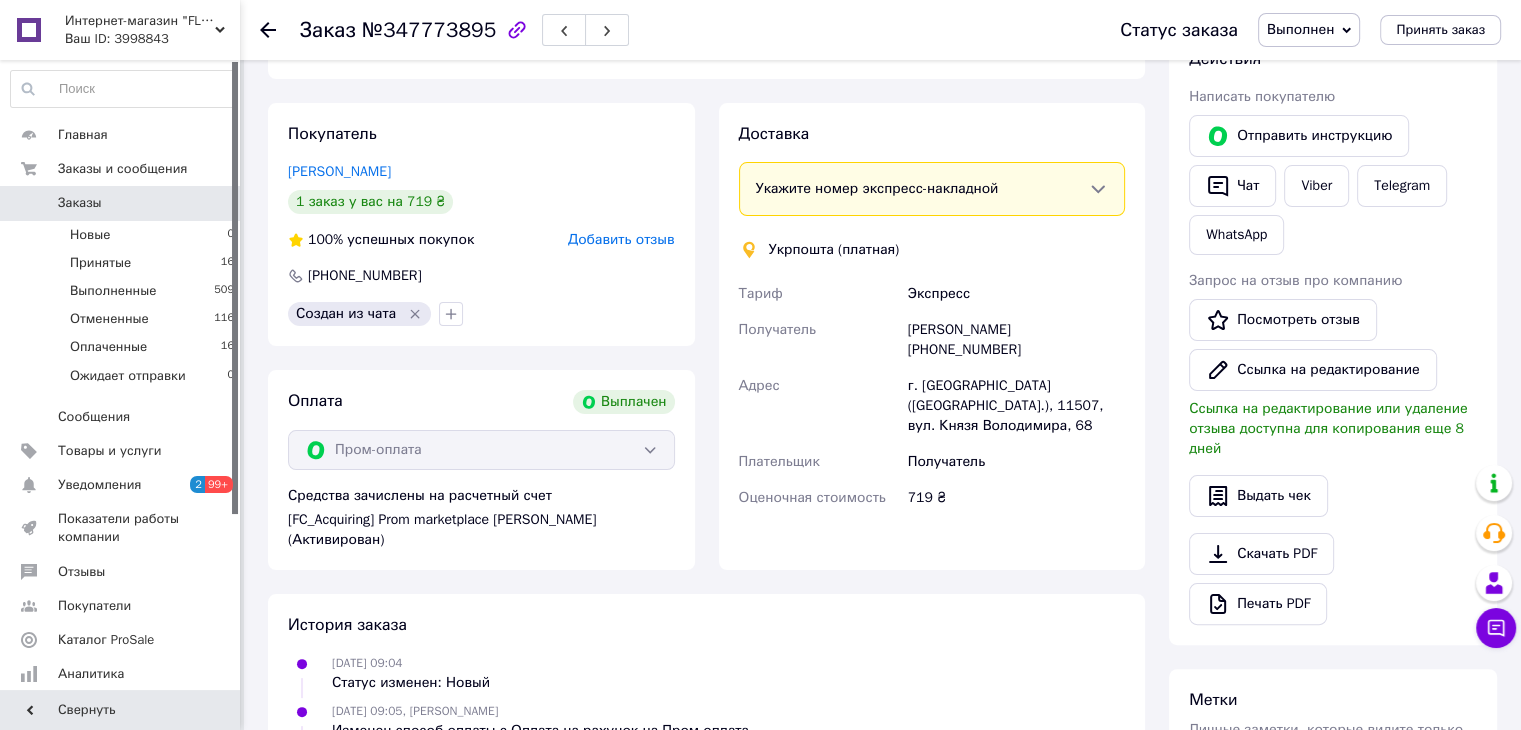 click at bounding box center (280, 30) 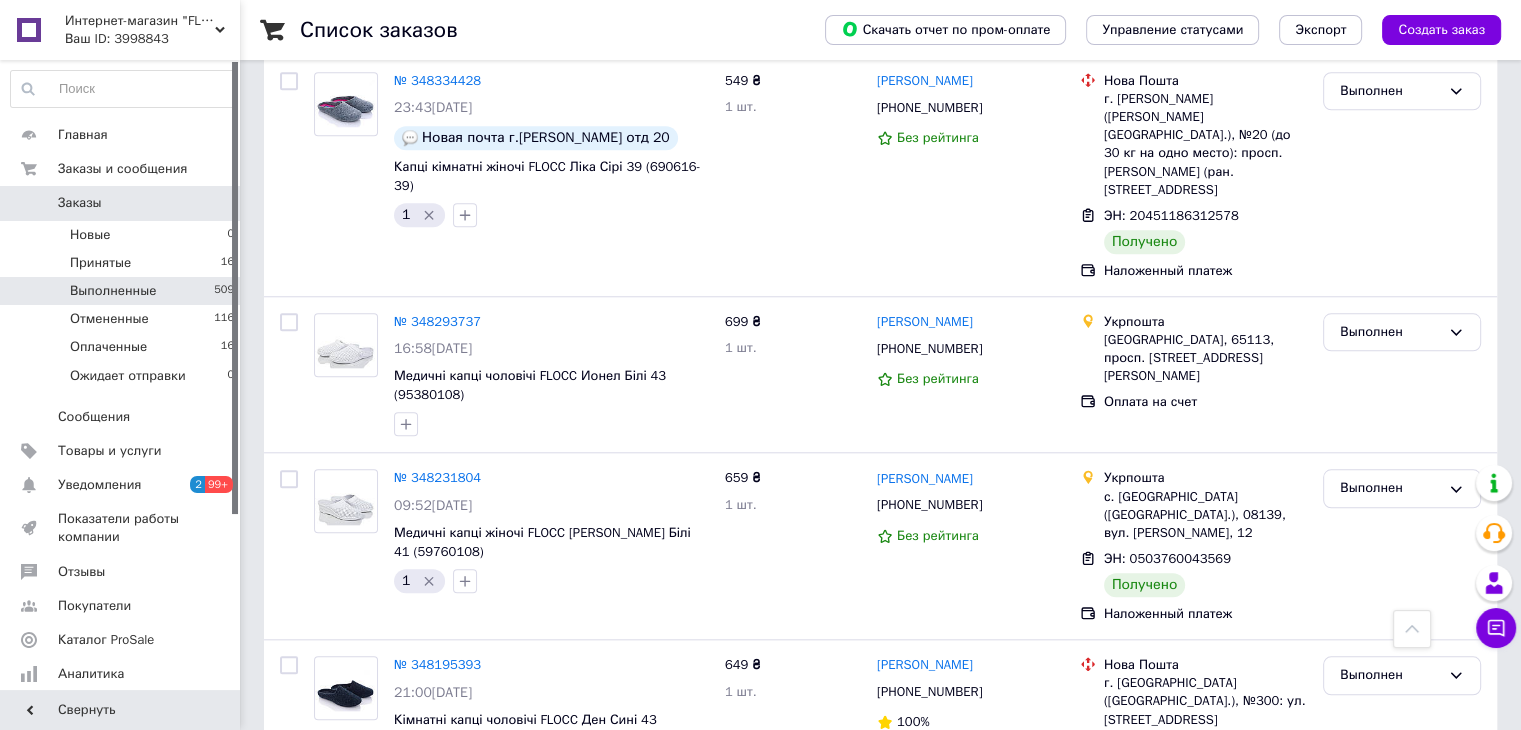 scroll, scrollTop: 1900, scrollLeft: 0, axis: vertical 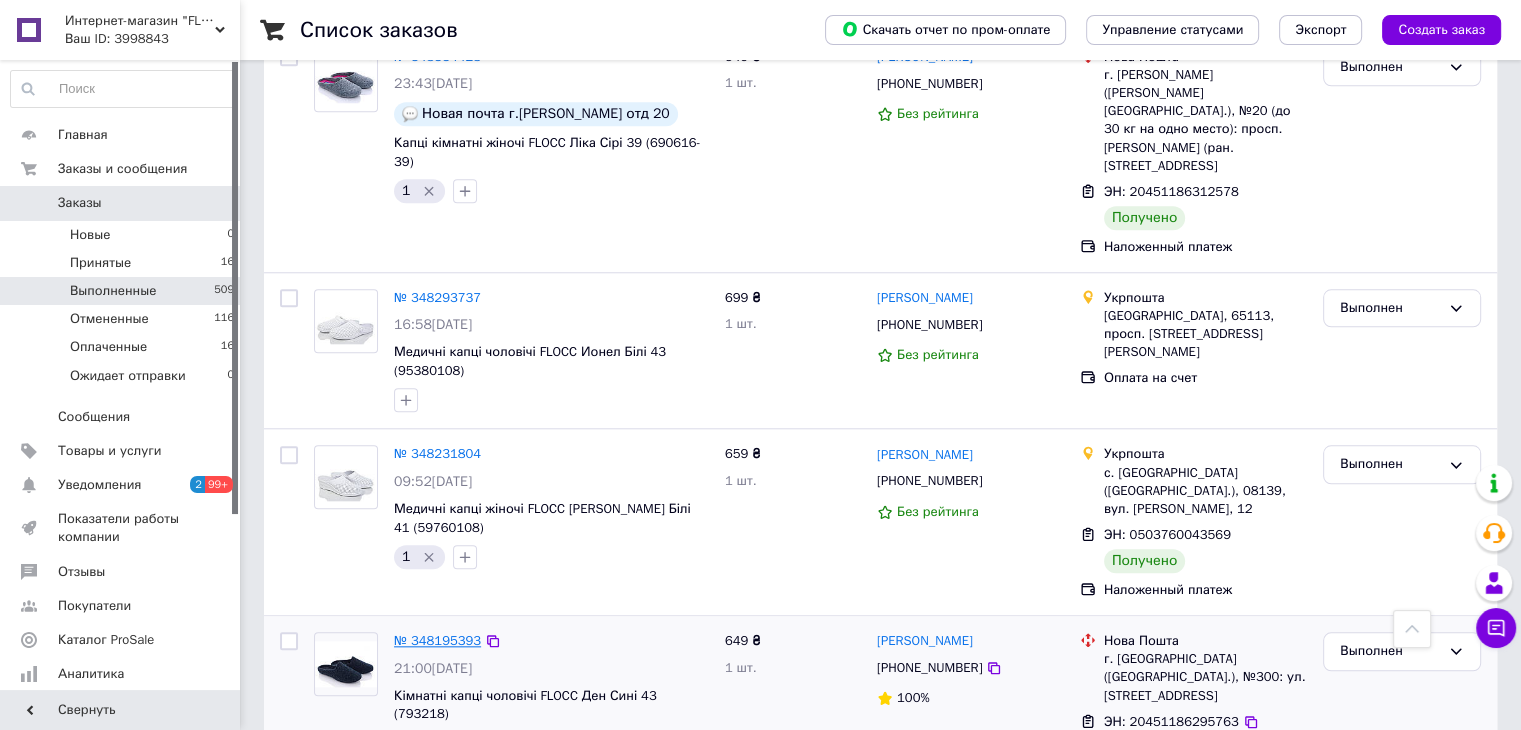 click on "№ 348195393" at bounding box center [437, 640] 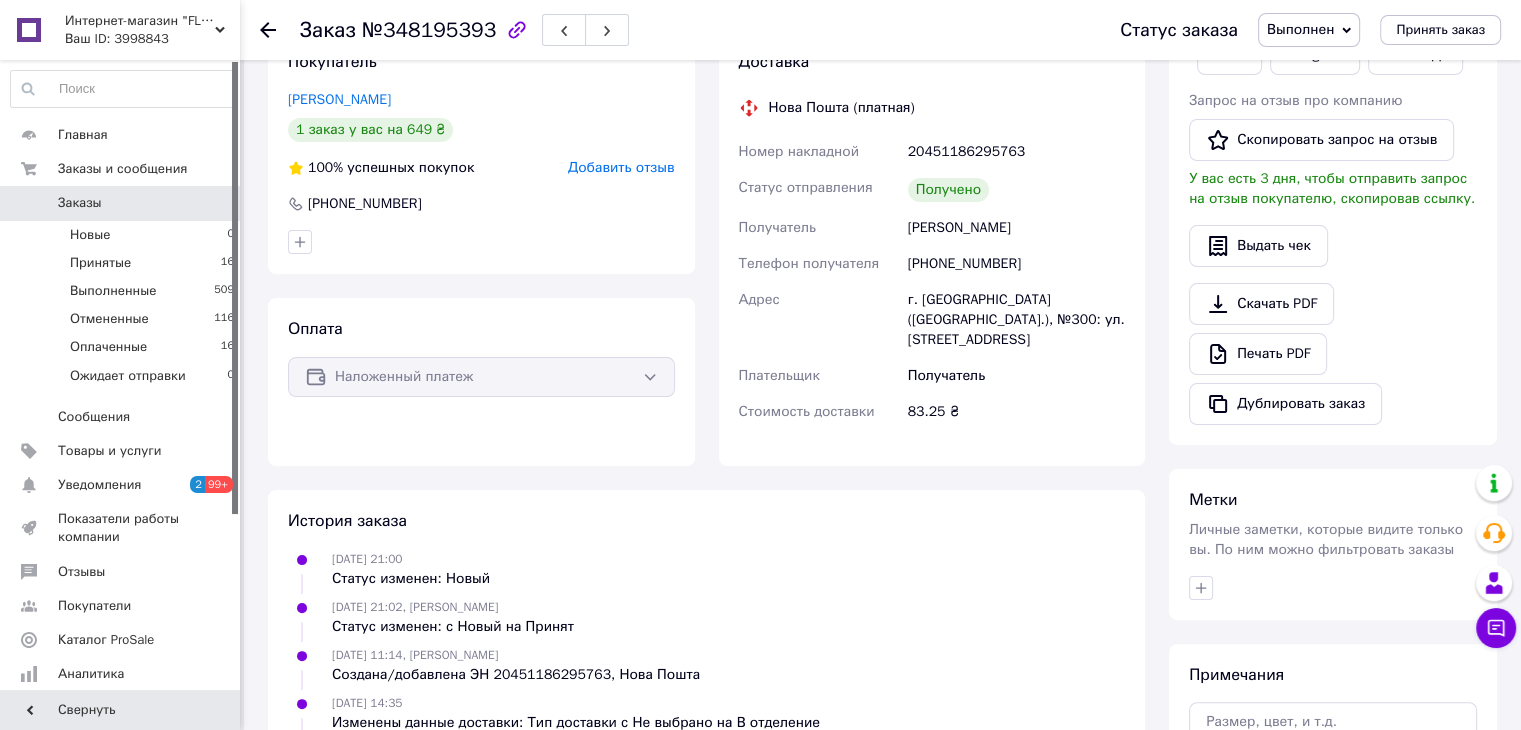 scroll, scrollTop: 248, scrollLeft: 0, axis: vertical 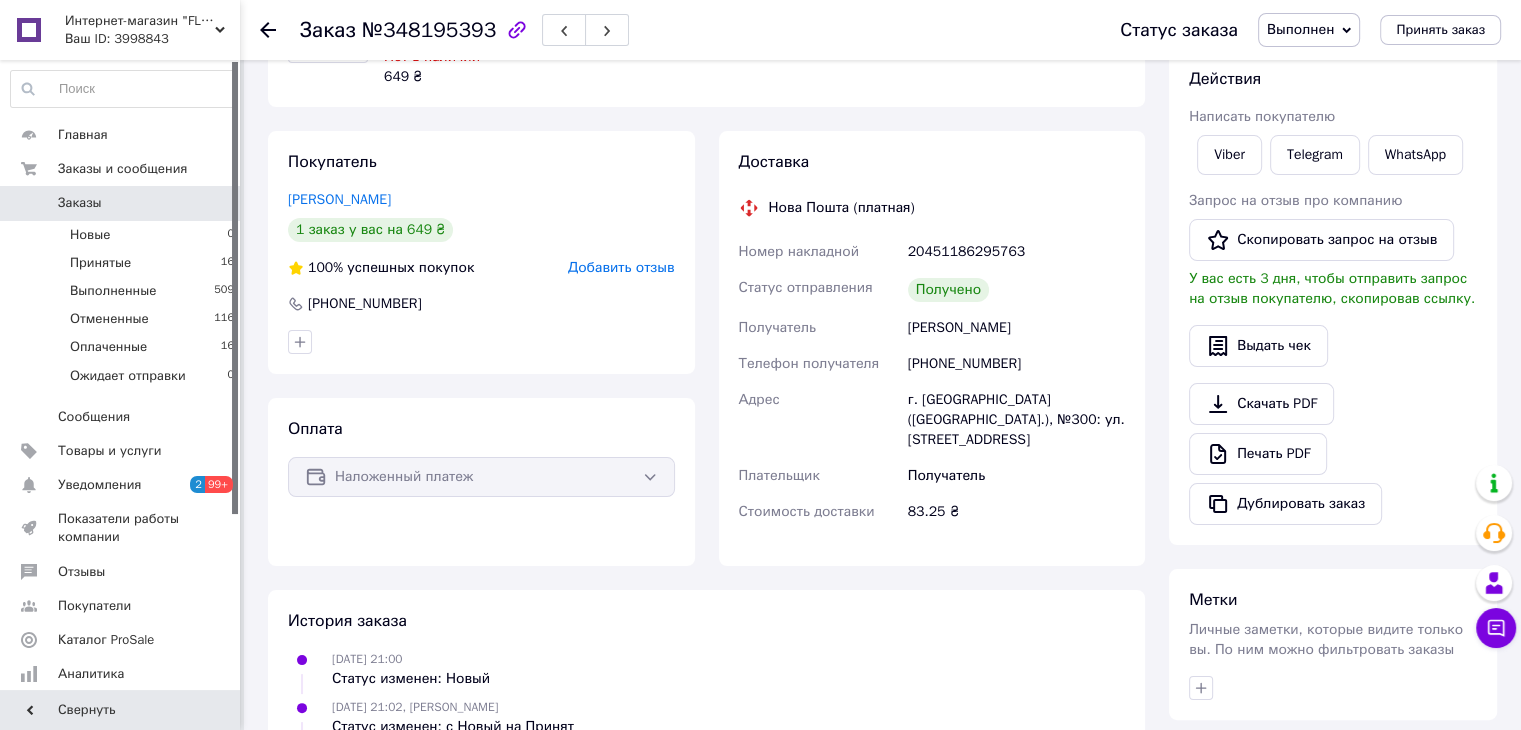drag, startPoint x: 294, startPoint y: 541, endPoint x: 309, endPoint y: 544, distance: 15.297058 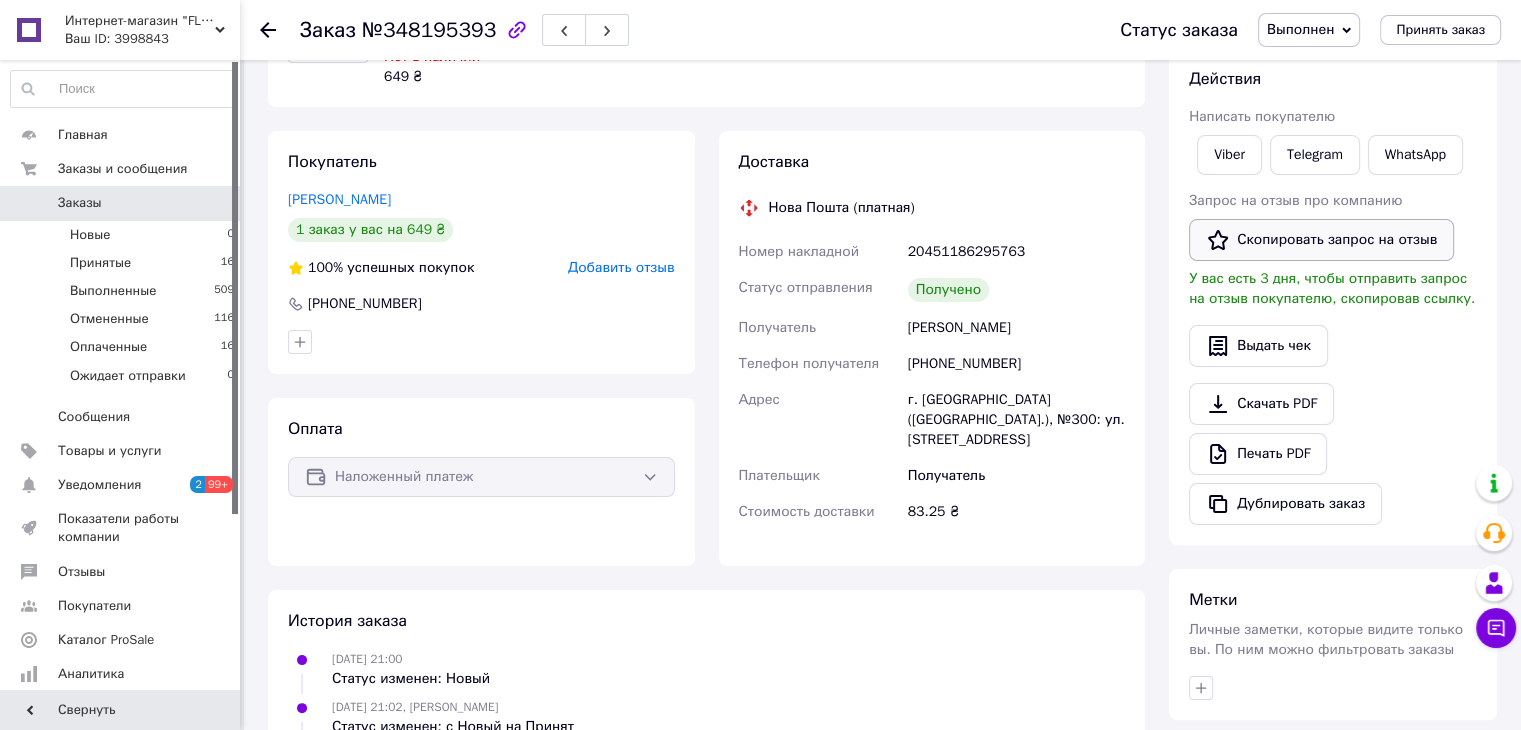 click on "Скопировать запрос на отзыв" at bounding box center [1321, 240] 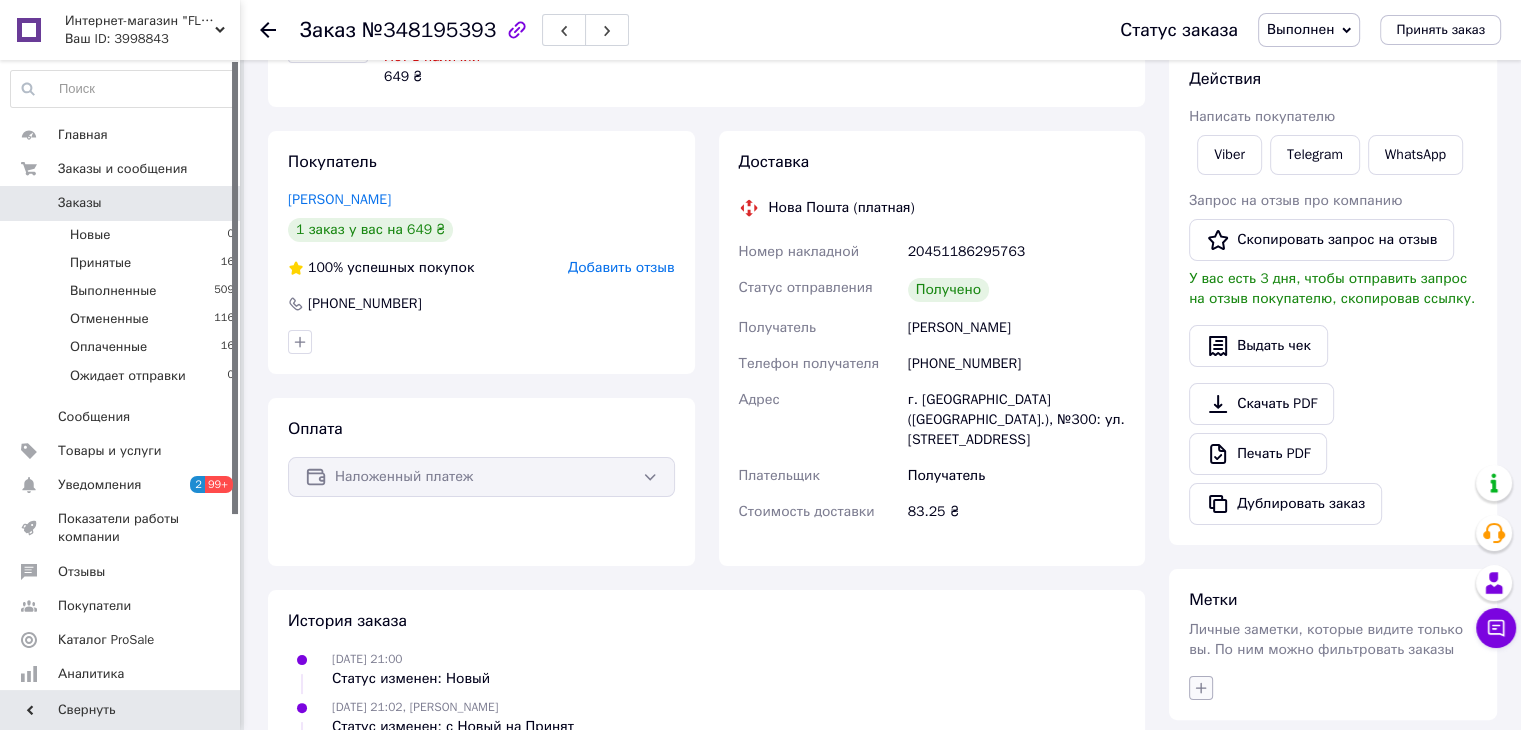 click 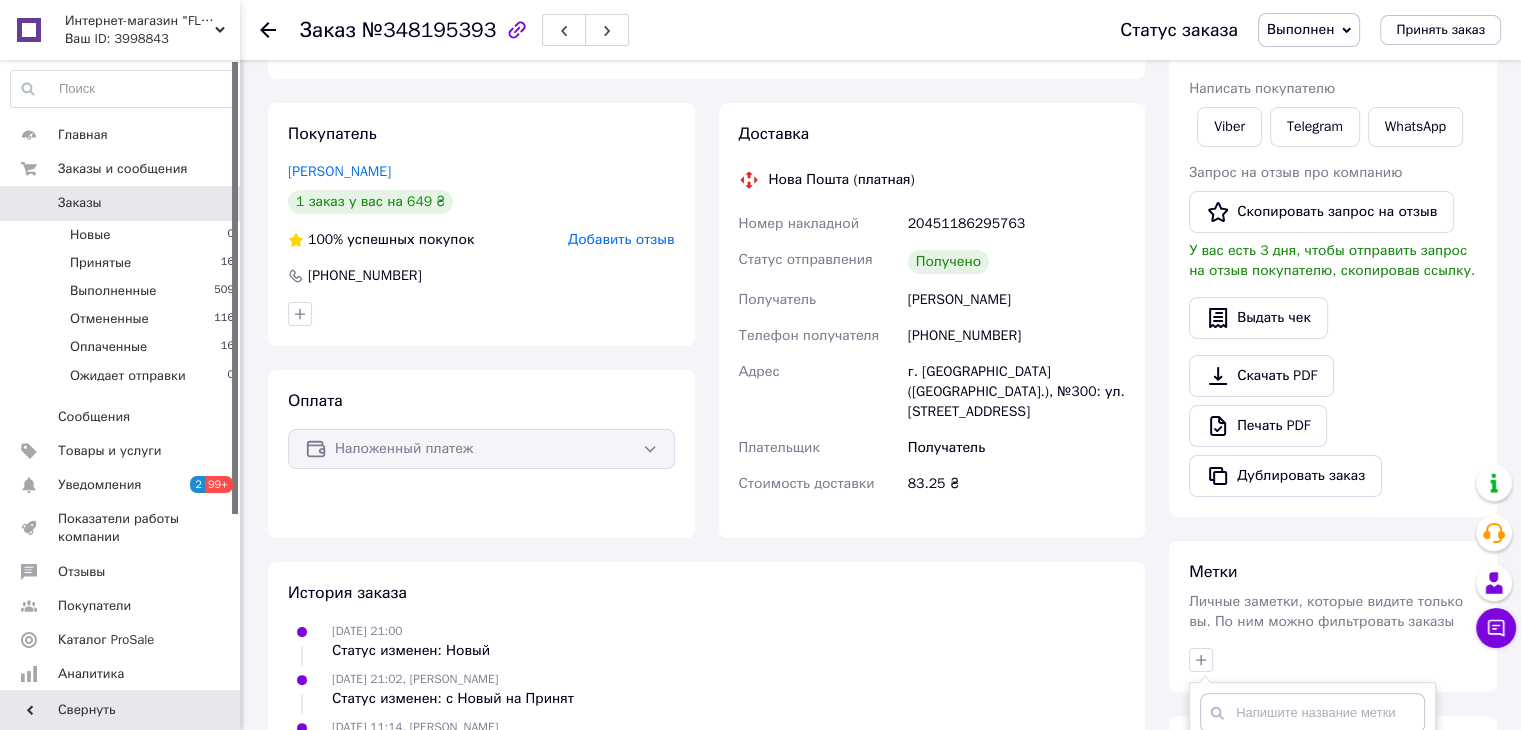 scroll, scrollTop: 376, scrollLeft: 0, axis: vertical 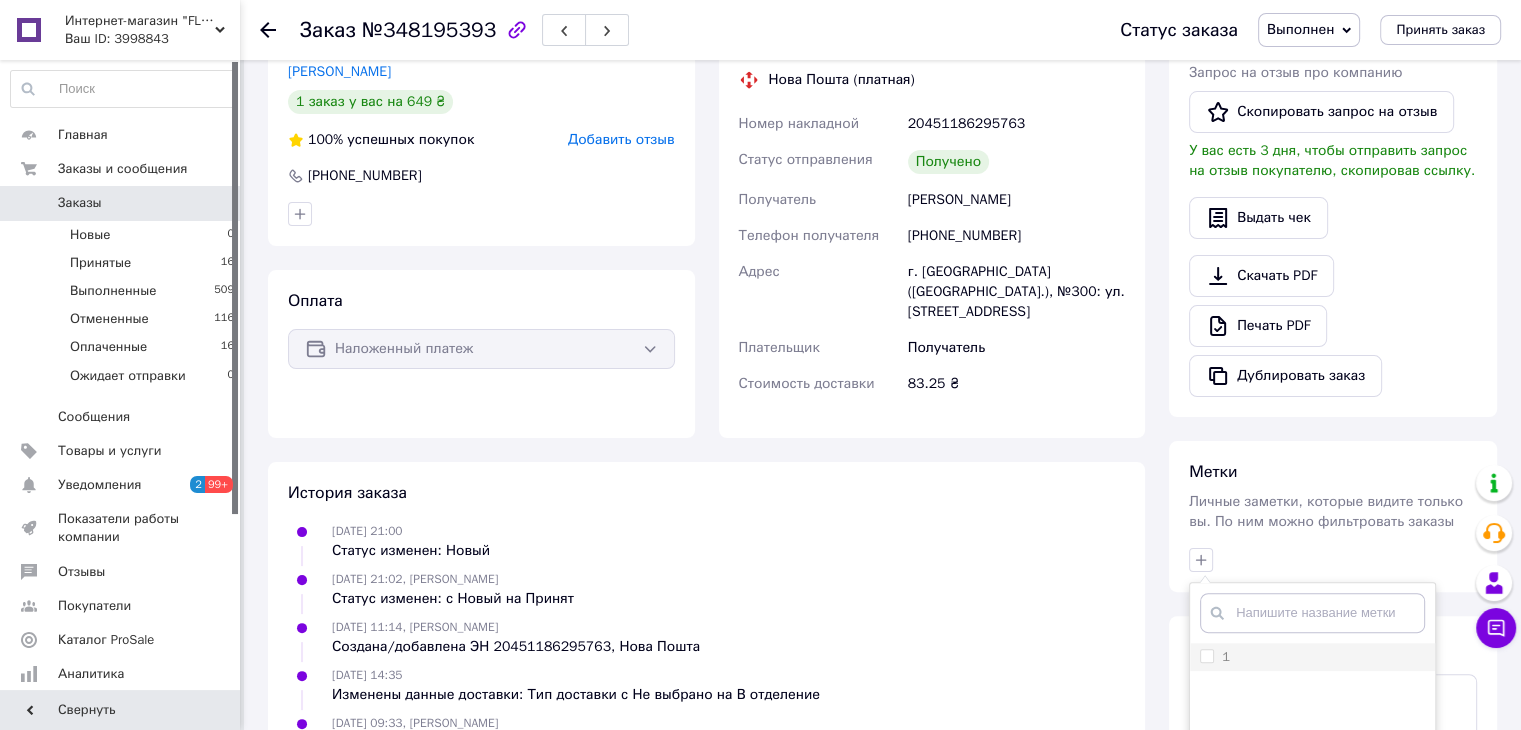 click on "1" at bounding box center (1206, 655) 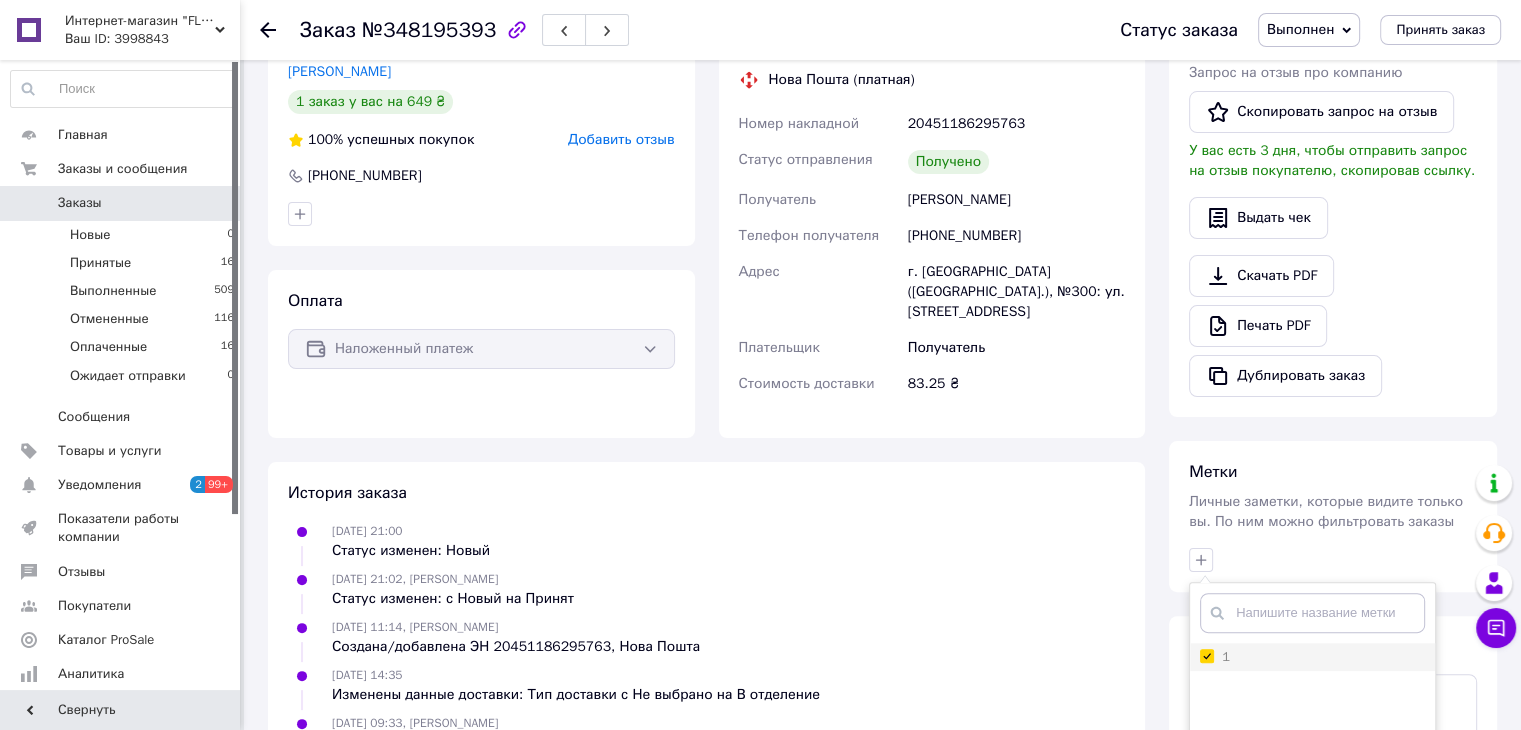 checkbox on "true" 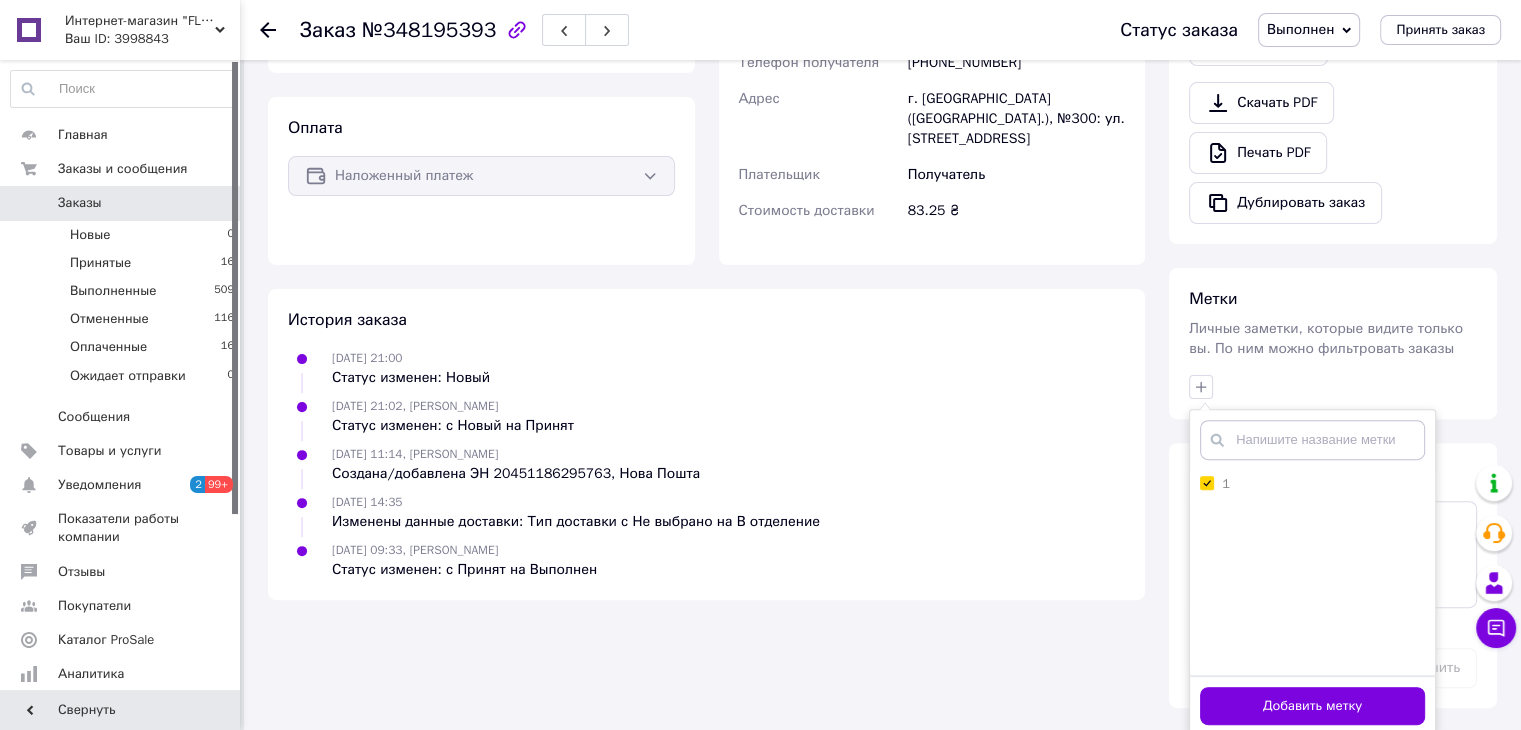 scroll, scrollTop: 552, scrollLeft: 0, axis: vertical 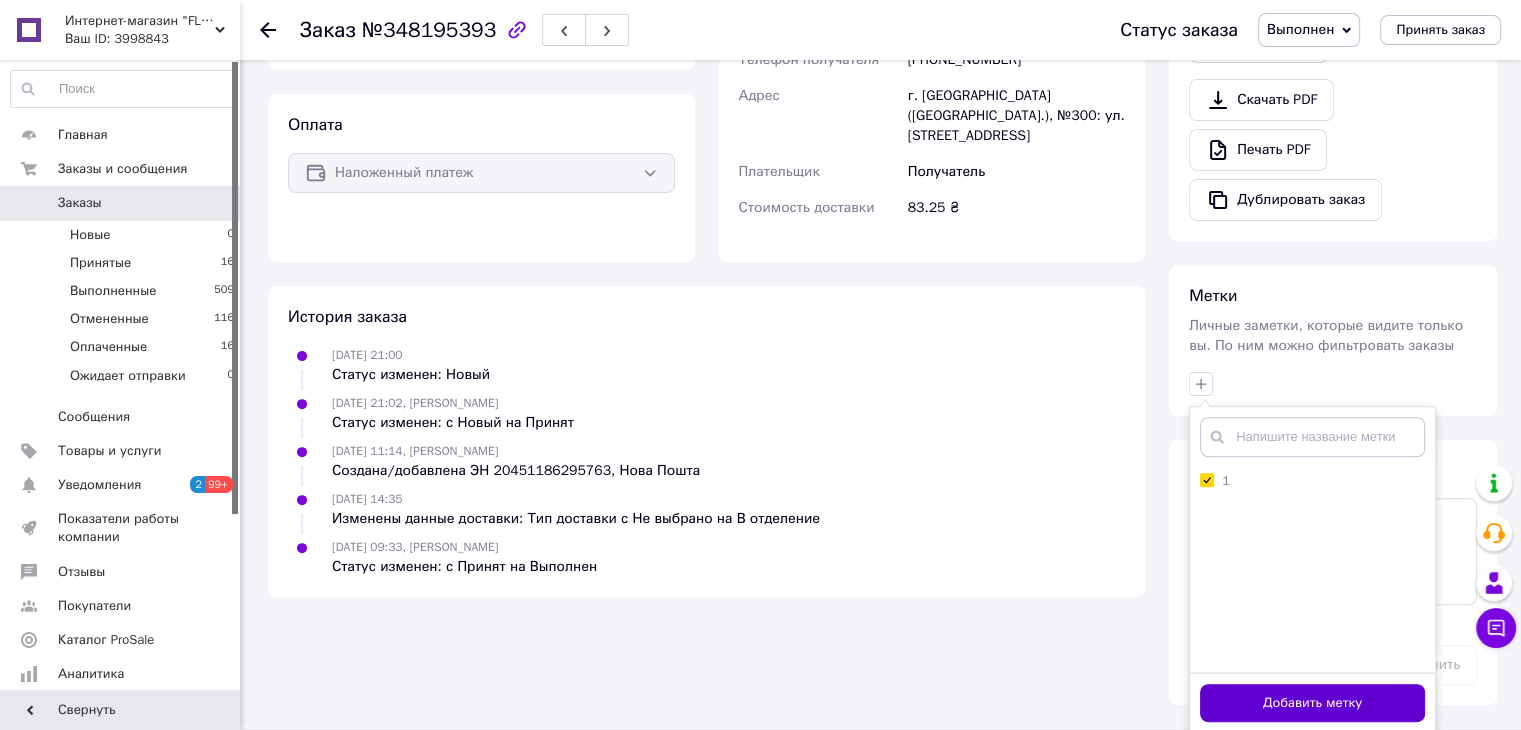 click on "Добавить метку" at bounding box center (1312, 703) 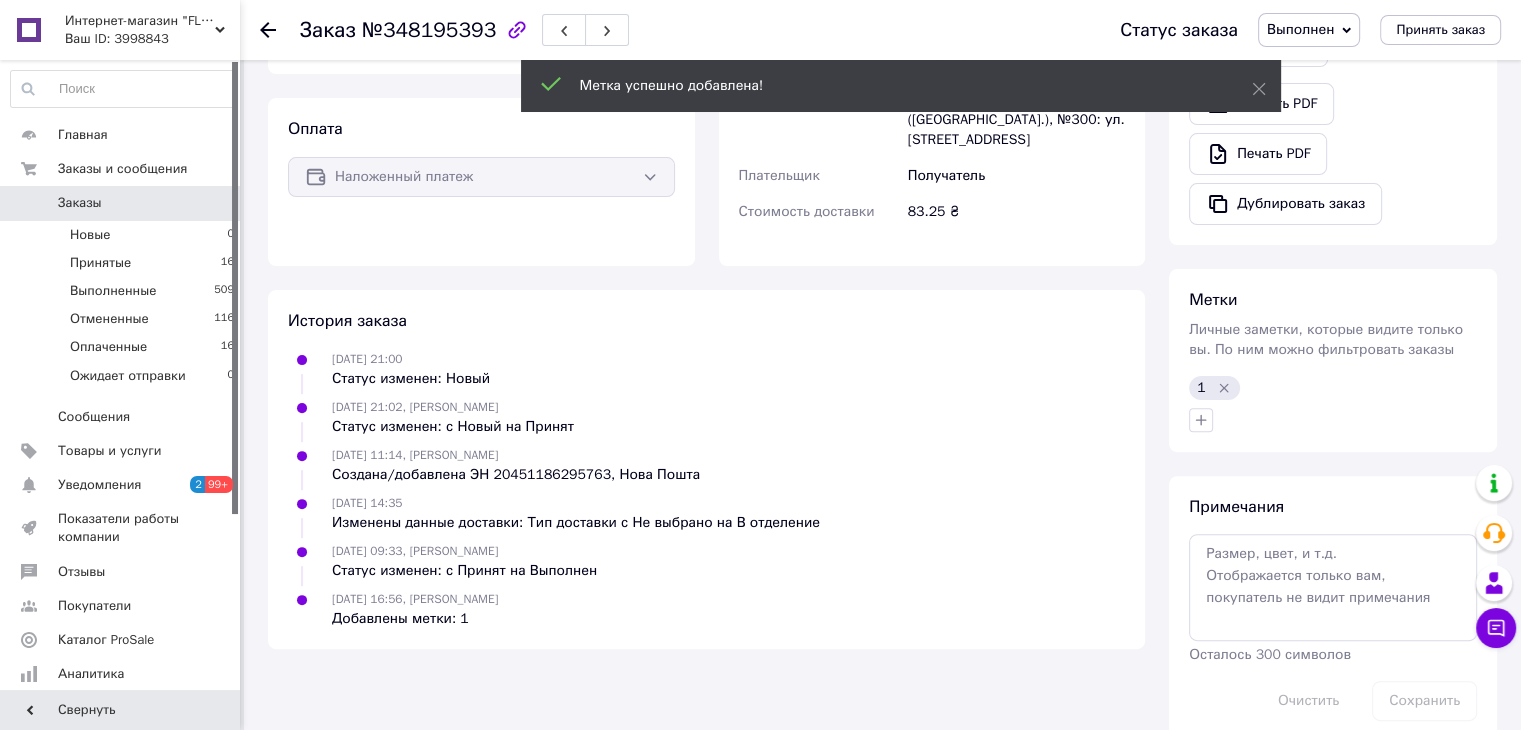 scroll, scrollTop: 552, scrollLeft: 0, axis: vertical 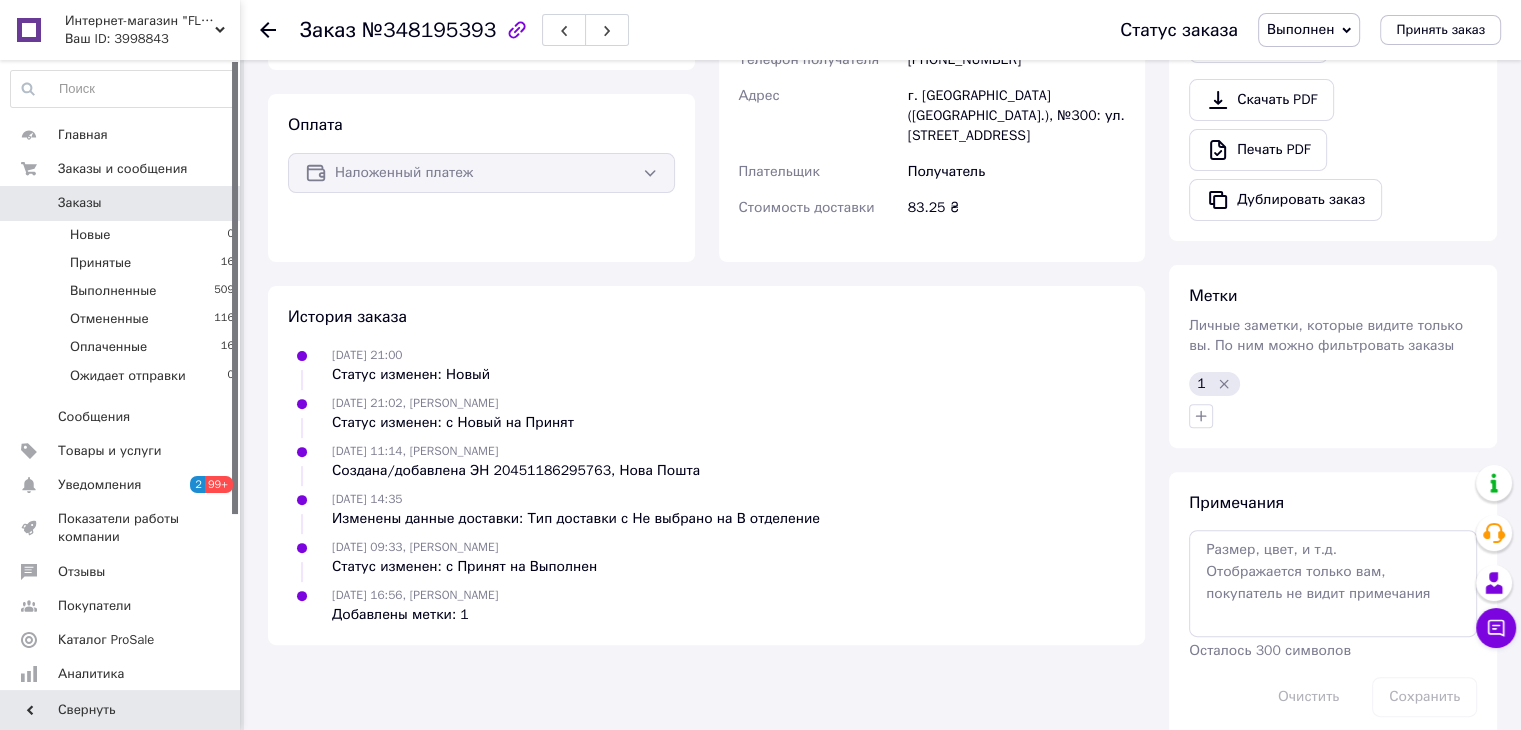 click 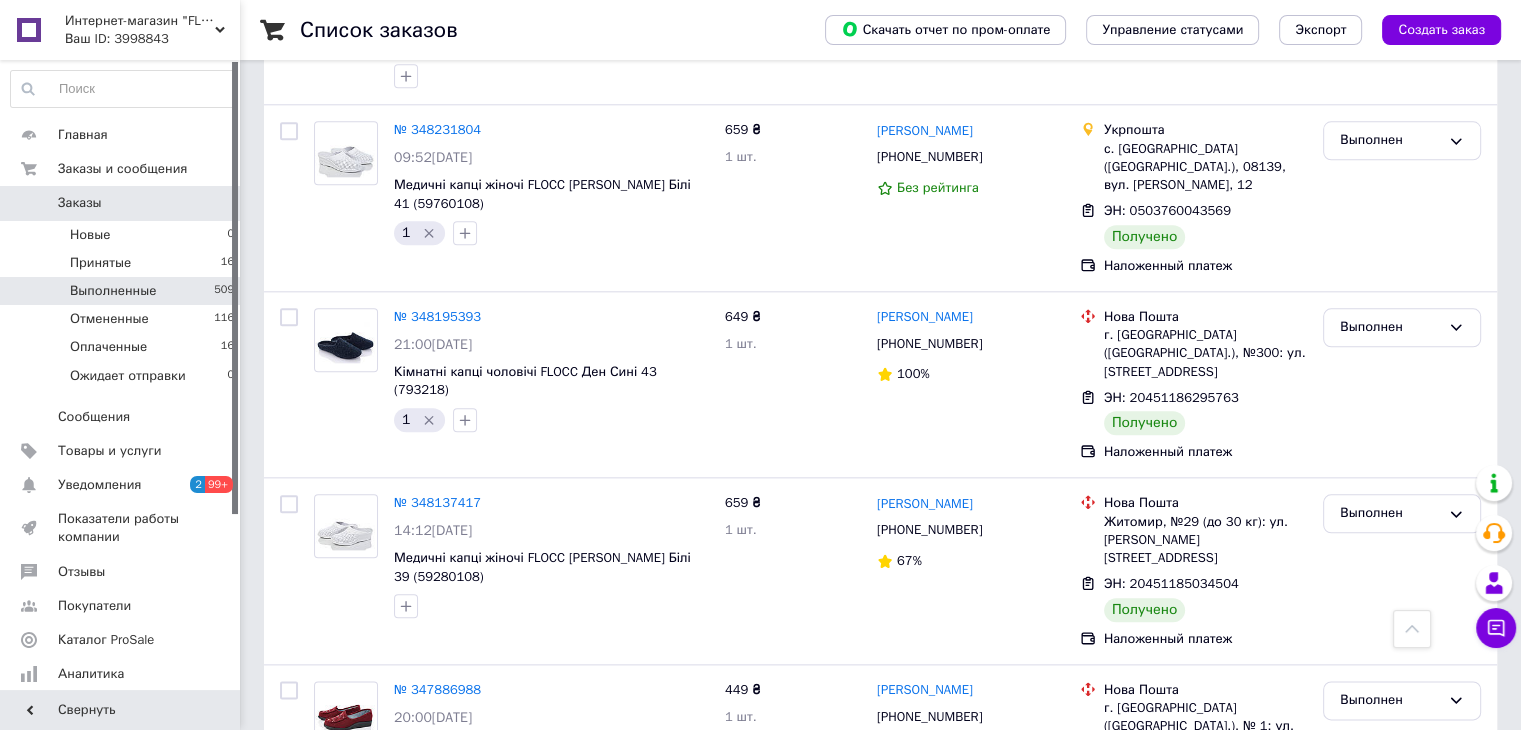 scroll, scrollTop: 2300, scrollLeft: 0, axis: vertical 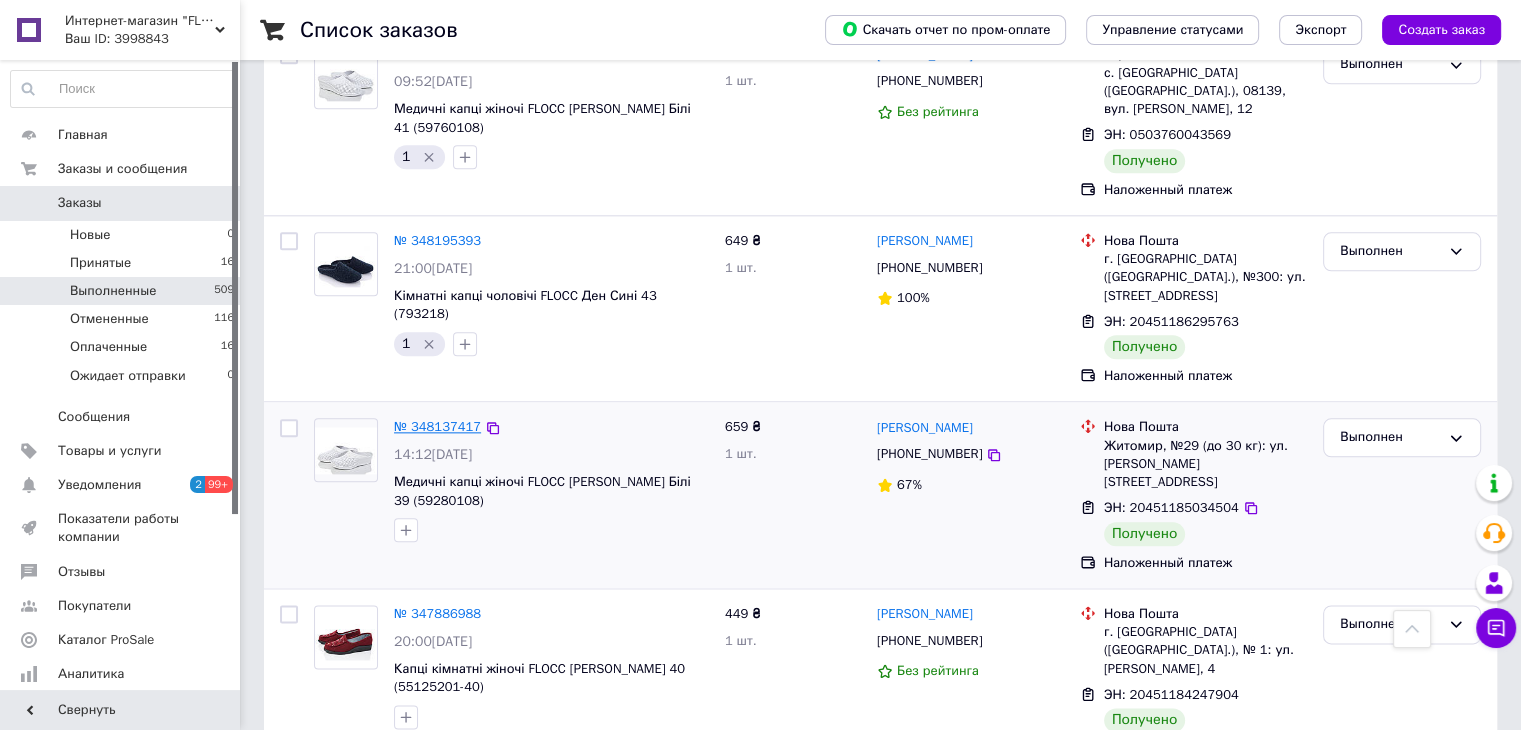 click on "№ 348137417" at bounding box center (437, 426) 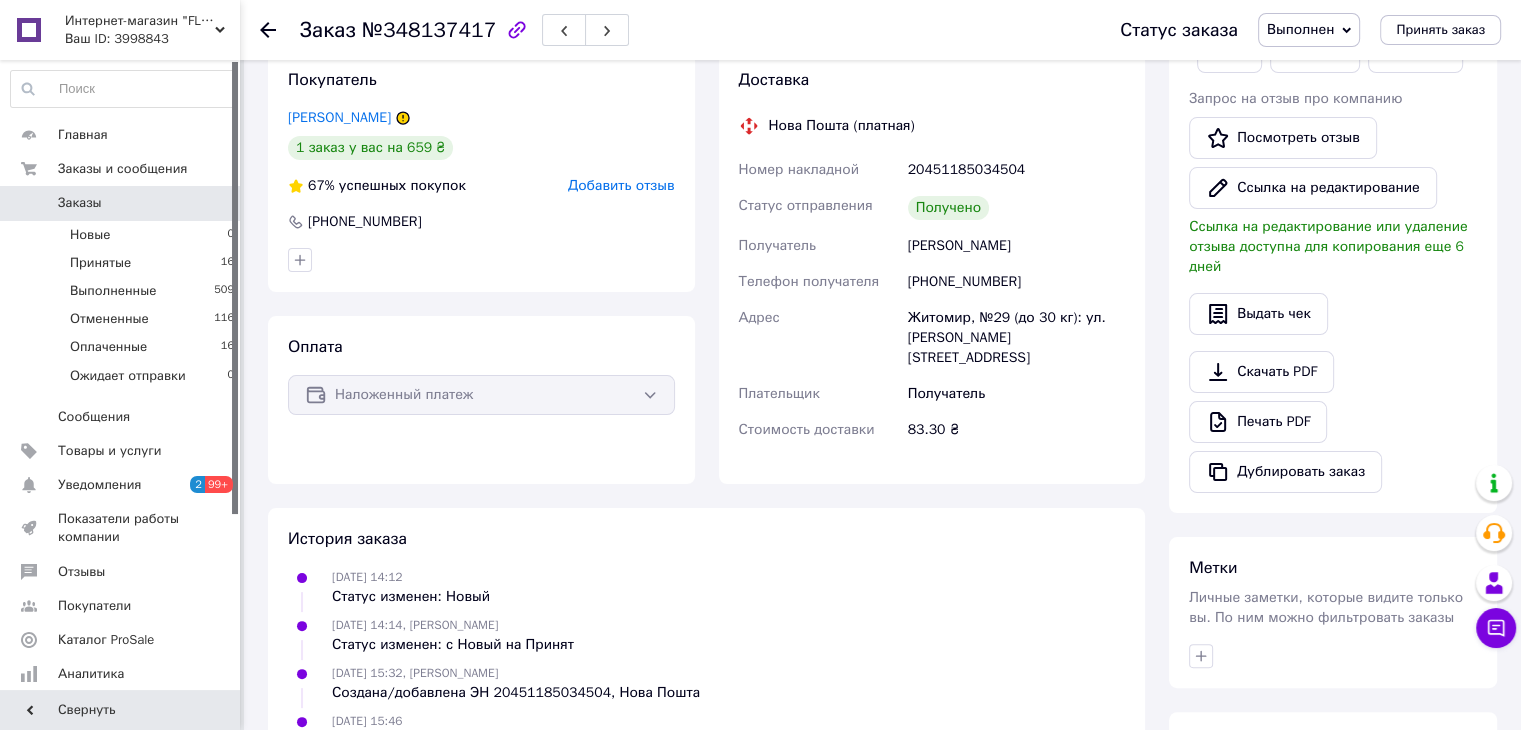 scroll, scrollTop: 318, scrollLeft: 0, axis: vertical 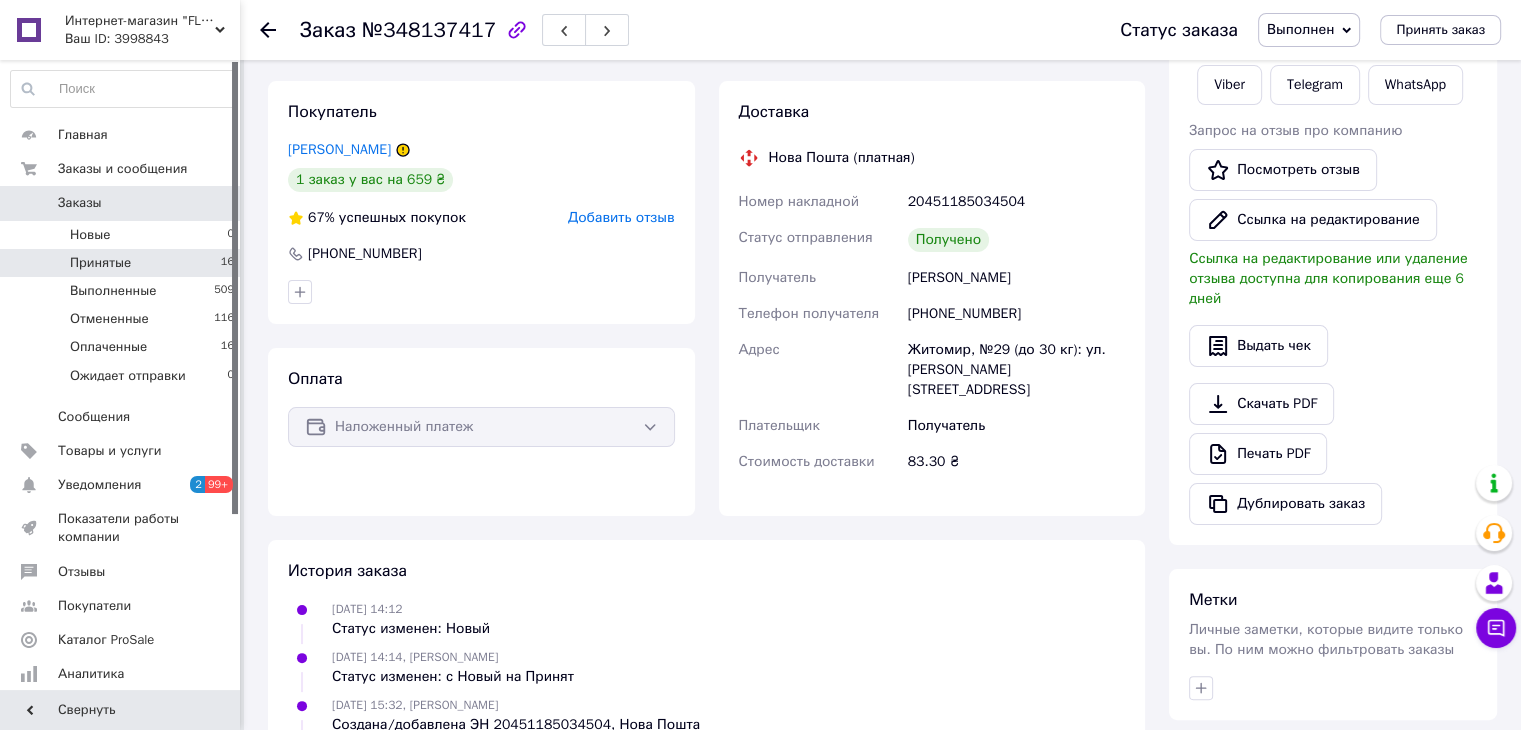 click on "Принятые" at bounding box center (100, 263) 